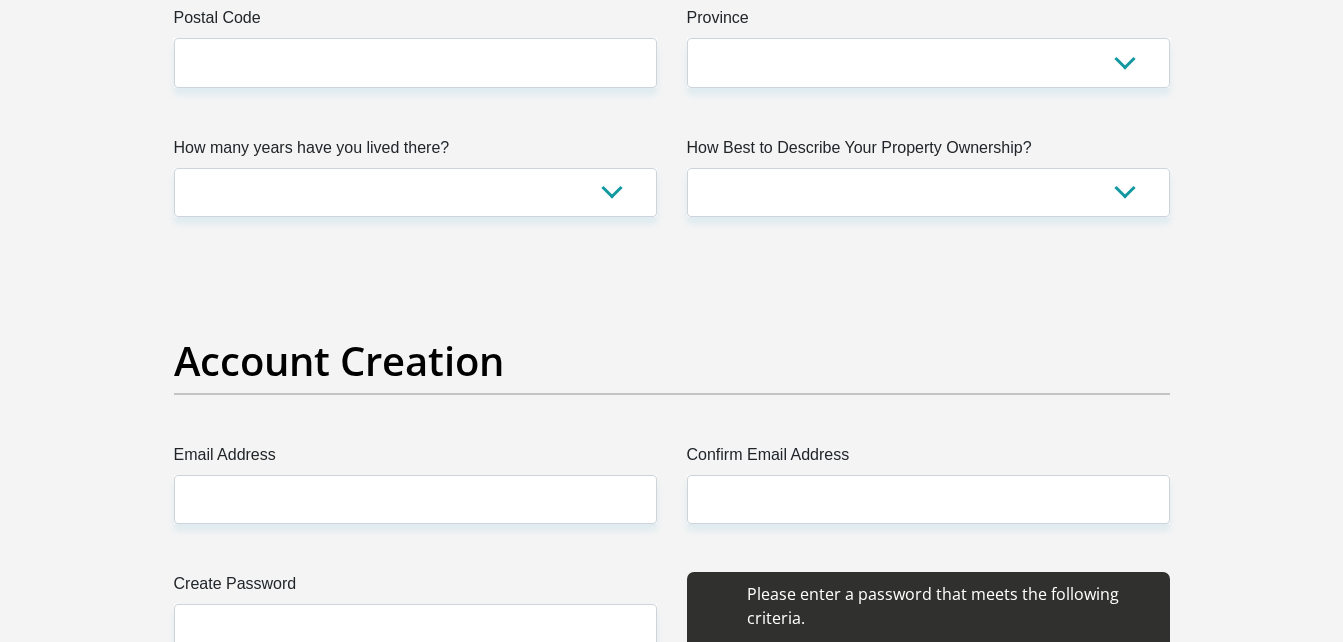 scroll, scrollTop: 1391, scrollLeft: 0, axis: vertical 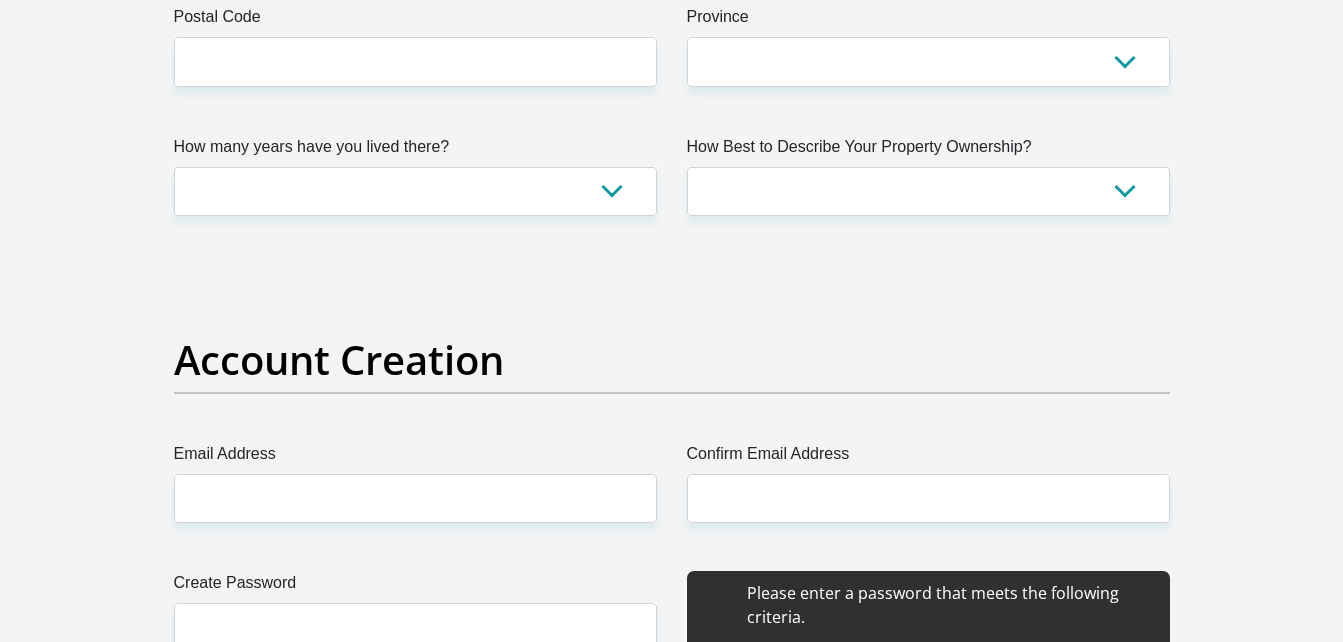 drag, startPoint x: 0, startPoint y: 0, endPoint x: 647, endPoint y: 381, distance: 750.8462 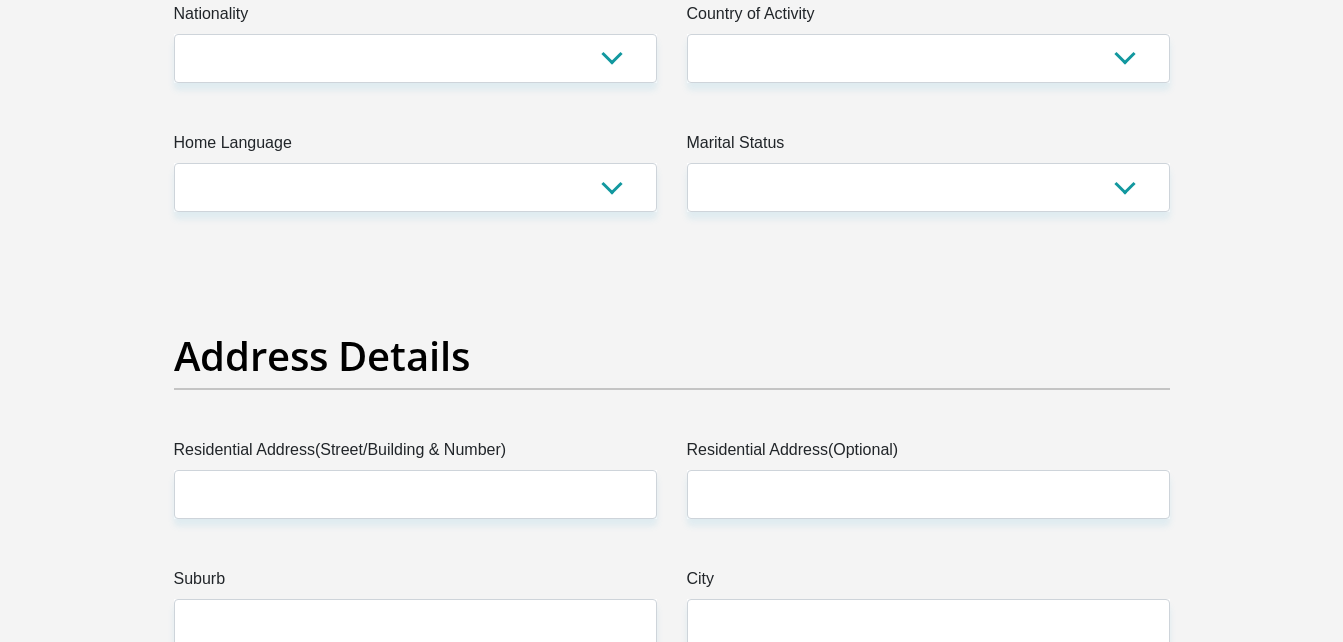 scroll, scrollTop: 0, scrollLeft: 0, axis: both 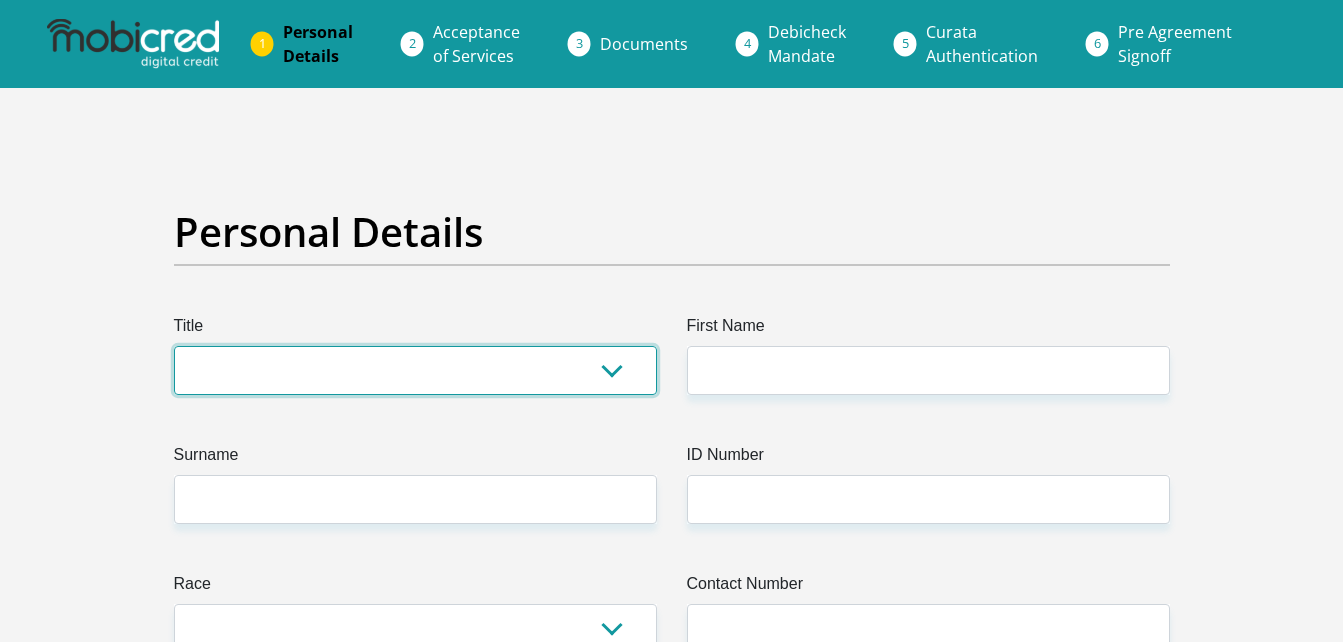 click on "Mr
Ms
Mrs
Dr
Other" at bounding box center (415, 370) 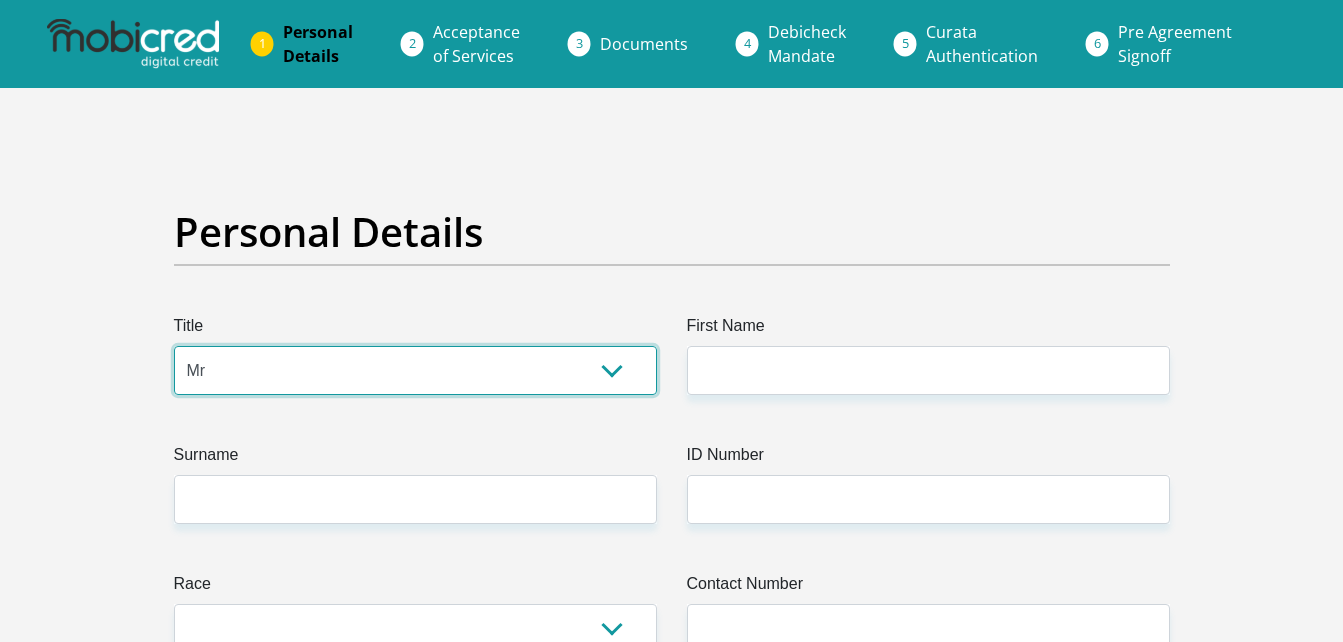 click on "Mr
Ms
Mrs
Dr
Other" at bounding box center [415, 370] 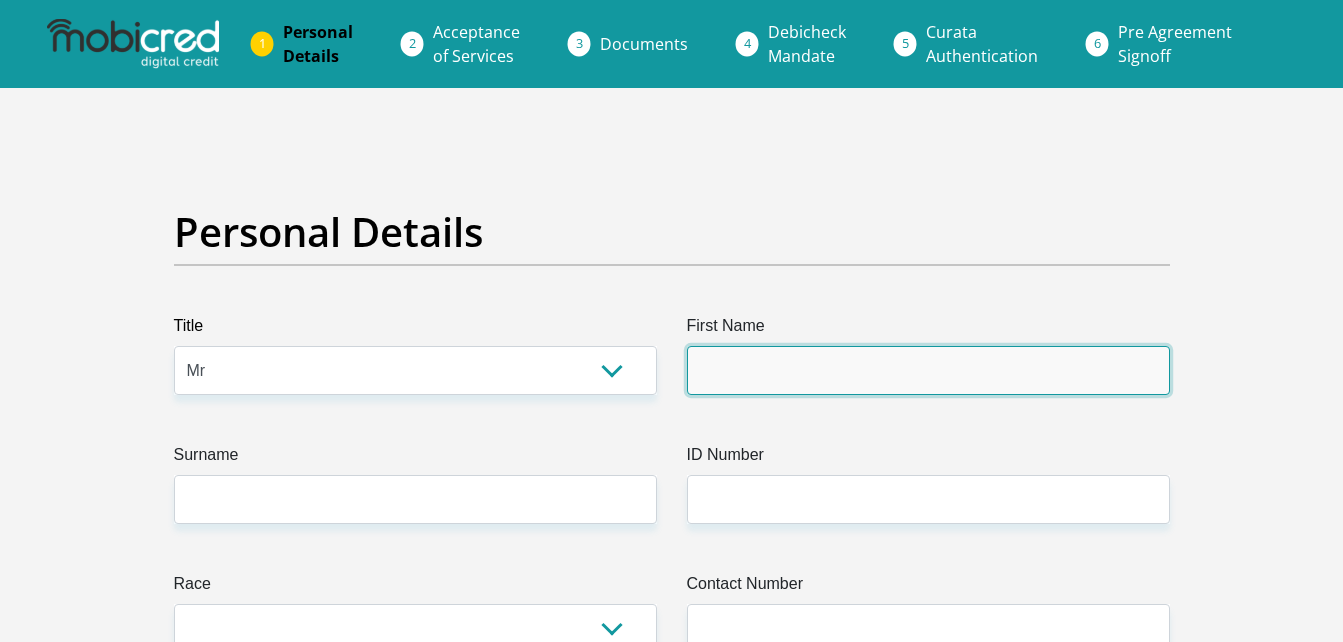 click on "First Name" at bounding box center (928, 370) 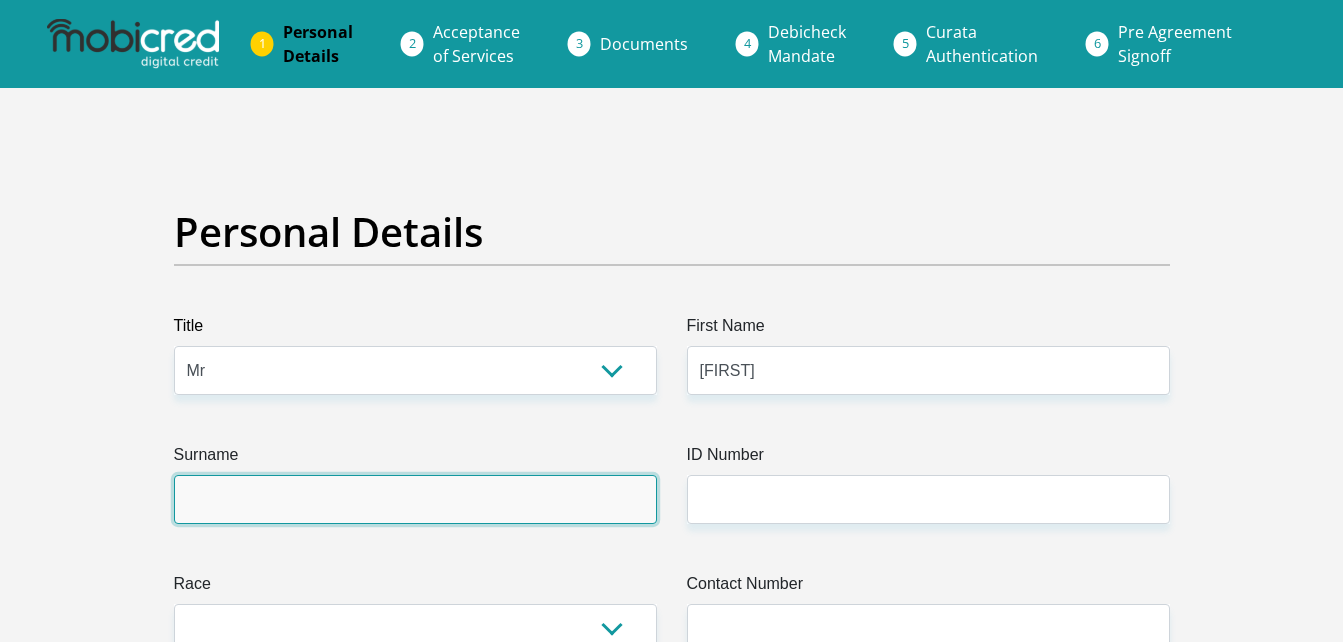 type on "[FIRST]" 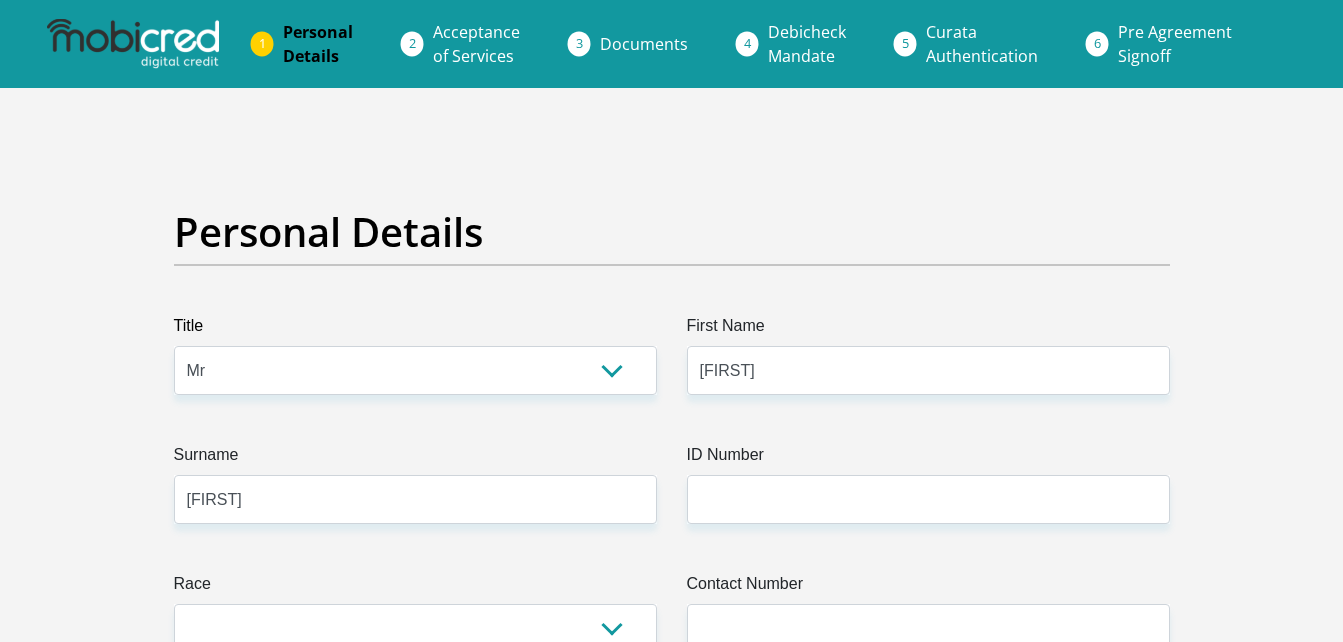 select on "ZAF" 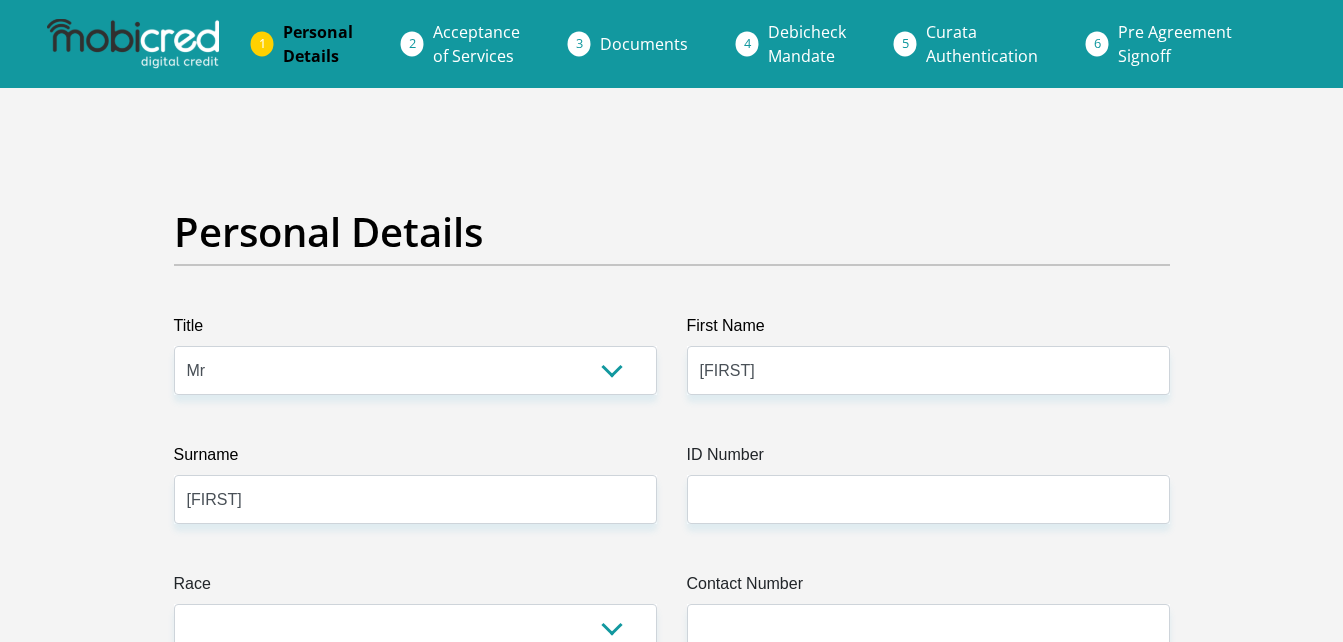 click on "Title
Mr
Ms
Mrs
Dr
Other
First Name
[FIRST]
Surname
[LAST]
ID Number
Please input valid ID number
Race
Black
Coloured
Indian
White
Other
Contact Number
Please input valid contact number
Nationality
[COUNTRY]
[COUNTRY]
[COUNTRY]
[COUNTRY]
[COUNTRY]" at bounding box center (672, 3567) 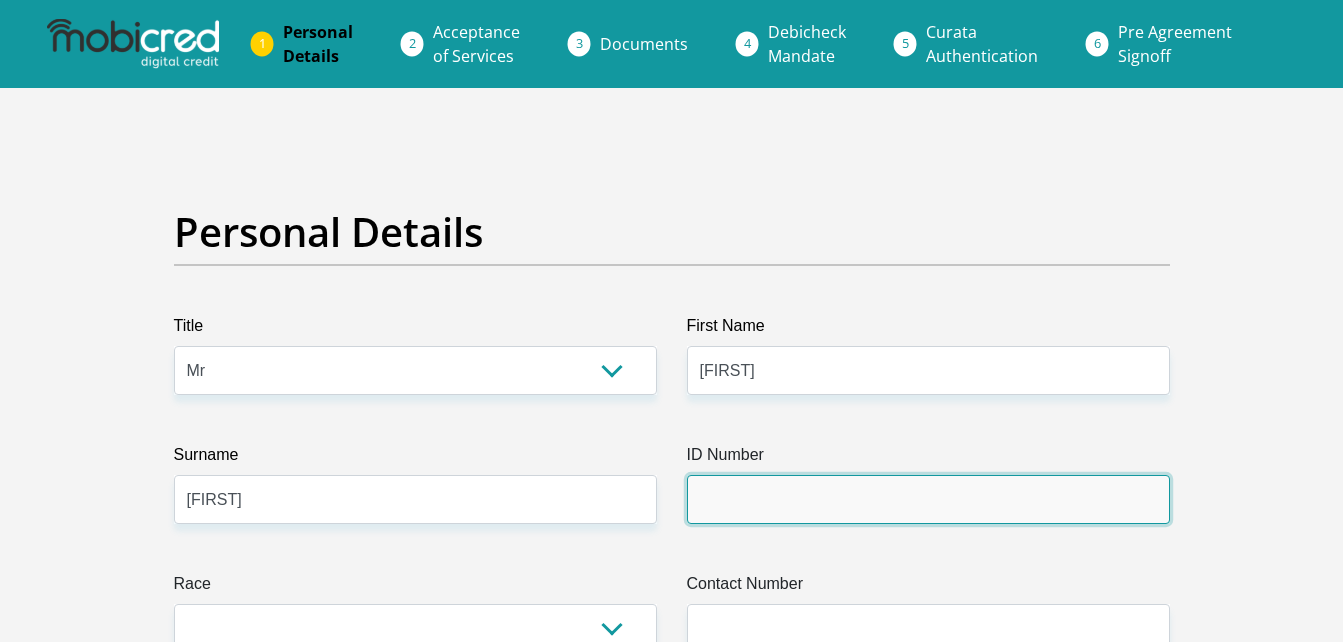 click on "ID Number" at bounding box center [928, 499] 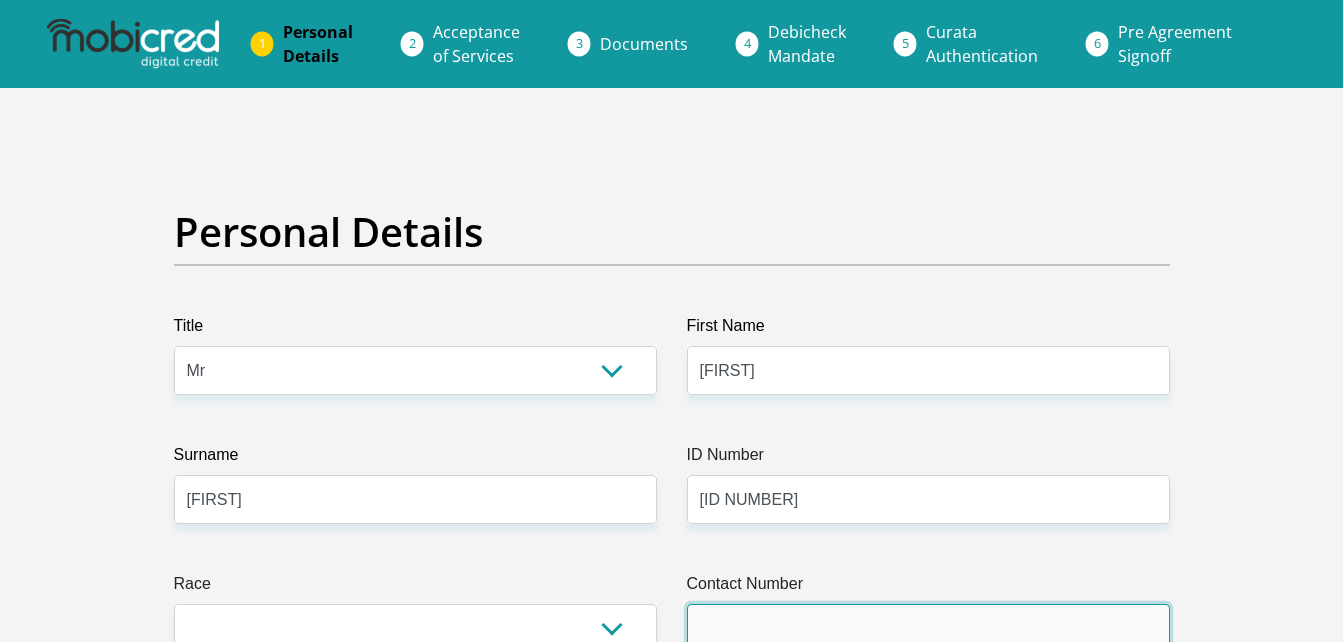 type on "[PHONE]" 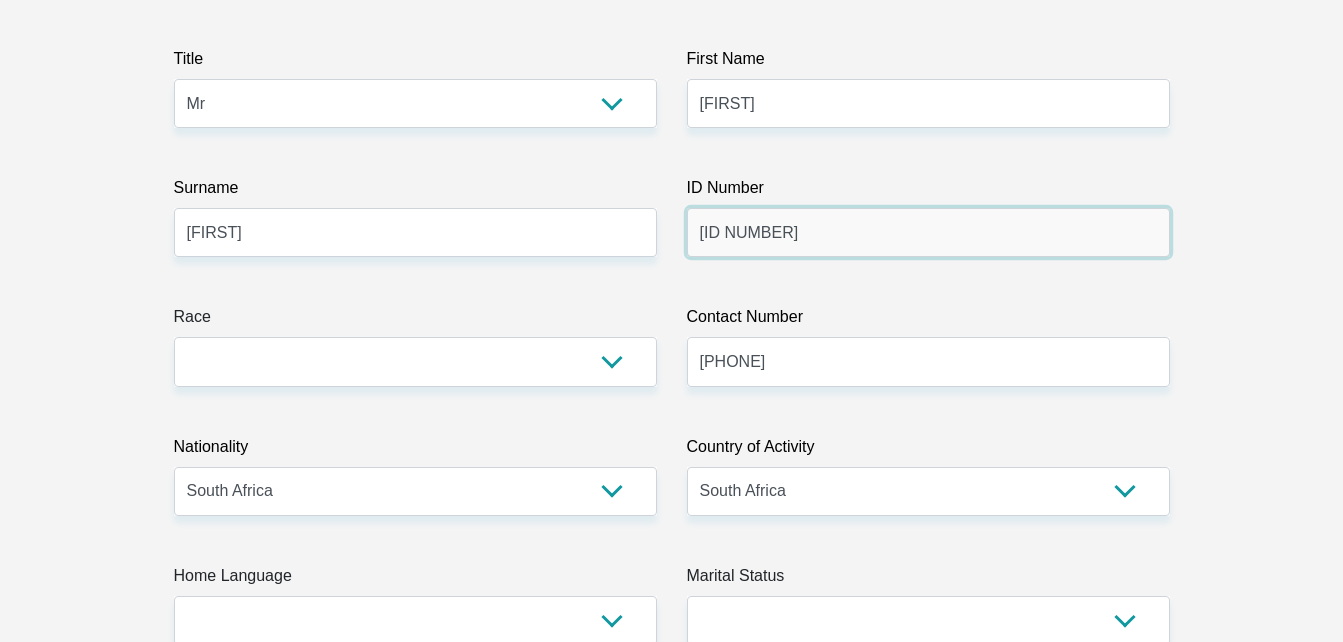 scroll, scrollTop: 269, scrollLeft: 0, axis: vertical 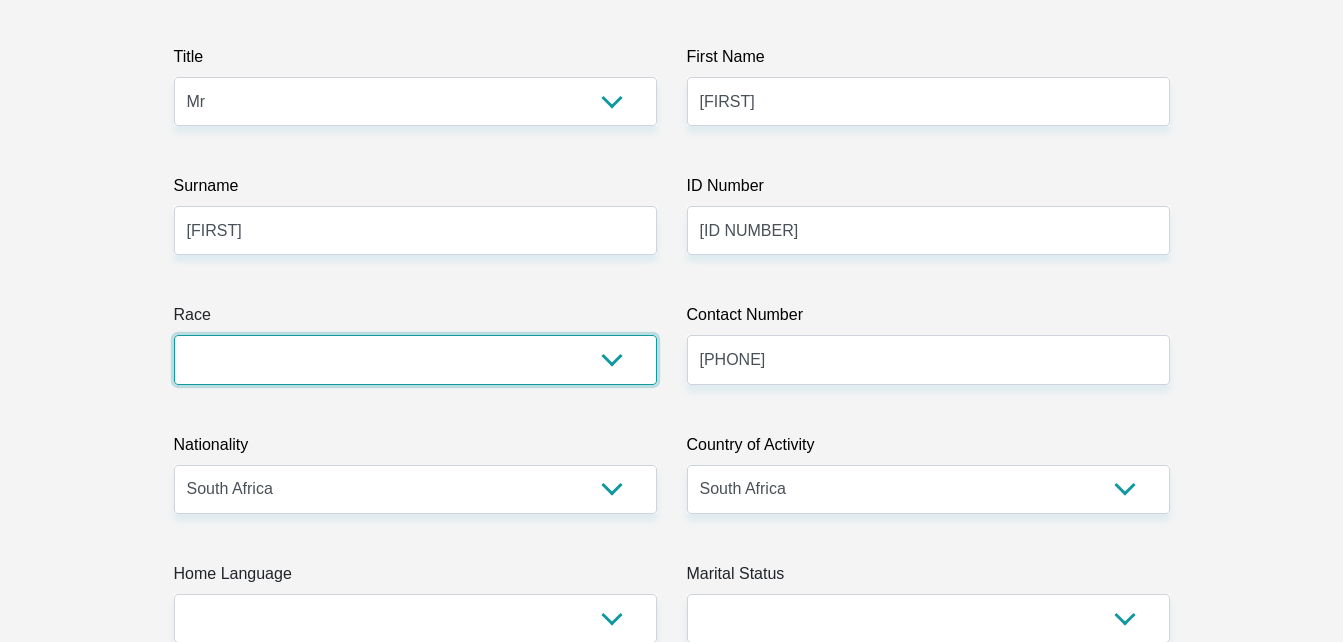 click on "Black
Coloured
Indian
White
Other" at bounding box center (415, 359) 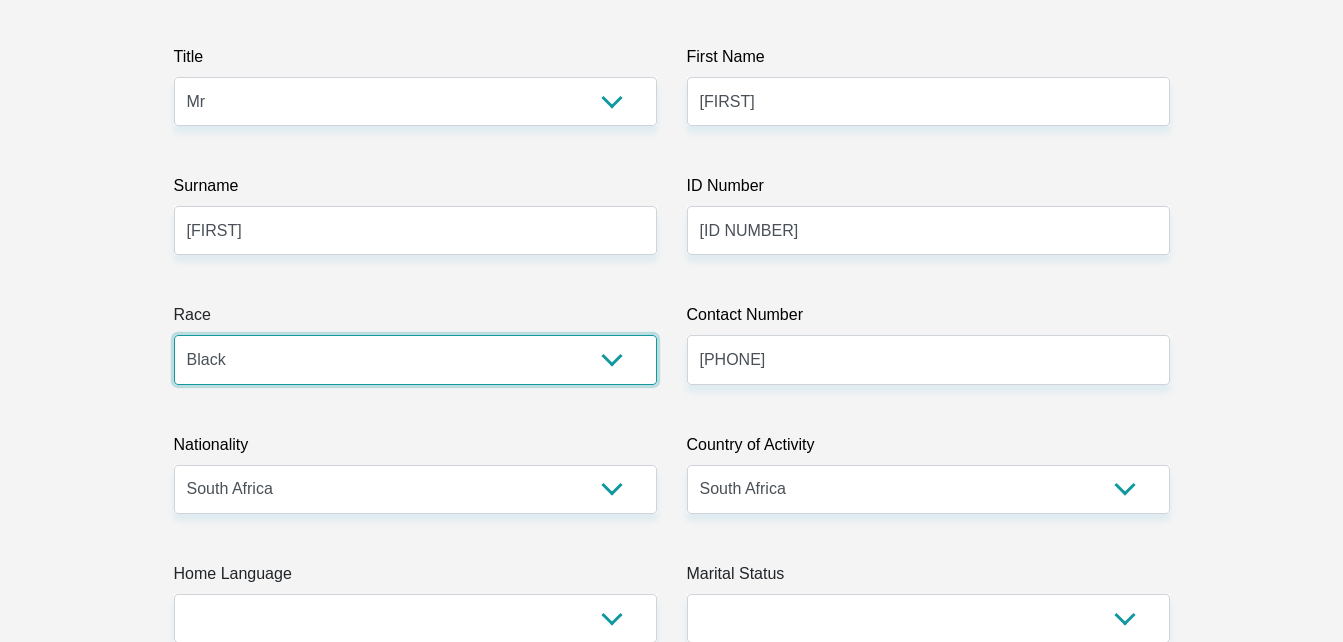 click on "Black
Coloured
Indian
White
Other" at bounding box center [415, 359] 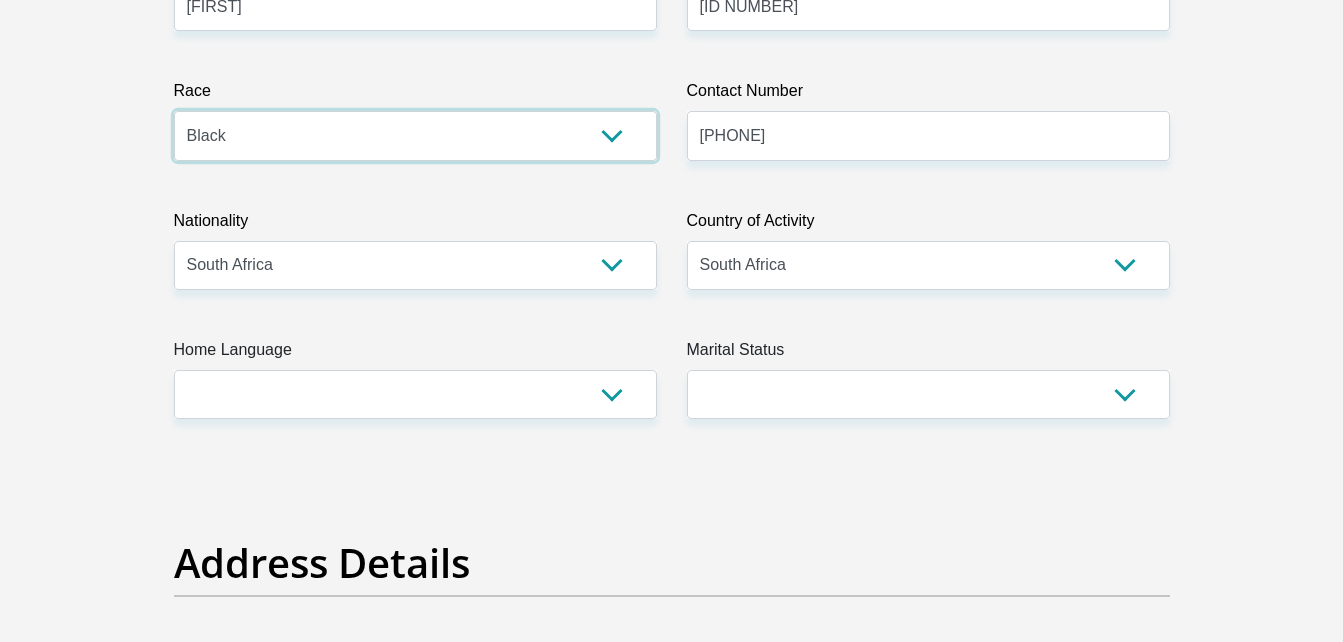 scroll, scrollTop: 538, scrollLeft: 0, axis: vertical 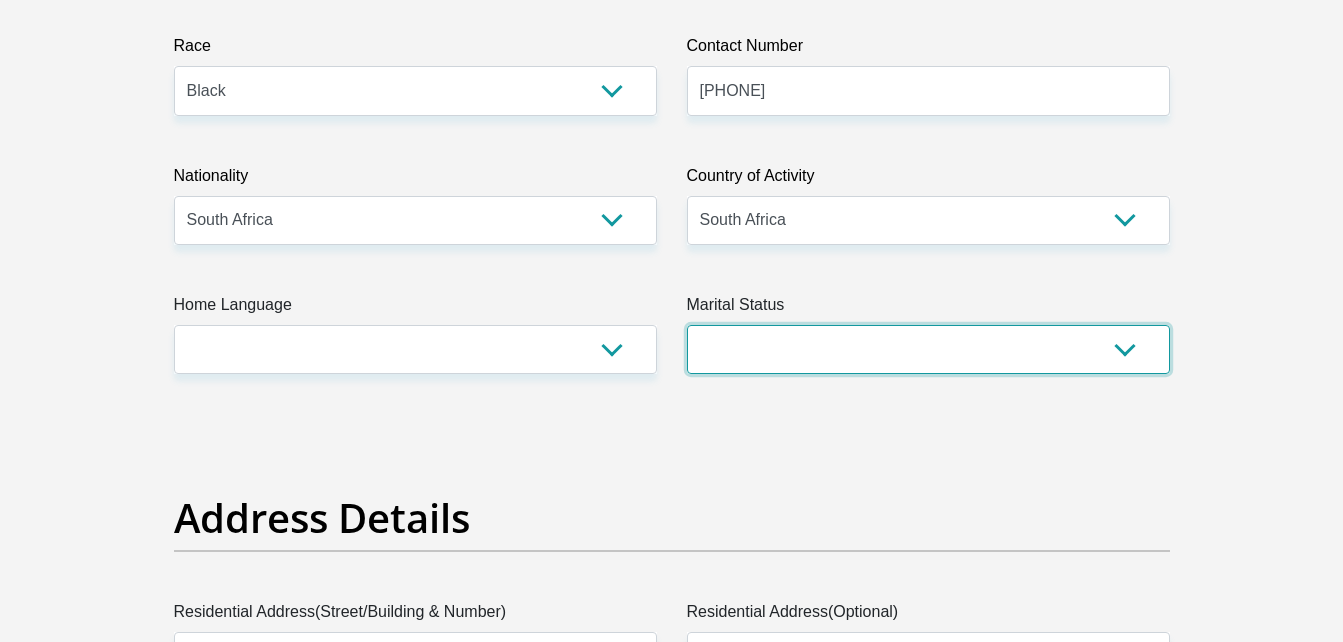 click on "Married ANC
Single
Divorced
Widowed
Married COP or Customary Law" at bounding box center [928, 349] 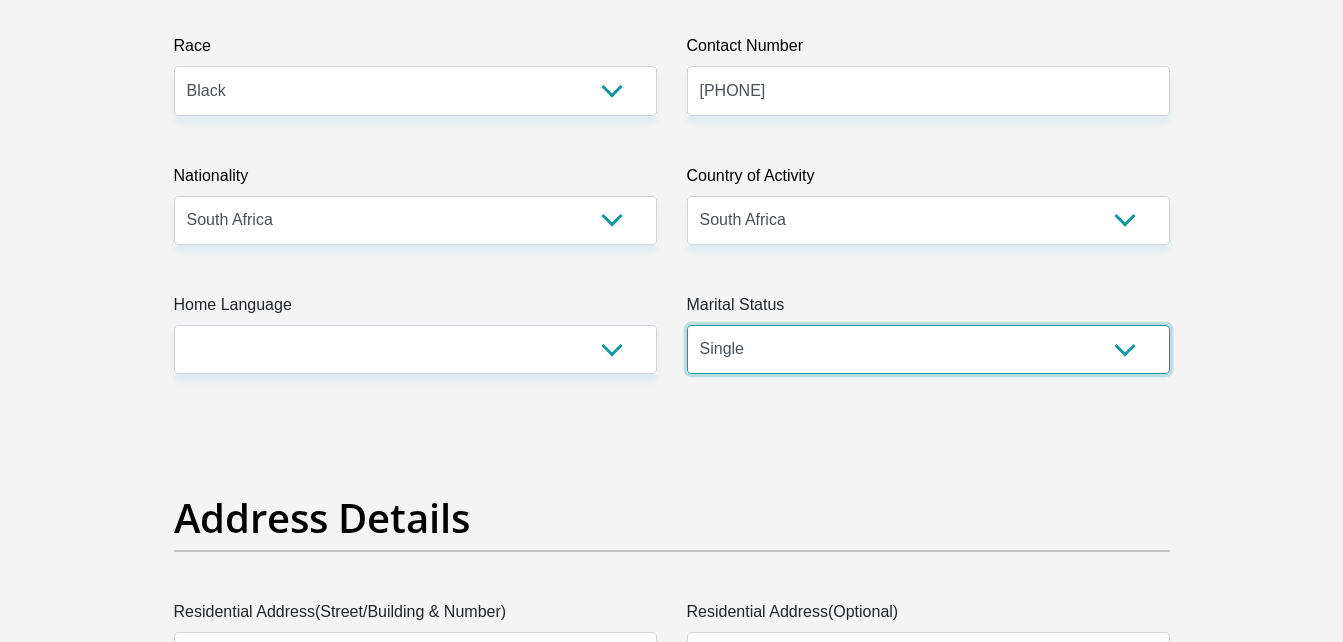 click on "Married ANC
Single
Divorced
Widowed
Married COP or Customary Law" at bounding box center [928, 349] 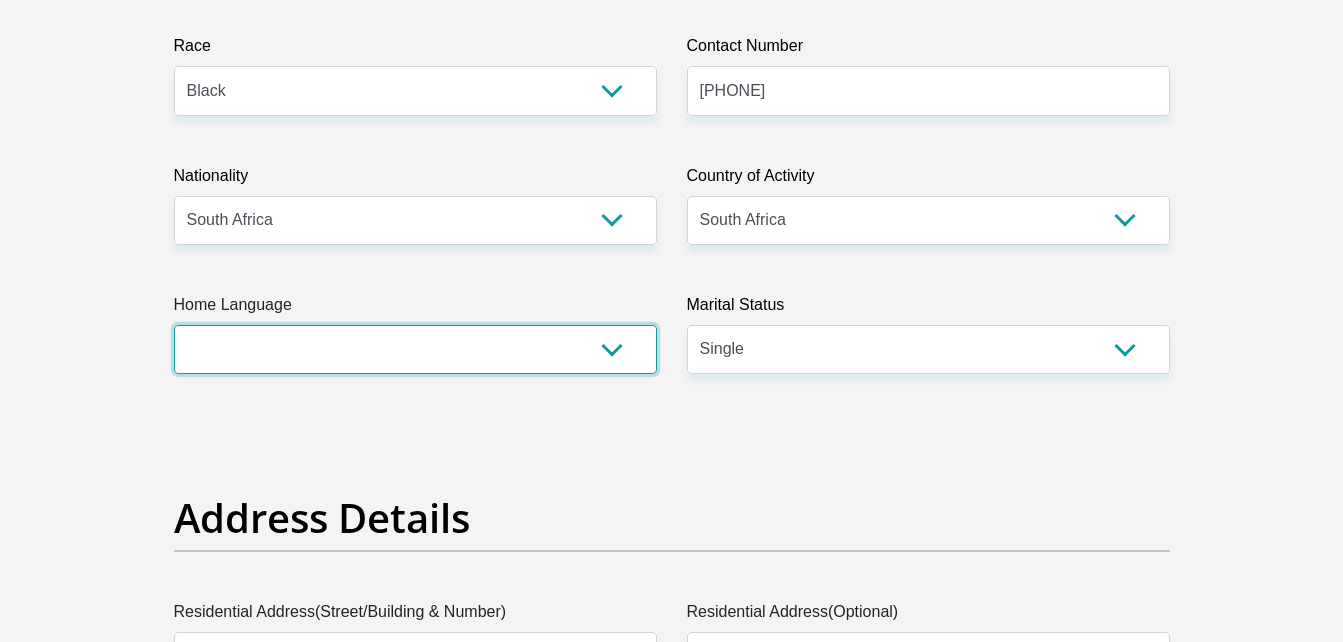 click on "Afrikaans
English
Sepedi
South Ndebele
Southern Sotho
Swati
Tsonga
Tswana
Venda
Xhosa
Zulu
Other" at bounding box center [415, 349] 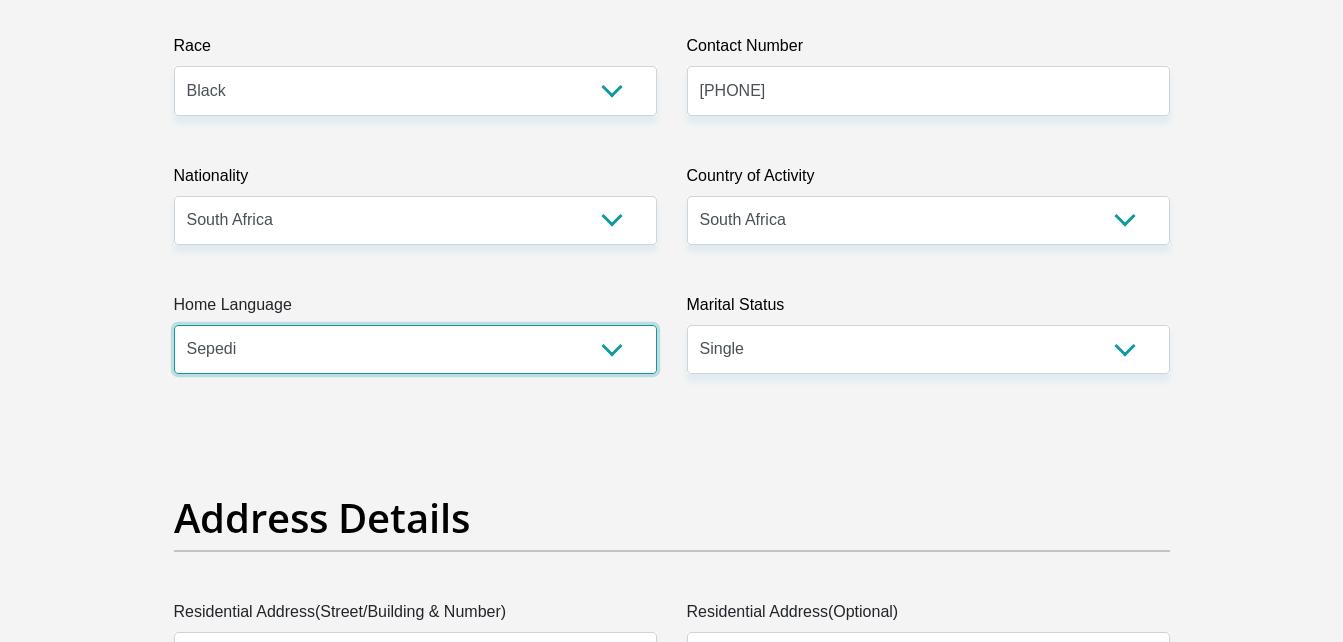 click on "Afrikaans
English
Sepedi
South Ndebele
Southern Sotho
Swati
Tsonga
Tswana
Venda
Xhosa
Zulu
Other" at bounding box center (415, 349) 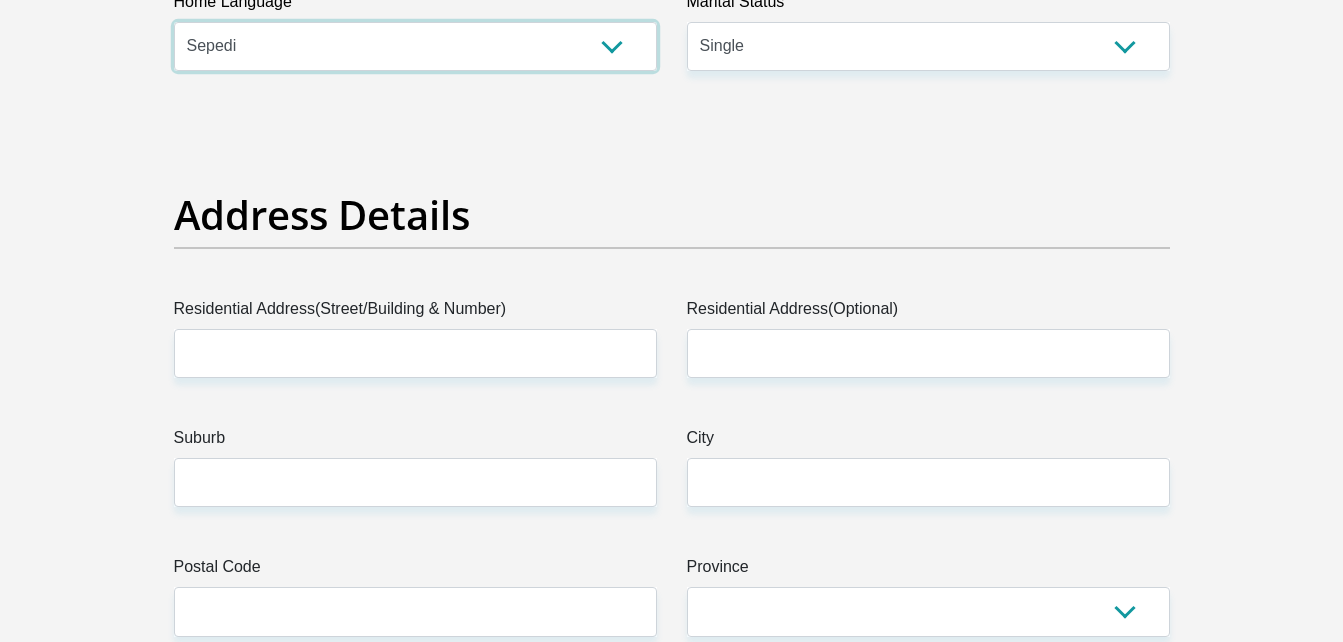 scroll, scrollTop: 873, scrollLeft: 0, axis: vertical 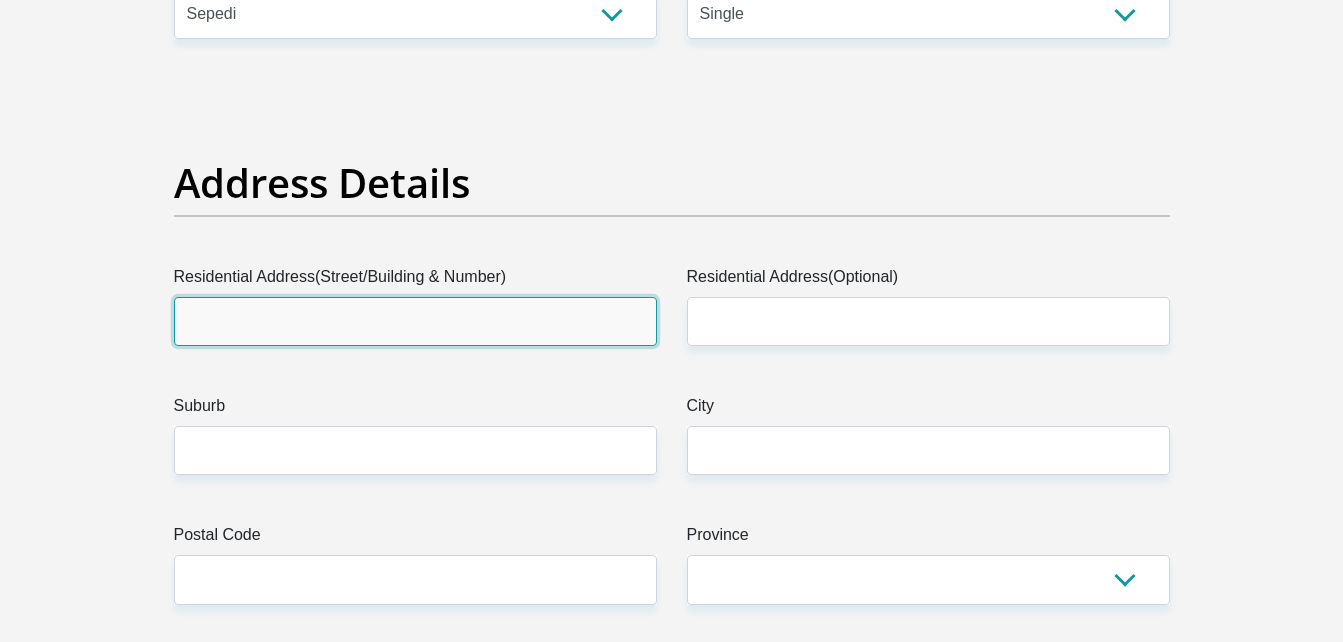 click on "Residential Address(Street/Building & Number)" at bounding box center (415, 321) 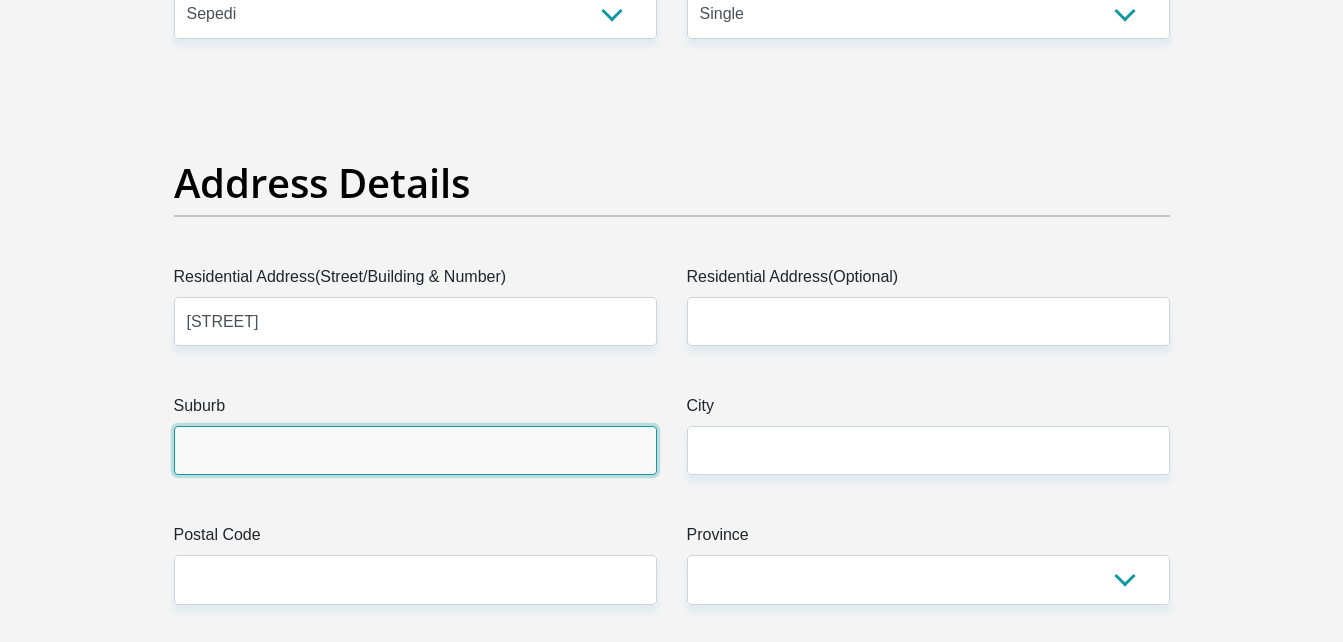 type on "[CITY]" 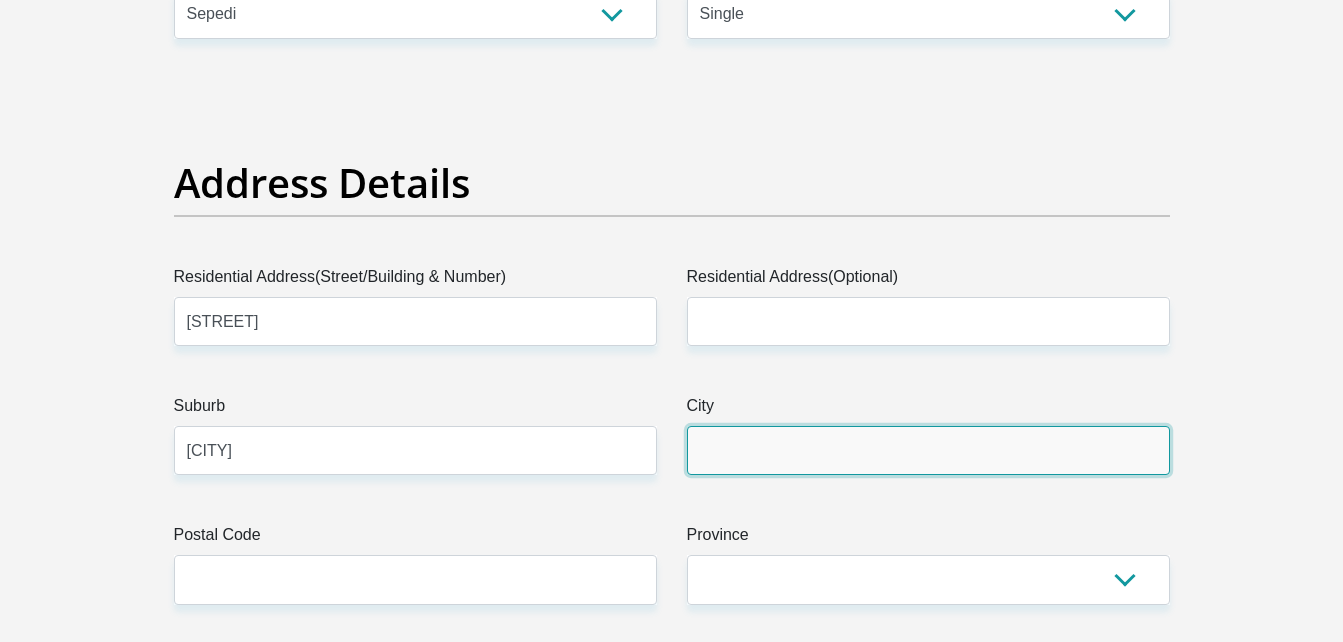 type on "[CITY]" 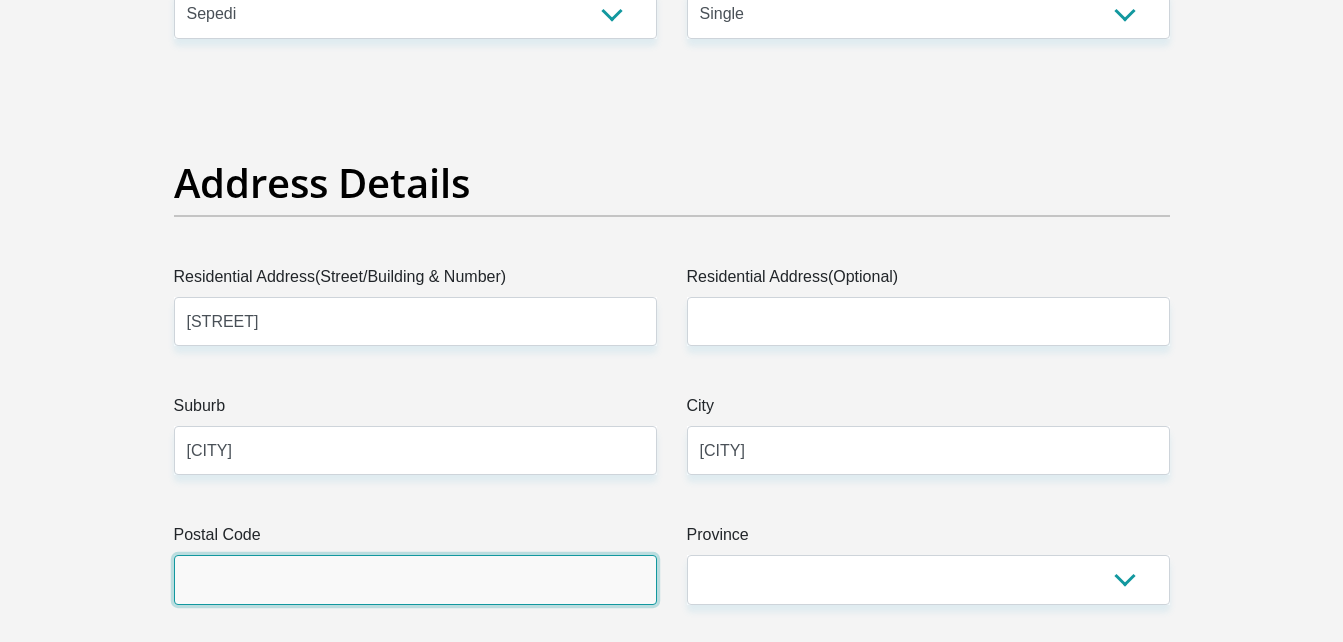 type on "[POSTAL CODE]" 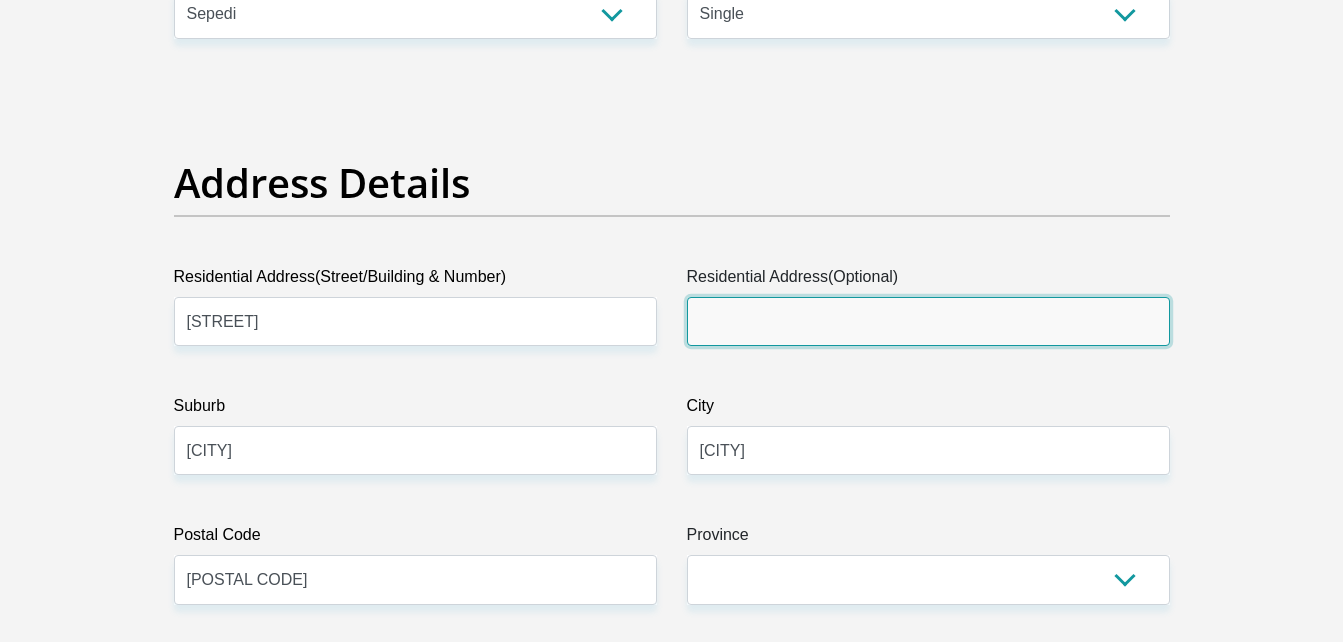 click on "Residential Address(Optional)" at bounding box center [928, 321] 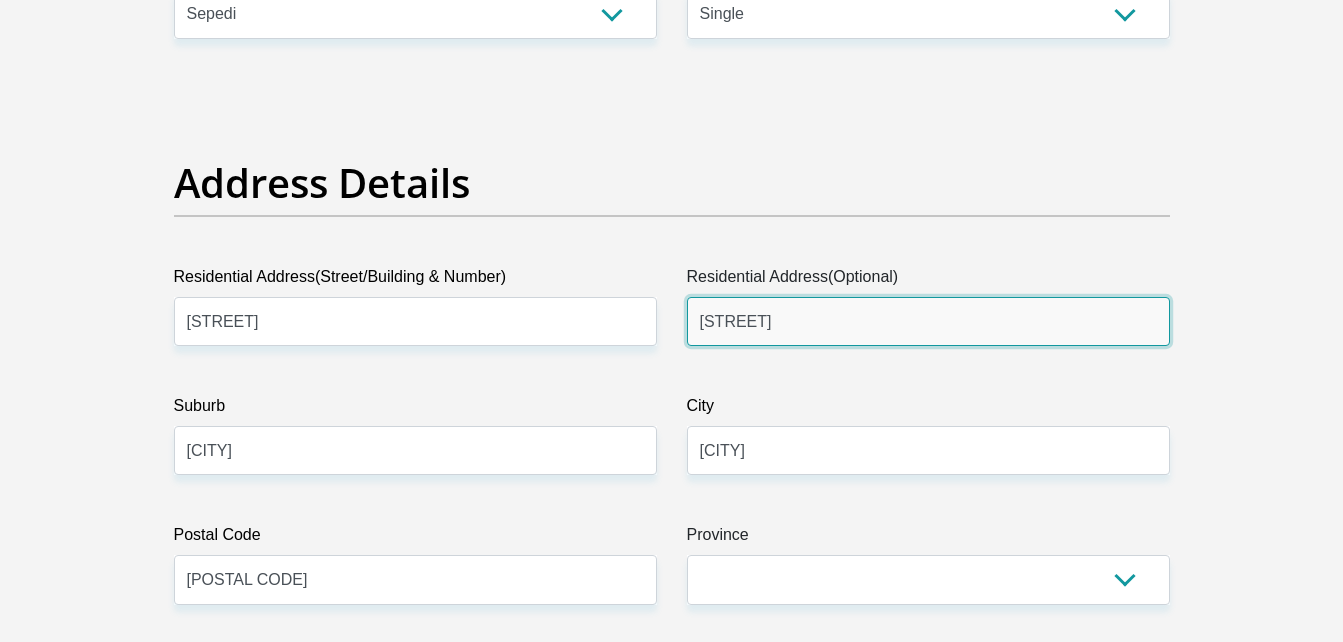 click on "[STREET]" at bounding box center [928, 321] 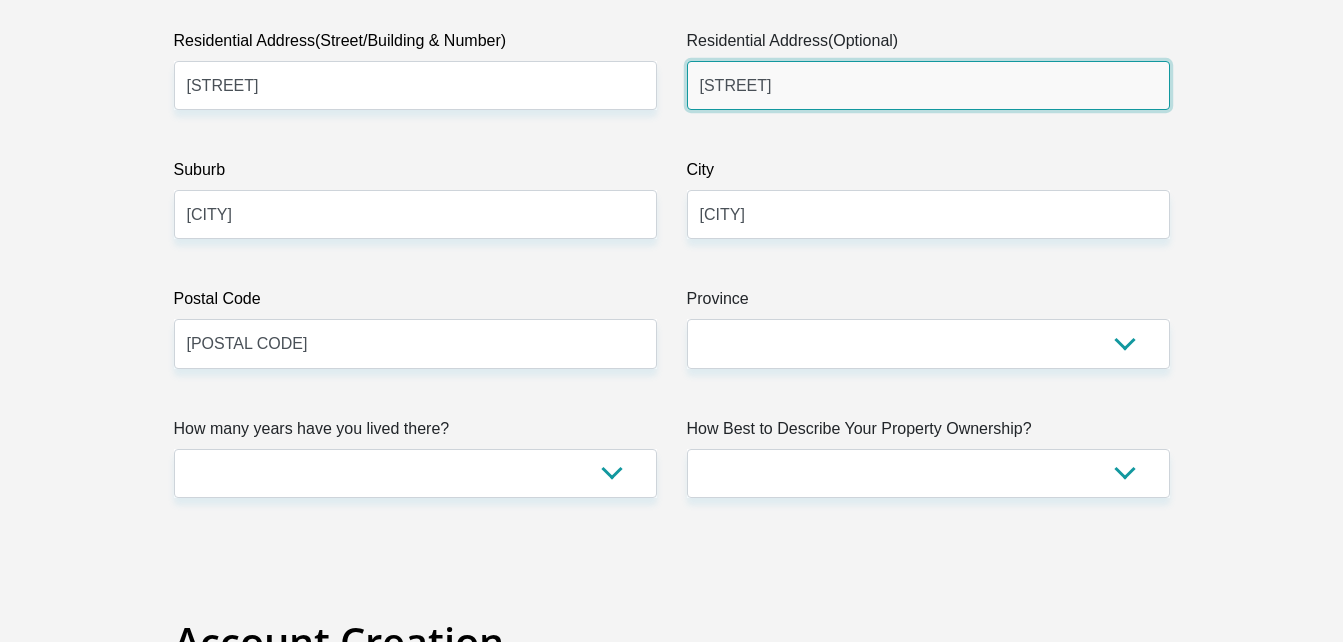 scroll, scrollTop: 1110, scrollLeft: 0, axis: vertical 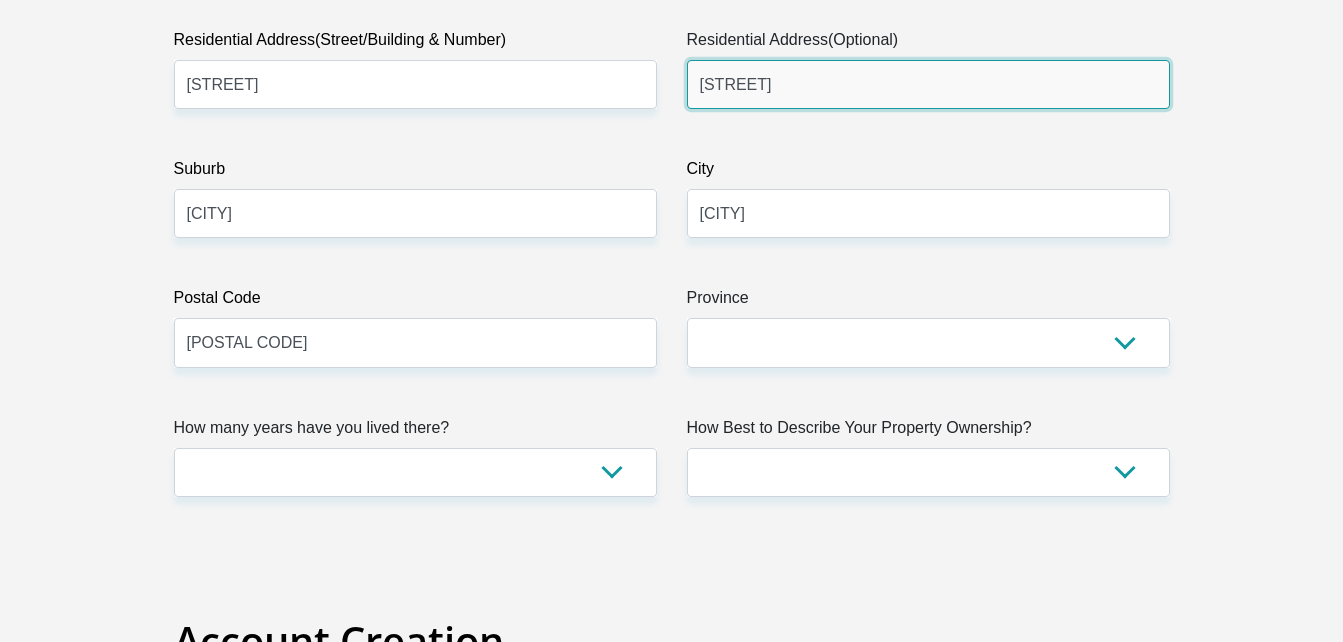 type on "[STREET]" 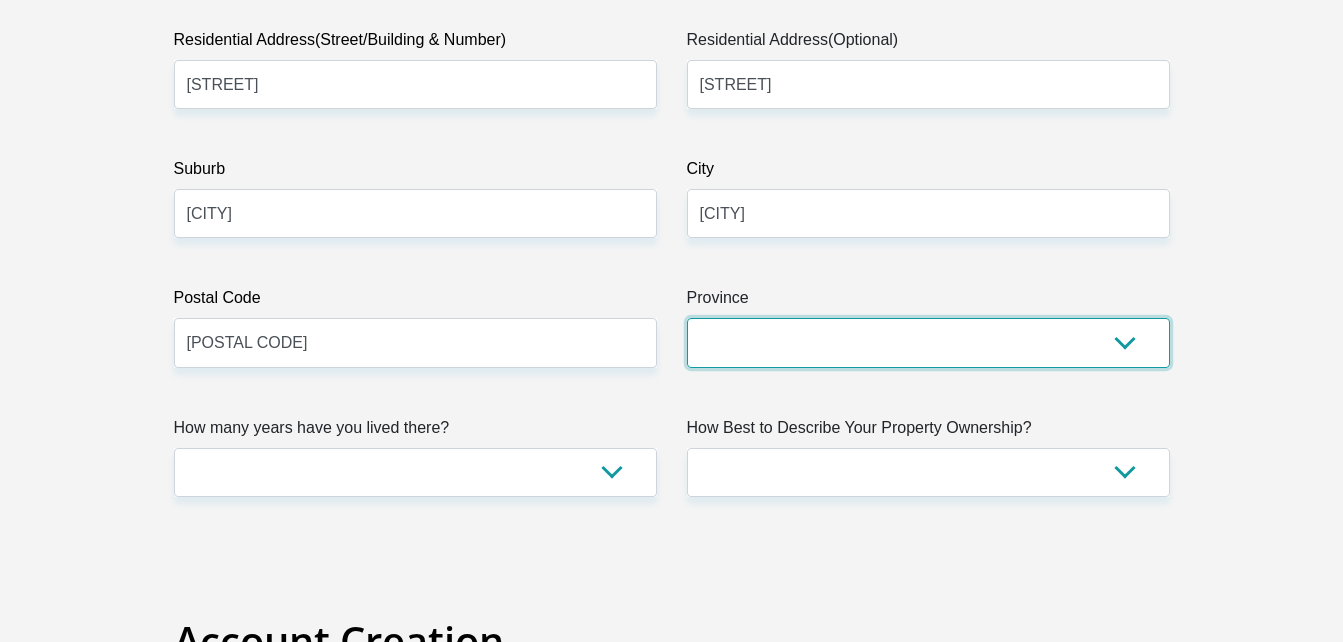 click on "Eastern Cape
Free State
Gauteng
KwaZulu-Natal
Limpopo
Mpumalanga
Northern Cape
North West
Western Cape" at bounding box center [928, 342] 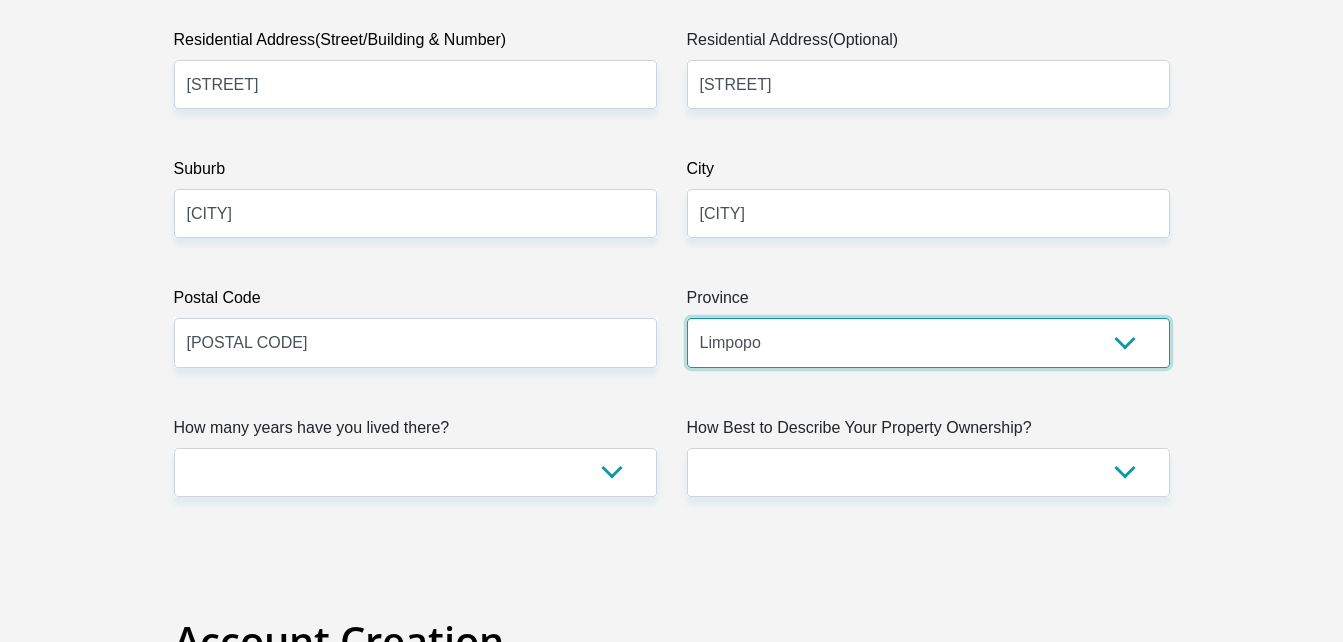 click on "Eastern Cape
Free State
Gauteng
KwaZulu-Natal
Limpopo
Mpumalanga
Northern Cape
North West
Western Cape" at bounding box center (928, 342) 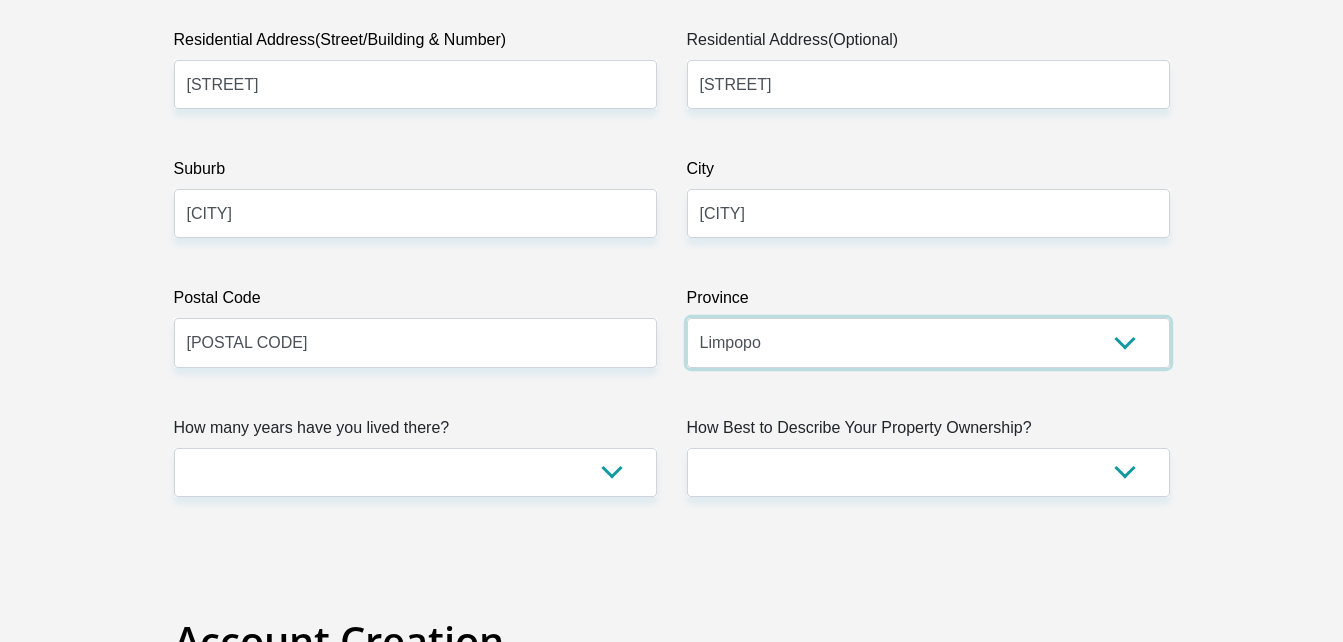 scroll, scrollTop: 1156, scrollLeft: 0, axis: vertical 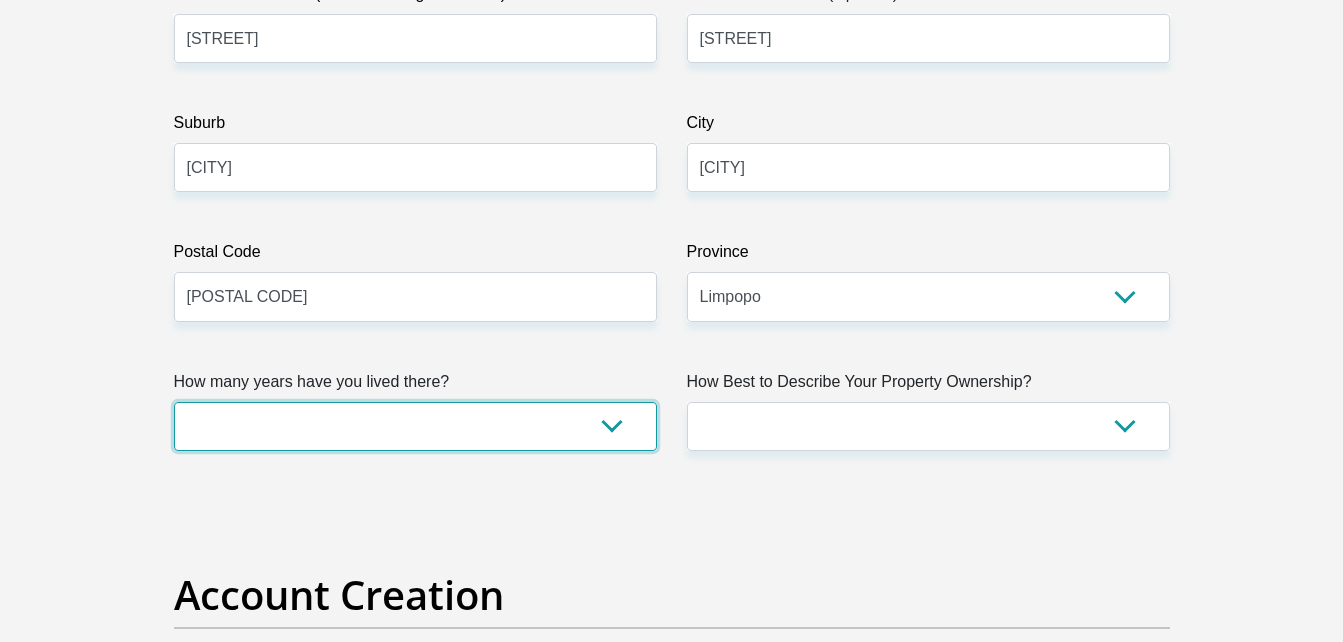 click on "less than 1 year
1-3 years
3-5 years
5+ years" at bounding box center (415, 426) 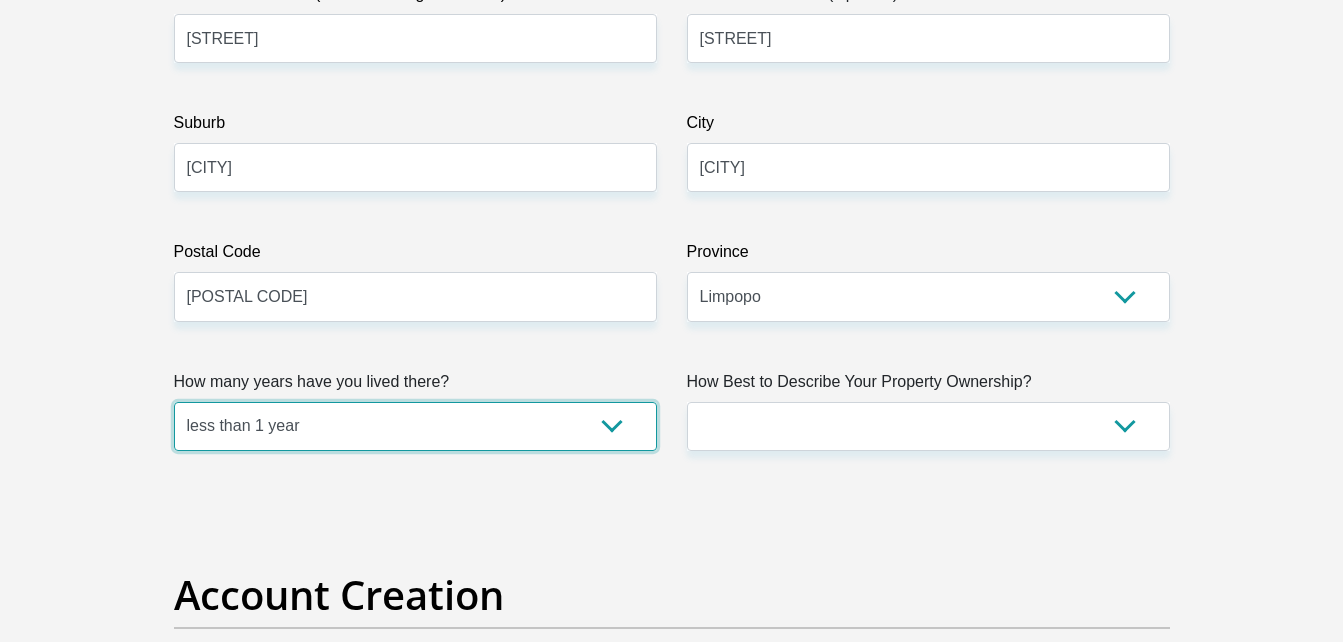 click on "less than 1 year
1-3 years
3-5 years
5+ years" at bounding box center [415, 426] 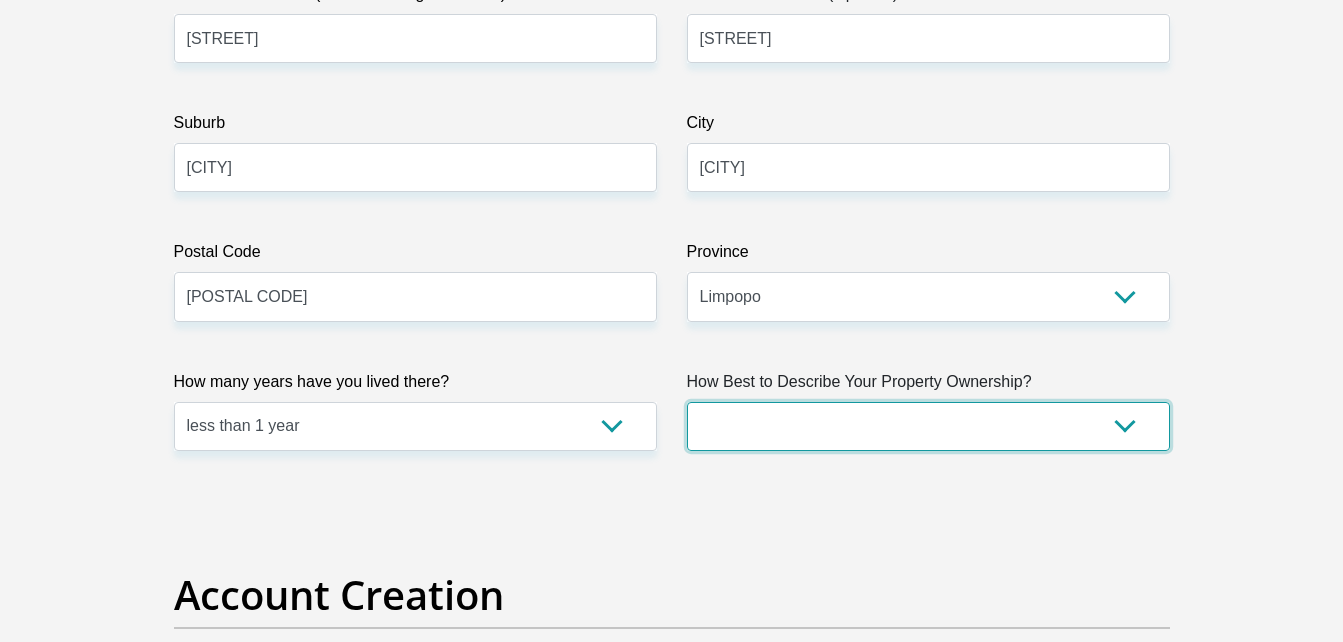 click on "Owned
Rented
Family Owned
Company Dwelling" at bounding box center (928, 426) 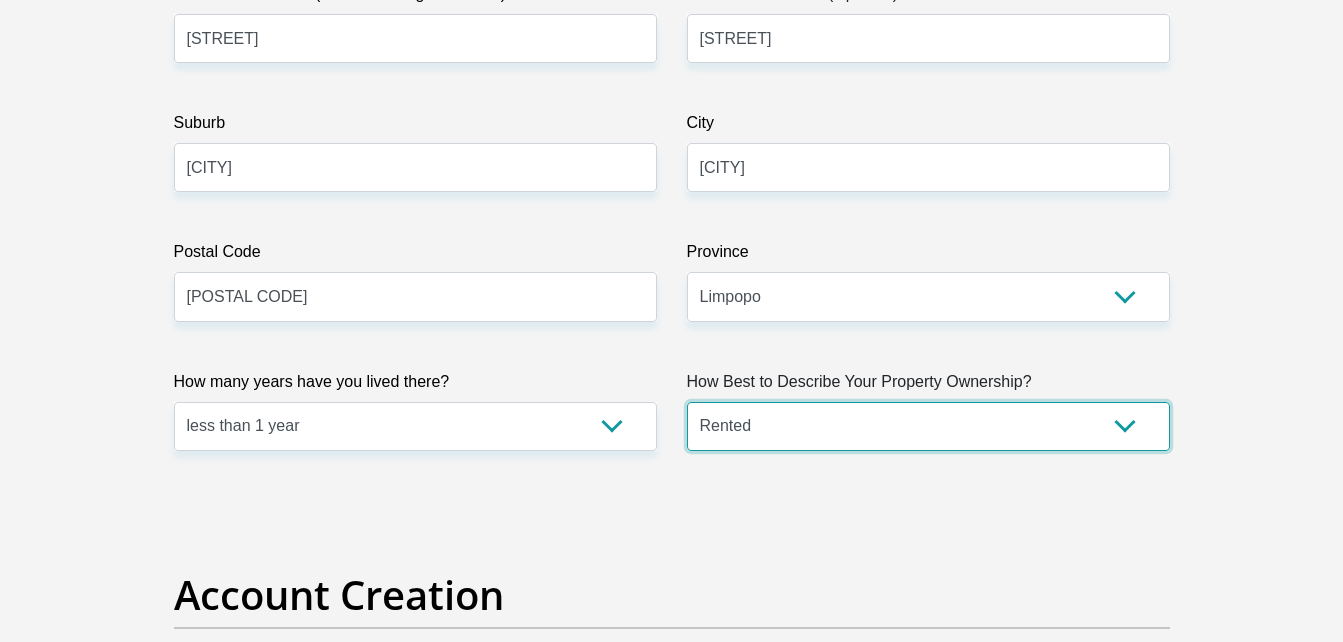 click on "Owned
Rented
Family Owned
Company Dwelling" at bounding box center [928, 426] 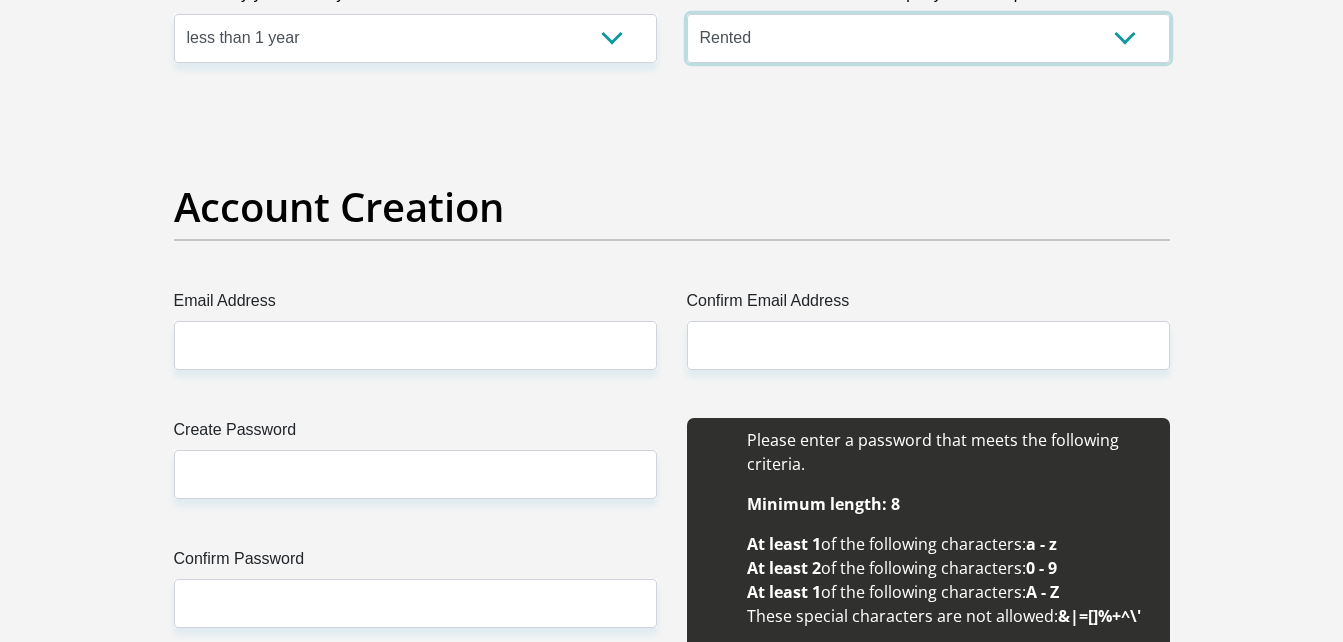 scroll, scrollTop: 1554, scrollLeft: 0, axis: vertical 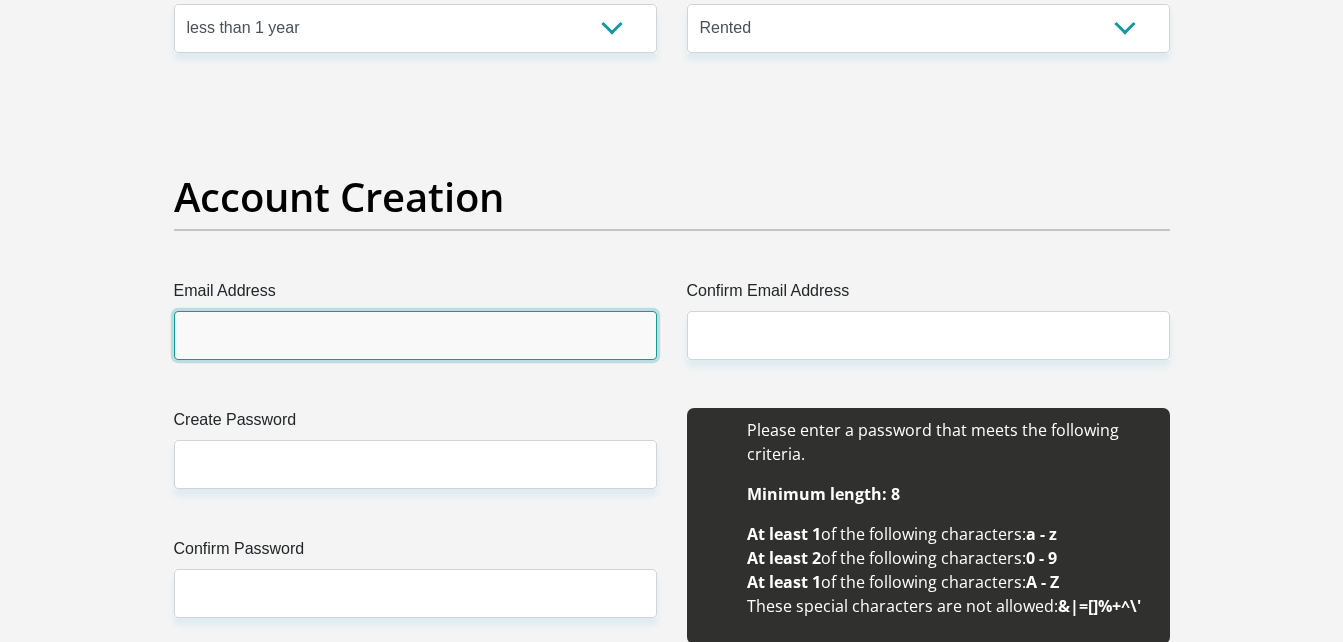 drag, startPoint x: 561, startPoint y: 342, endPoint x: 464, endPoint y: 323, distance: 98.84331 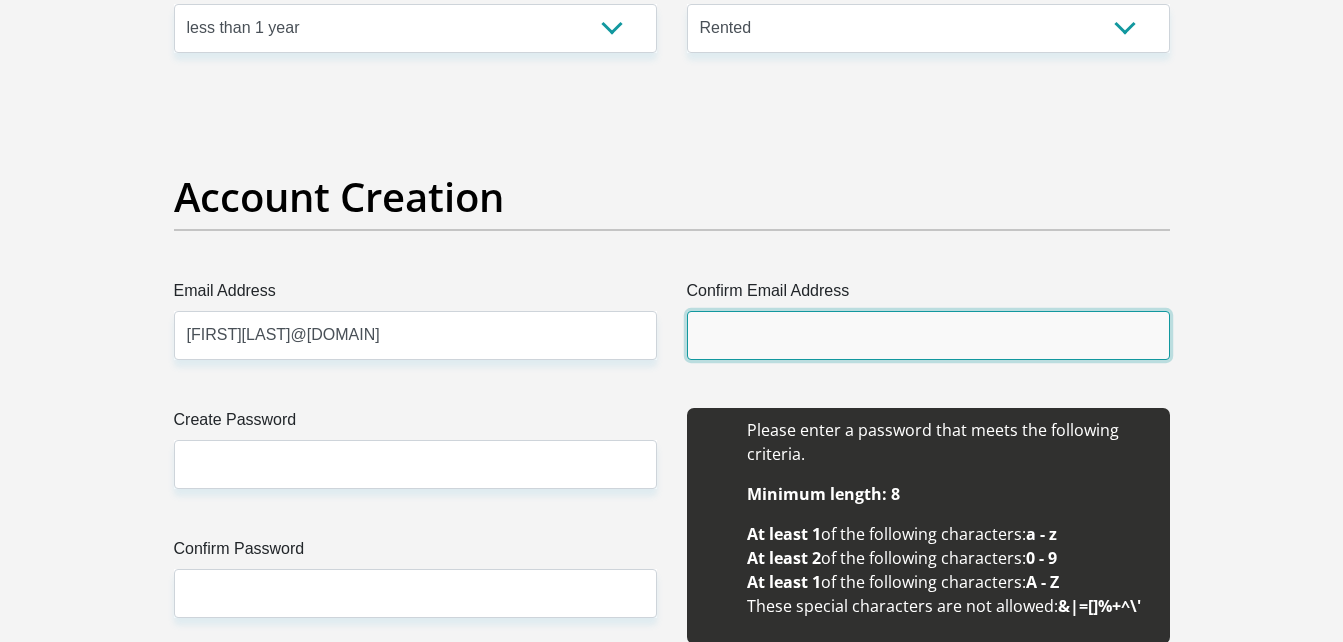 type on "[FIRST][LAST]@[DOMAIN]" 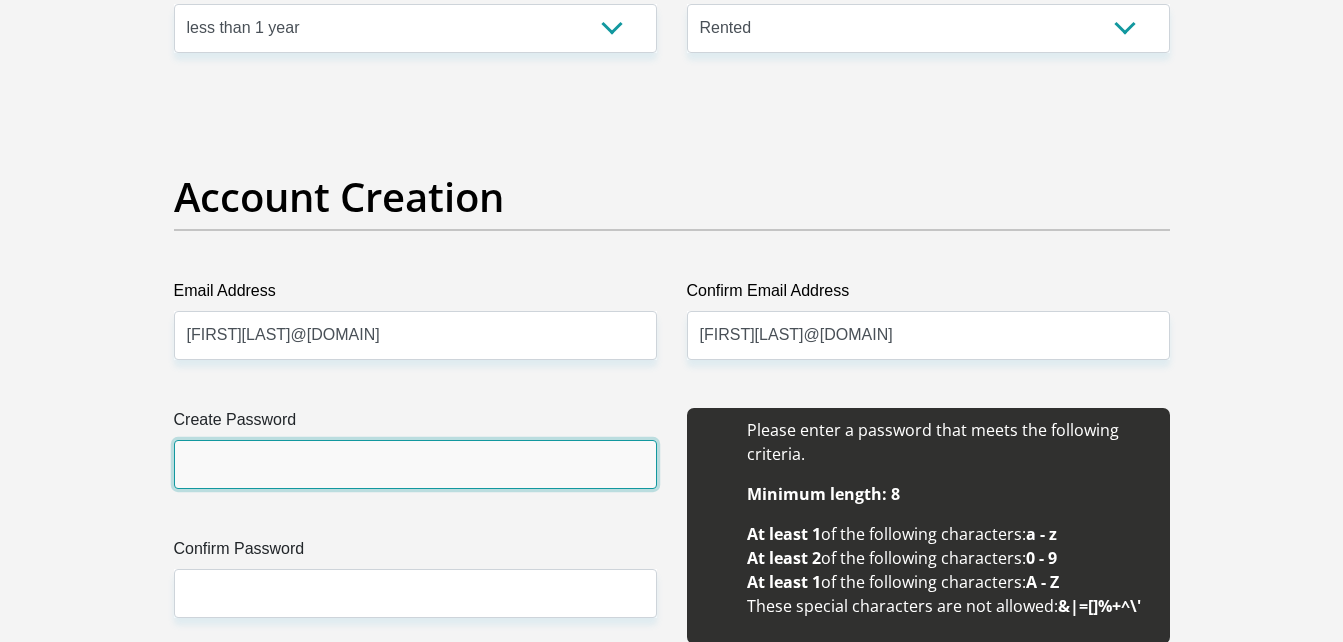 click on "Create Password" at bounding box center [415, 464] 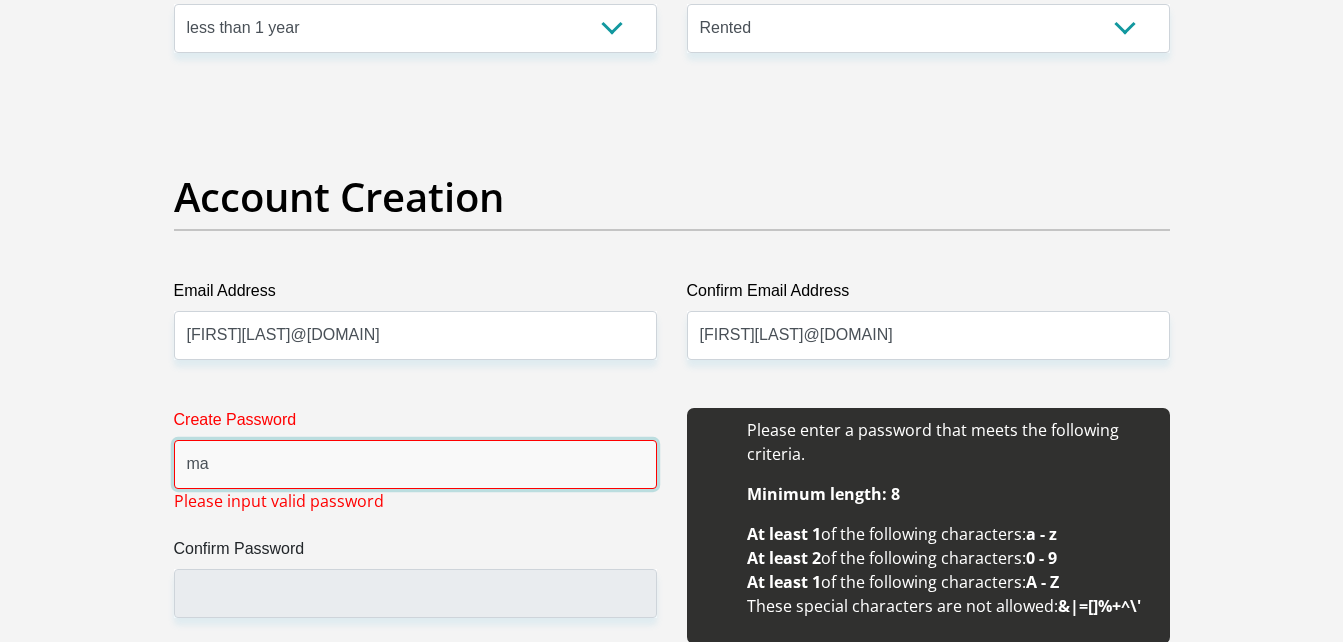 type on "m" 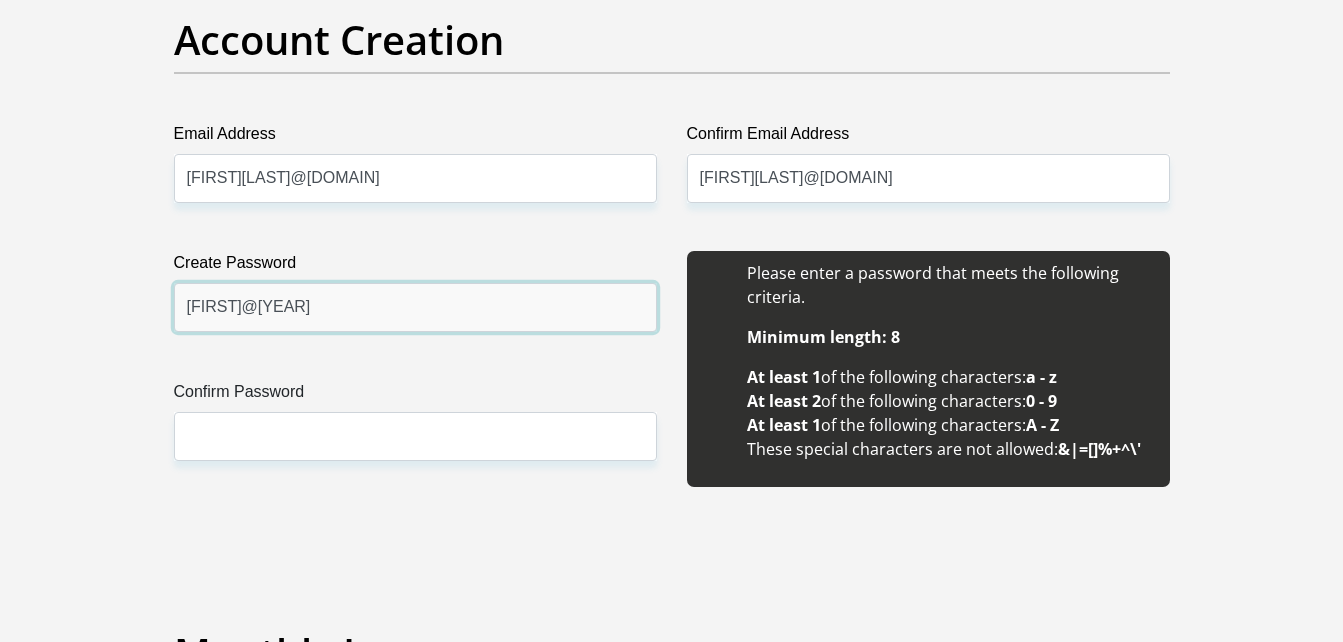 scroll, scrollTop: 1712, scrollLeft: 0, axis: vertical 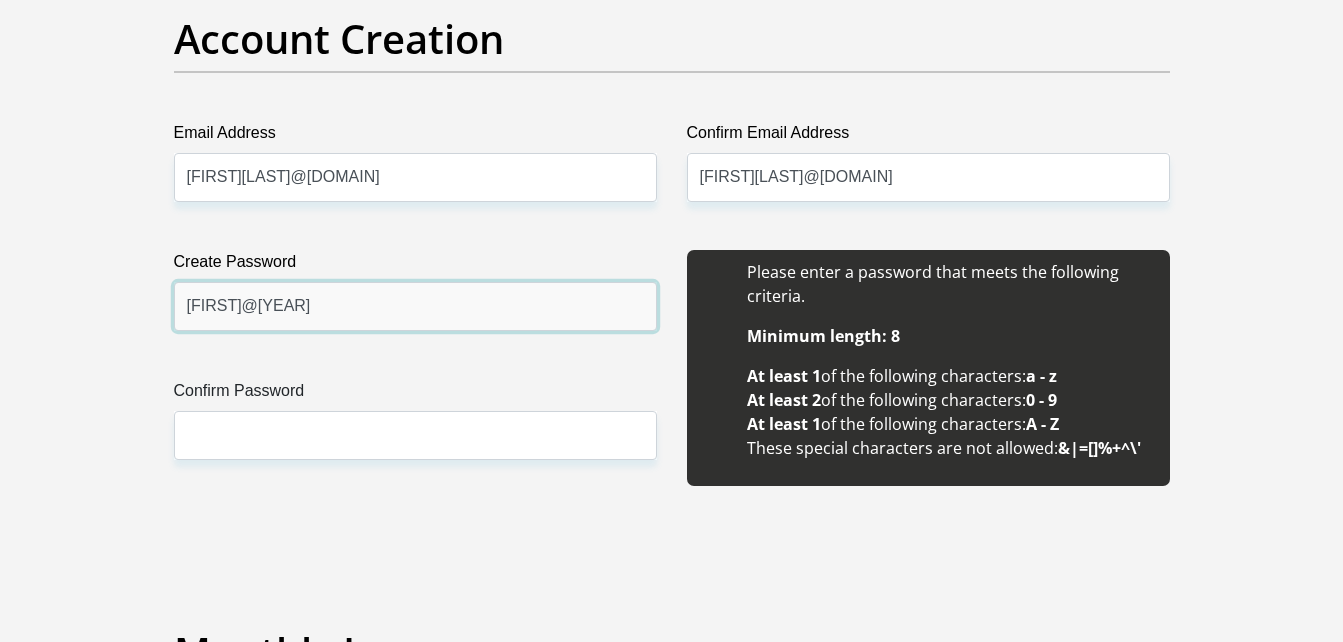 type on "[FIRST]@[YEAR]" 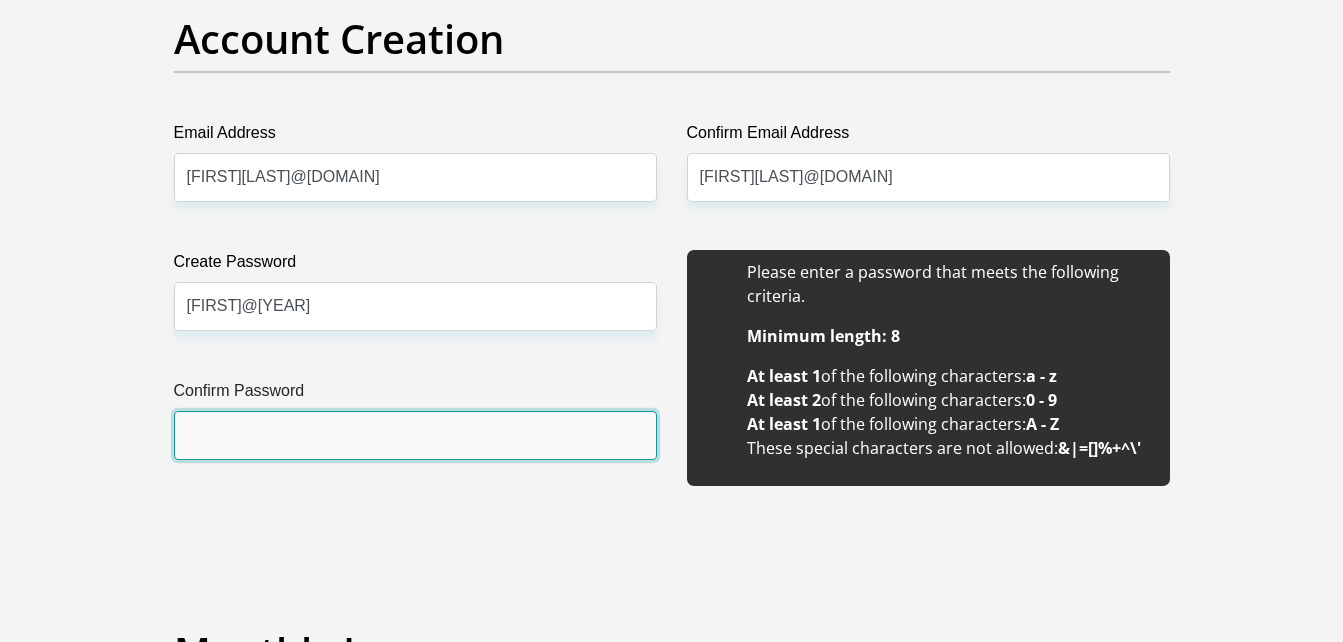 click on "Confirm Password" at bounding box center (415, 435) 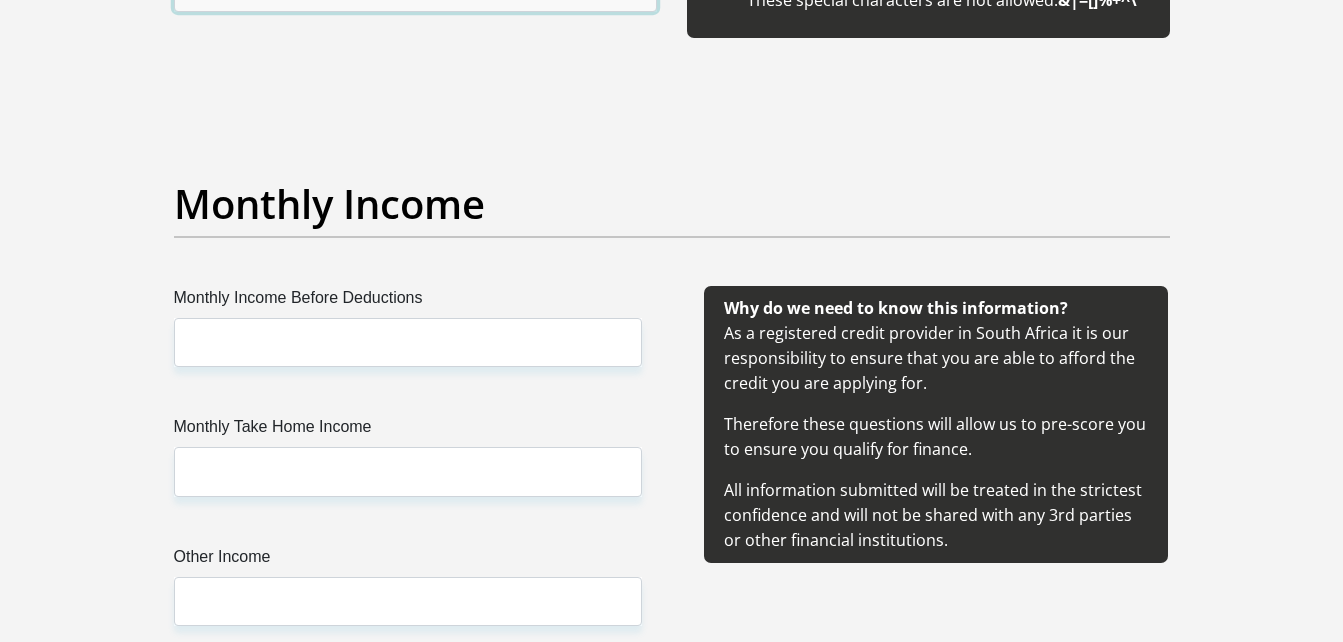 scroll, scrollTop: 2161, scrollLeft: 0, axis: vertical 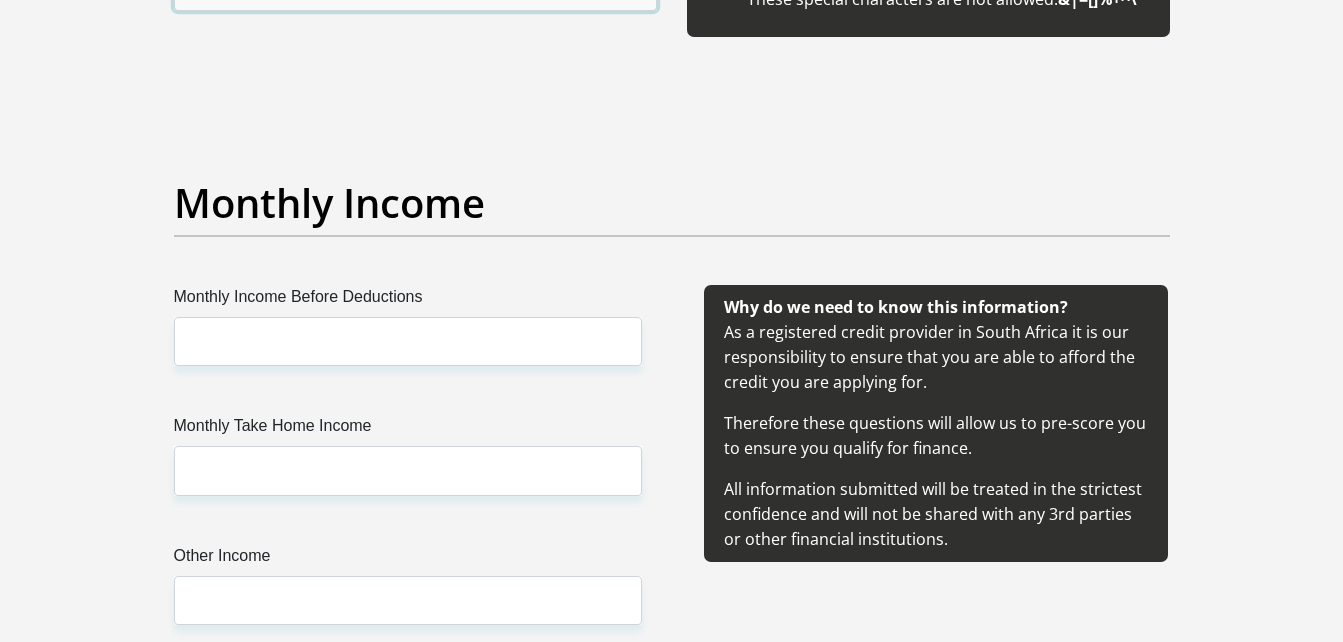 type on "[FIRST]@[YEAR]" 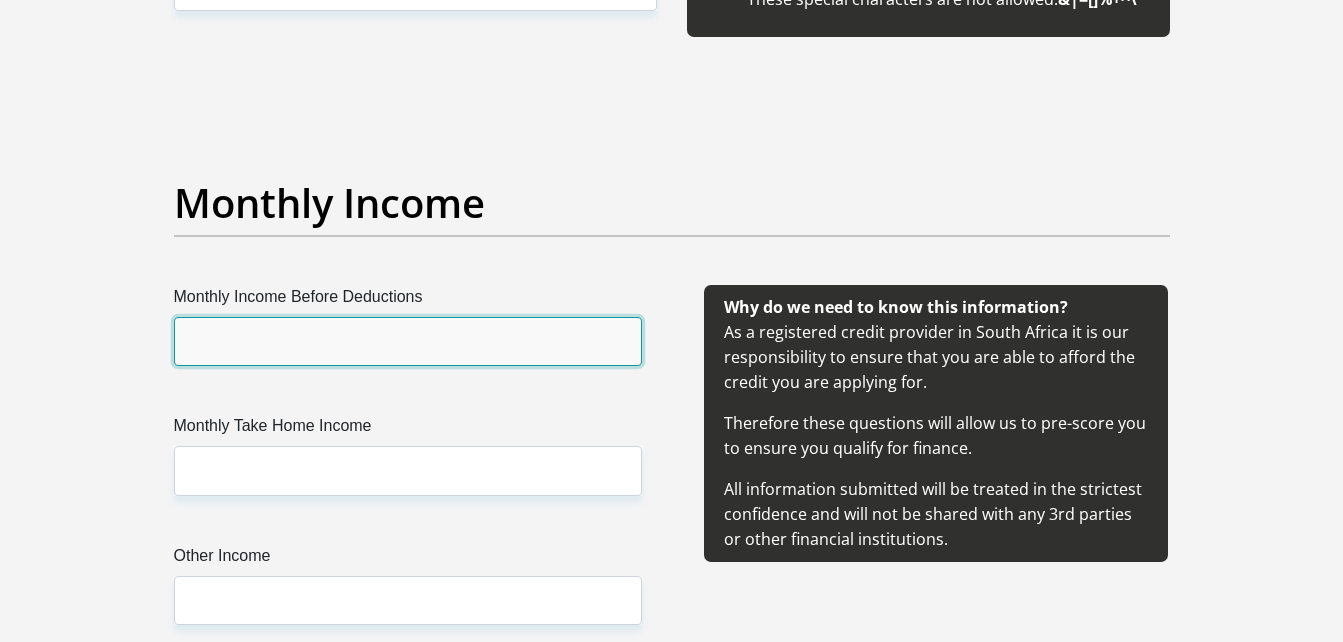 click on "Monthly Income Before Deductions" at bounding box center (408, 341) 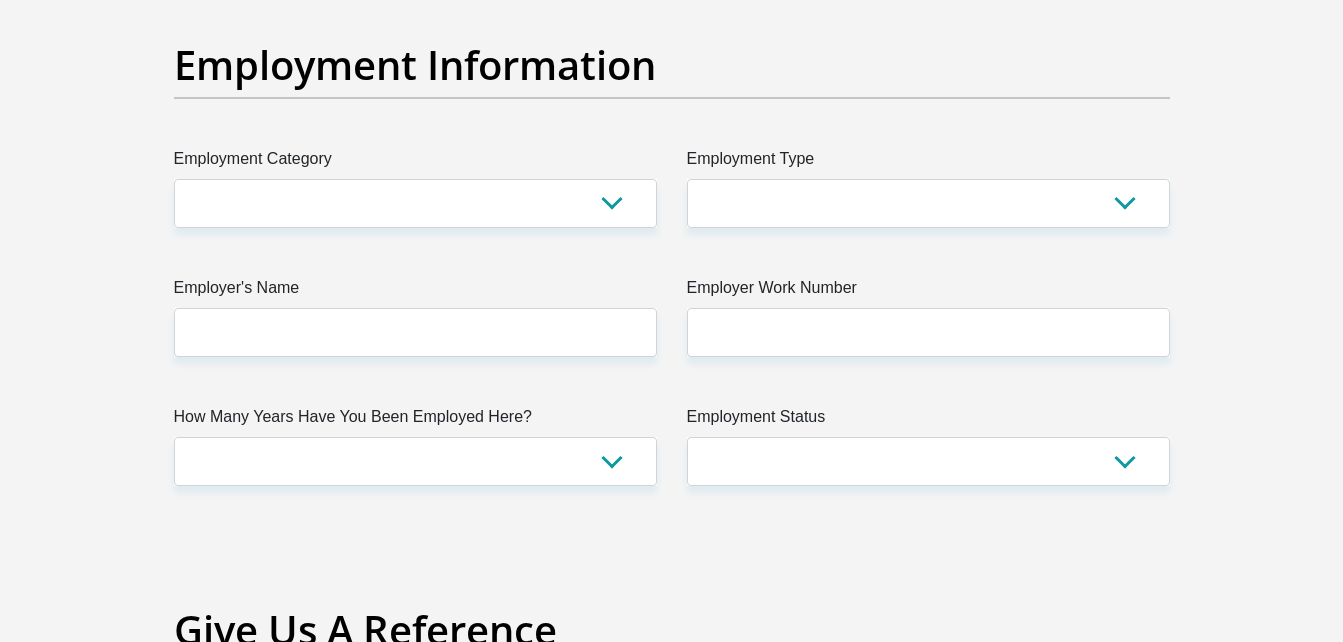 scroll, scrollTop: 3609, scrollLeft: 0, axis: vertical 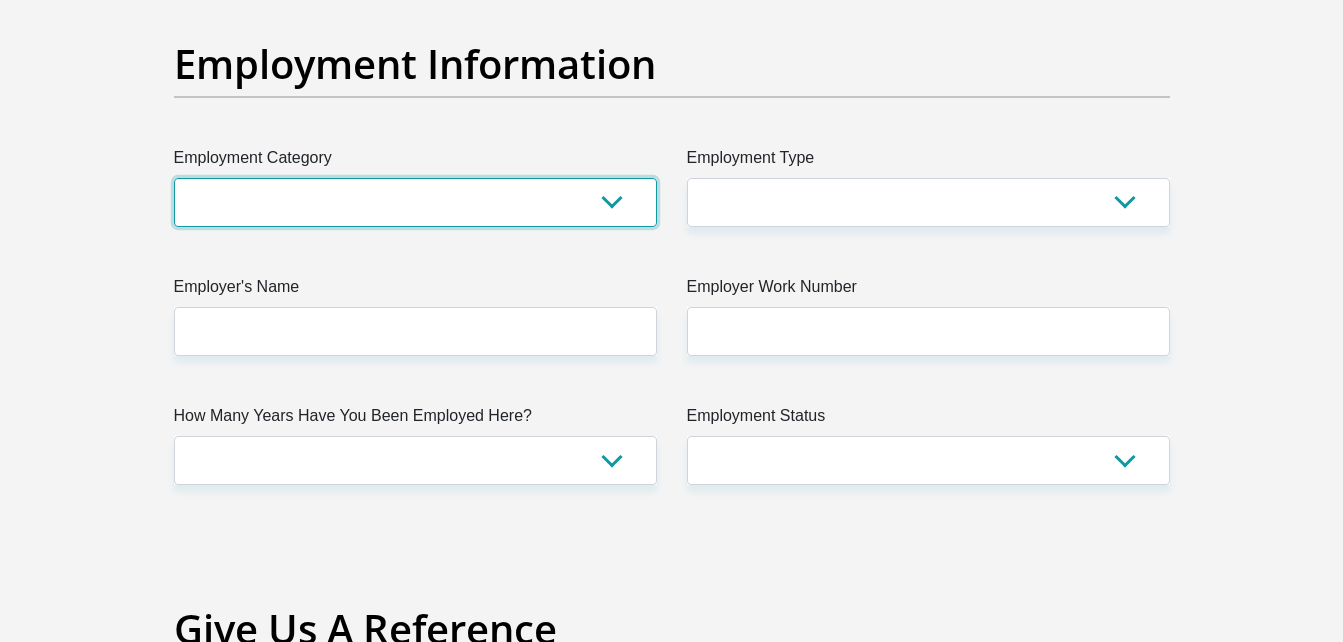 click on "AGRICULTURE
ALCOHOL & TOBACCO
CONSTRUCTION MATERIALS
METALLURGY
EQUIPMENT FOR RENEWABLE ENERGY
SPECIALIZED CONTRACTORS
CAR
GAMING (INCL. INTERNET
OTHER WHOLESALE
UNLICENSED PHARMACEUTICALS
CURRENCY EXCHANGE HOUSES
OTHER FINANCIAL INSTITUTIONS & INSURANCE
REAL ESTATE AGENTS
OIL & GAS
OTHER MATERIALS (E.G. IRON ORE)
PRECIOUS STONES & PRECIOUS METALS
POLITICAL ORGANIZATIONS
RELIGIOUS ORGANIZATIONS(NOT SECTS)
ACTI. HAVING BUSINESS DEAL WITH PUBLIC ADMINISTRATION
LAUNDROMATS" at bounding box center (415, 202) 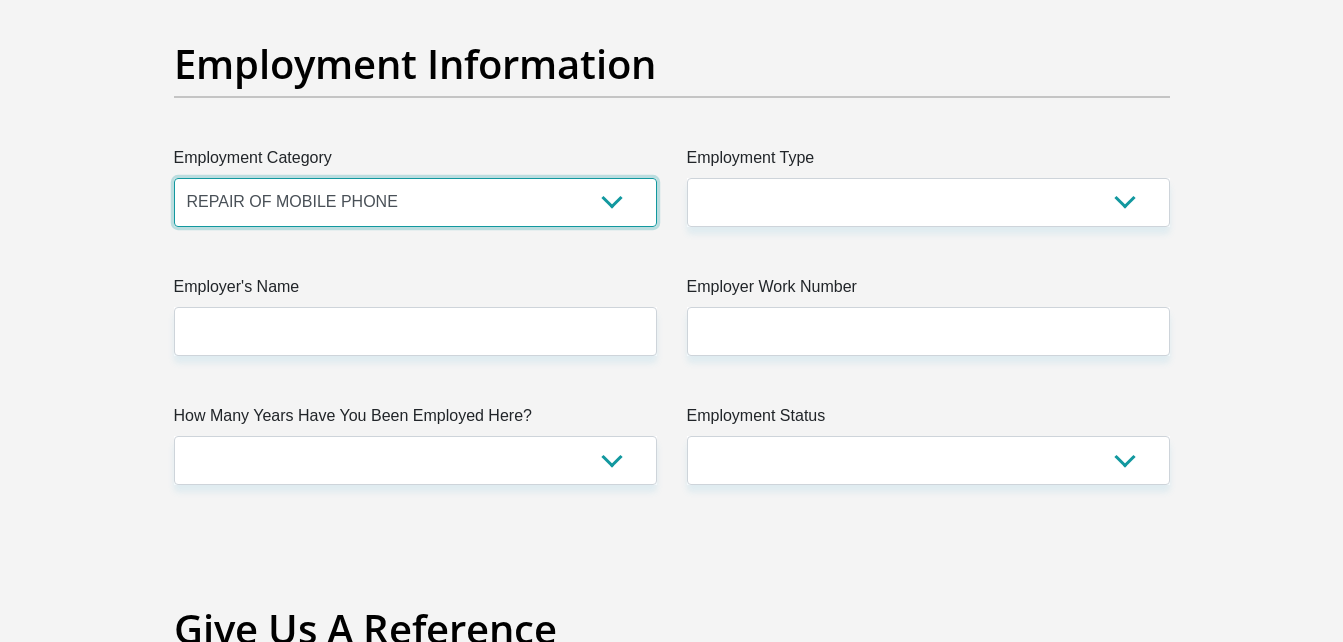 click on "AGRICULTURE
ALCOHOL & TOBACCO
CONSTRUCTION MATERIALS
METALLURGY
EQUIPMENT FOR RENEWABLE ENERGY
SPECIALIZED CONTRACTORS
CAR
GAMING (INCL. INTERNET
OTHER WHOLESALE
UNLICENSED PHARMACEUTICALS
CURRENCY EXCHANGE HOUSES
OTHER FINANCIAL INSTITUTIONS & INSURANCE
REAL ESTATE AGENTS
OIL & GAS
OTHER MATERIALS (E.G. IRON ORE)
PRECIOUS STONES & PRECIOUS METALS
POLITICAL ORGANIZATIONS
RELIGIOUS ORGANIZATIONS(NOT SECTS)
ACTI. HAVING BUSINESS DEAL WITH PUBLIC ADMINISTRATION
LAUNDROMATS" at bounding box center [415, 202] 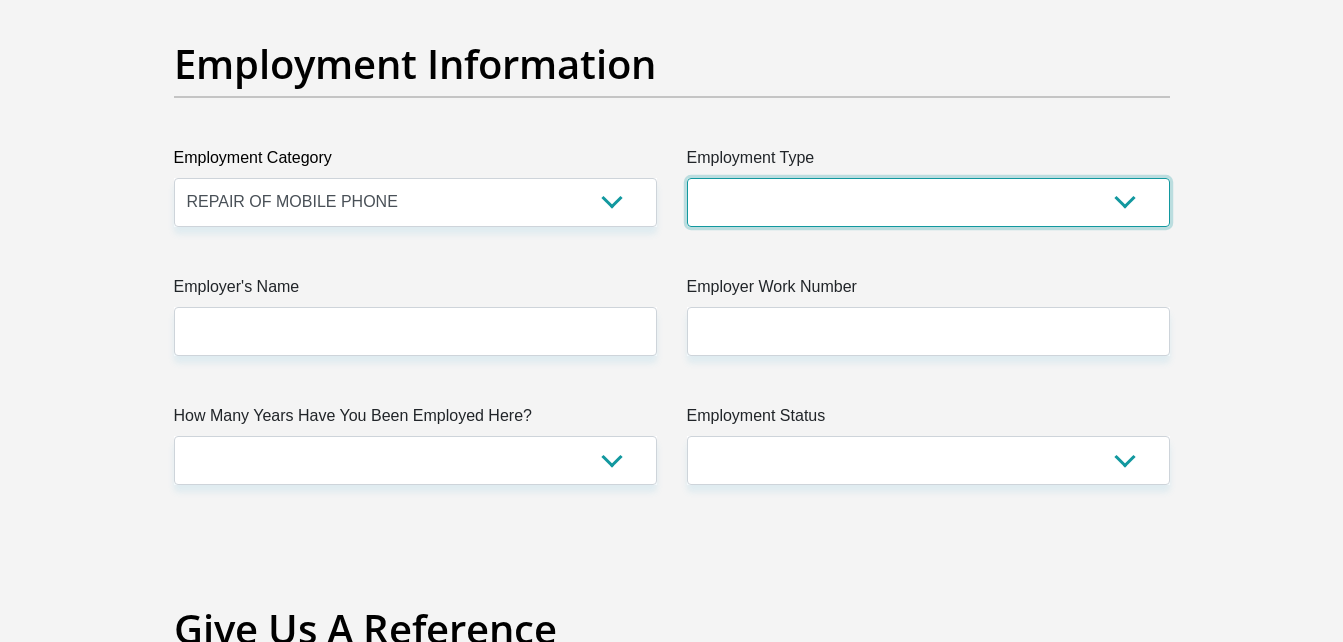 click on "College/Lecturer
Craft Seller
Creative
Driver
Executive
Farmer
Forces - Non Commissioned
Forces - Officer
Hawker
Housewife
Labourer
Licenced Professional
Manager
Miner
Non Licenced Professional
Office Staff/Clerk
Outside Worker
Pensioner
Permanent Teacher
Production/Manufacturing
Sales
Self-Employed
Semi-Professional Worker
Service Industry  Social Worker  Student" at bounding box center (928, 202) 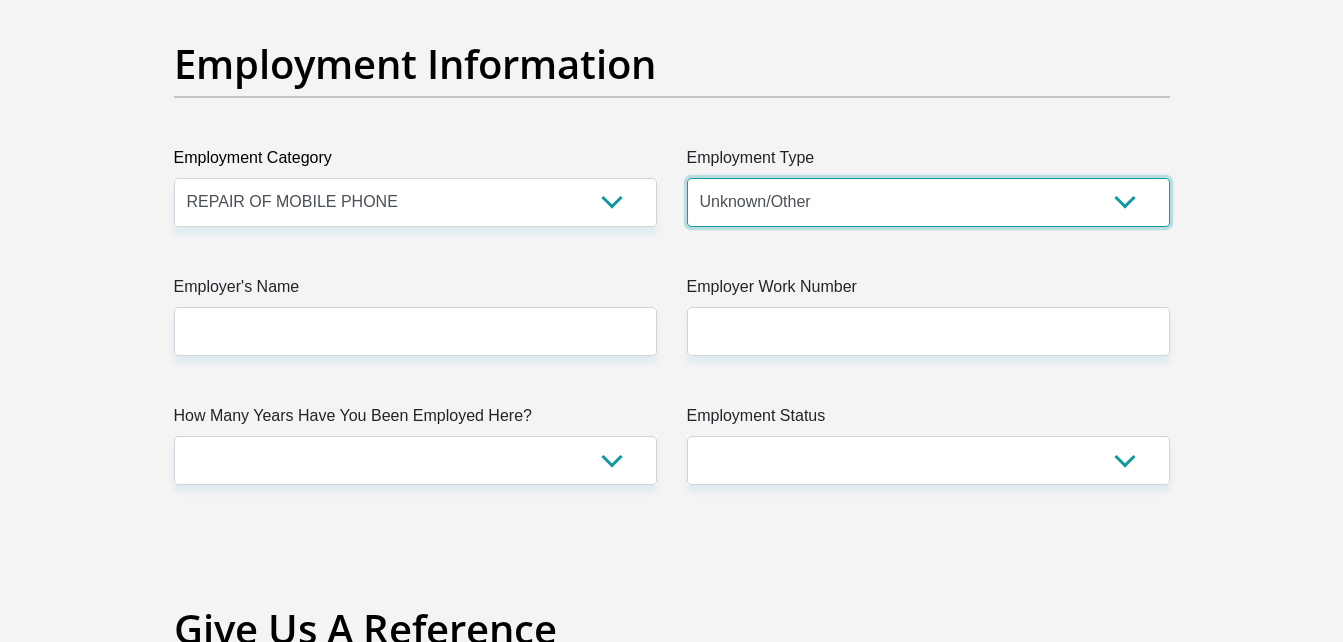 click on "College/Lecturer
Craft Seller
Creative
Driver
Executive
Farmer
Forces - Non Commissioned
Forces - Officer
Hawker
Housewife
Labourer
Licenced Professional
Manager
Miner
Non Licenced Professional
Office Staff/Clerk
Outside Worker
Pensioner
Permanent Teacher
Production/Manufacturing
Sales
Self-Employed
Semi-Professional Worker
Service Industry  Social Worker  Student" at bounding box center [928, 202] 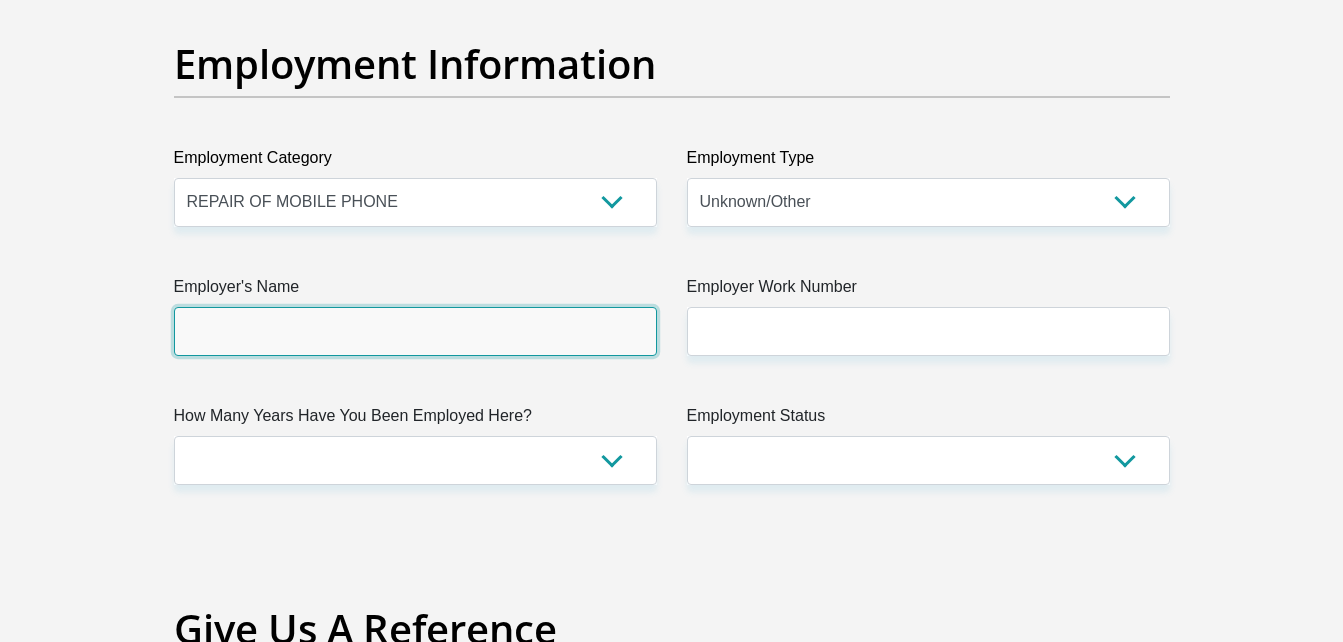 click on "Employer's Name" at bounding box center (415, 331) 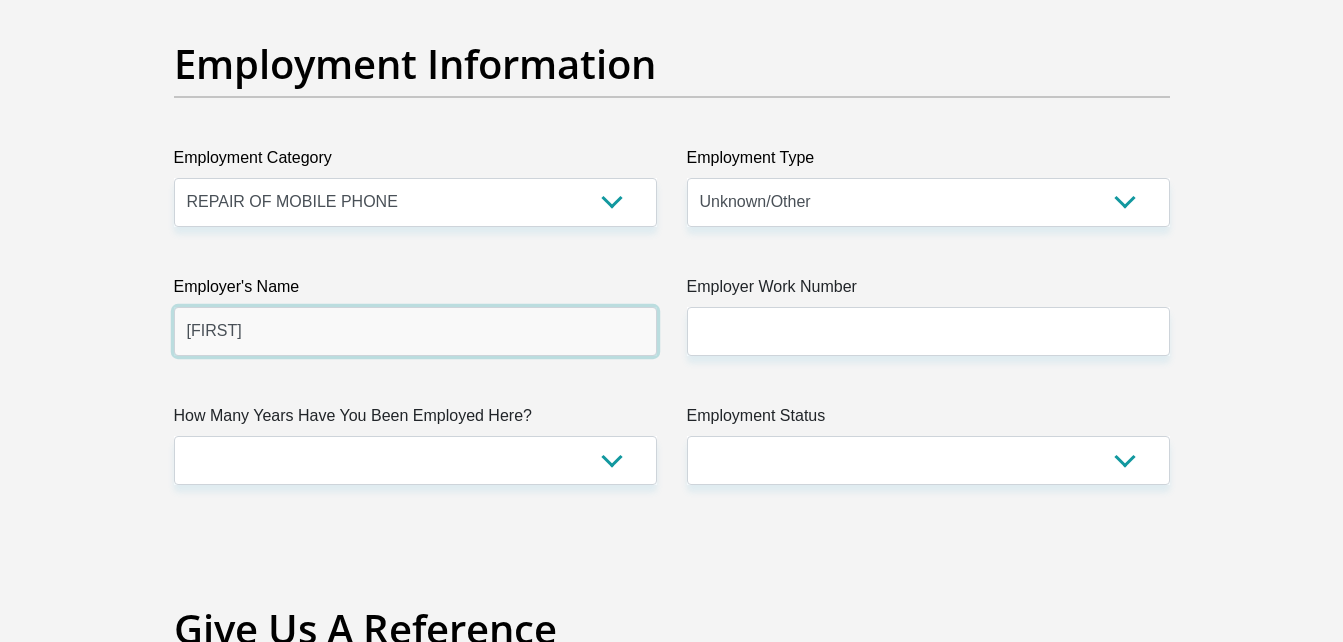 type on "[FIRST]" 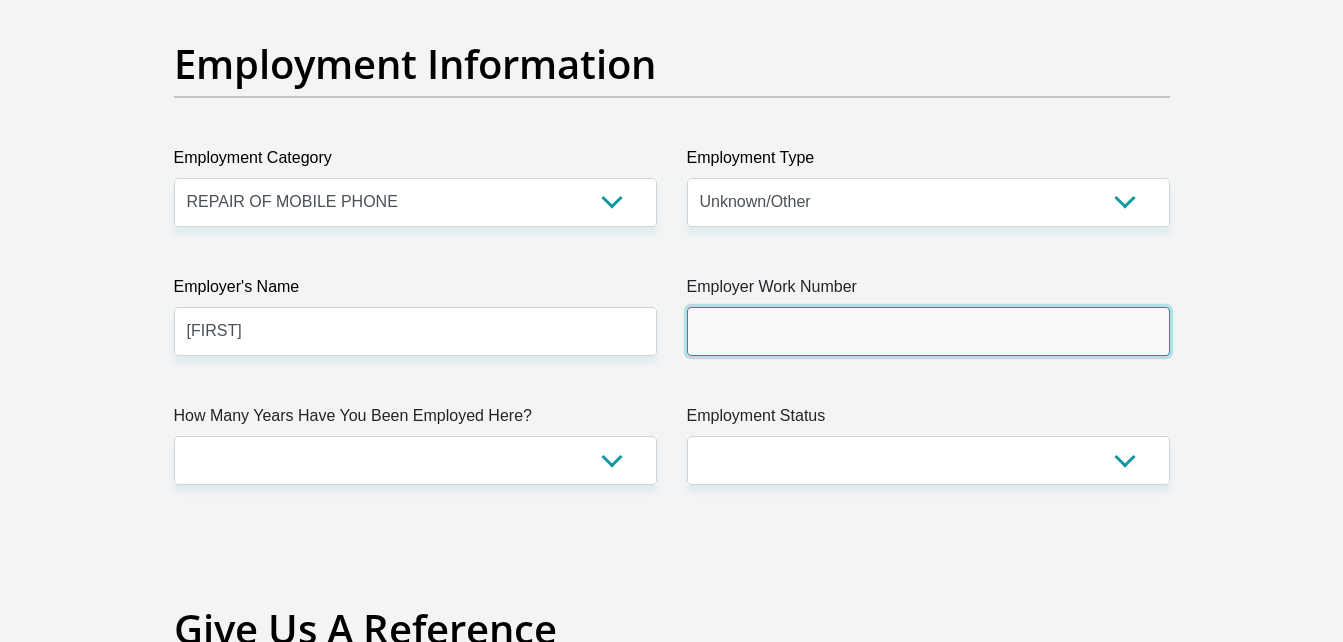 click on "Employer Work Number" at bounding box center (928, 331) 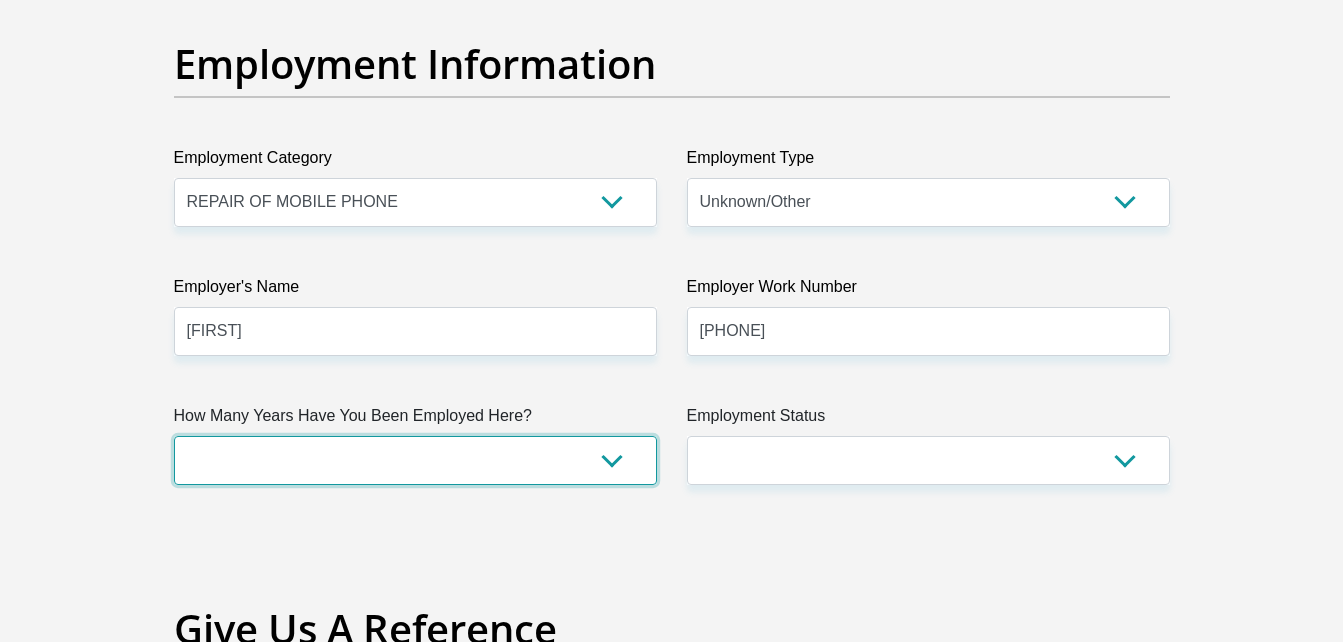 click on "less than 1 year
1-3 years
3-5 years
5+ years" at bounding box center (415, 460) 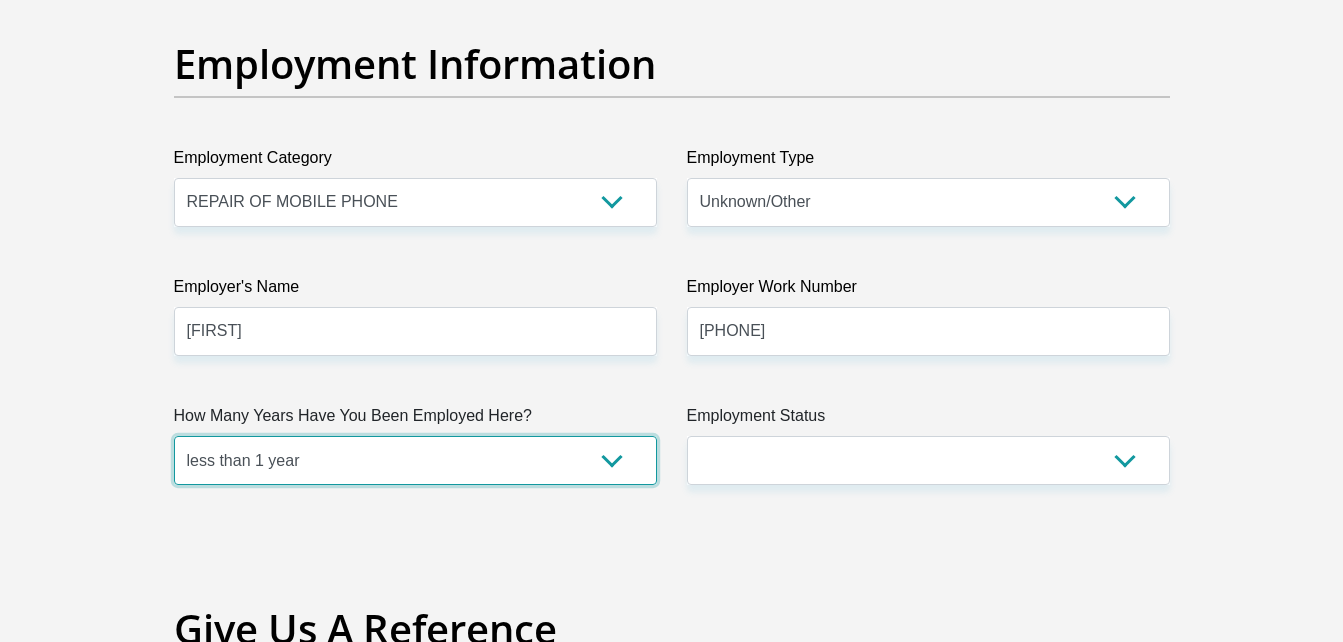 click on "less than 1 year
1-3 years
3-5 years
5+ years" at bounding box center [415, 460] 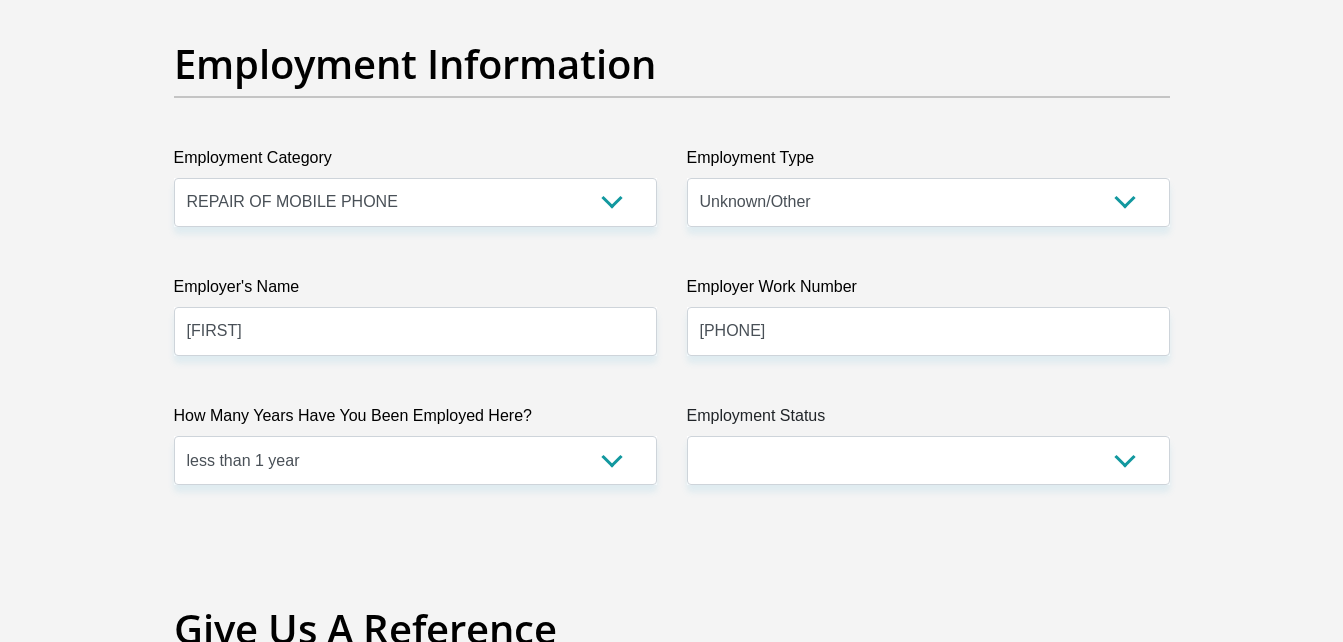 click on "Employment Status" at bounding box center [928, 420] 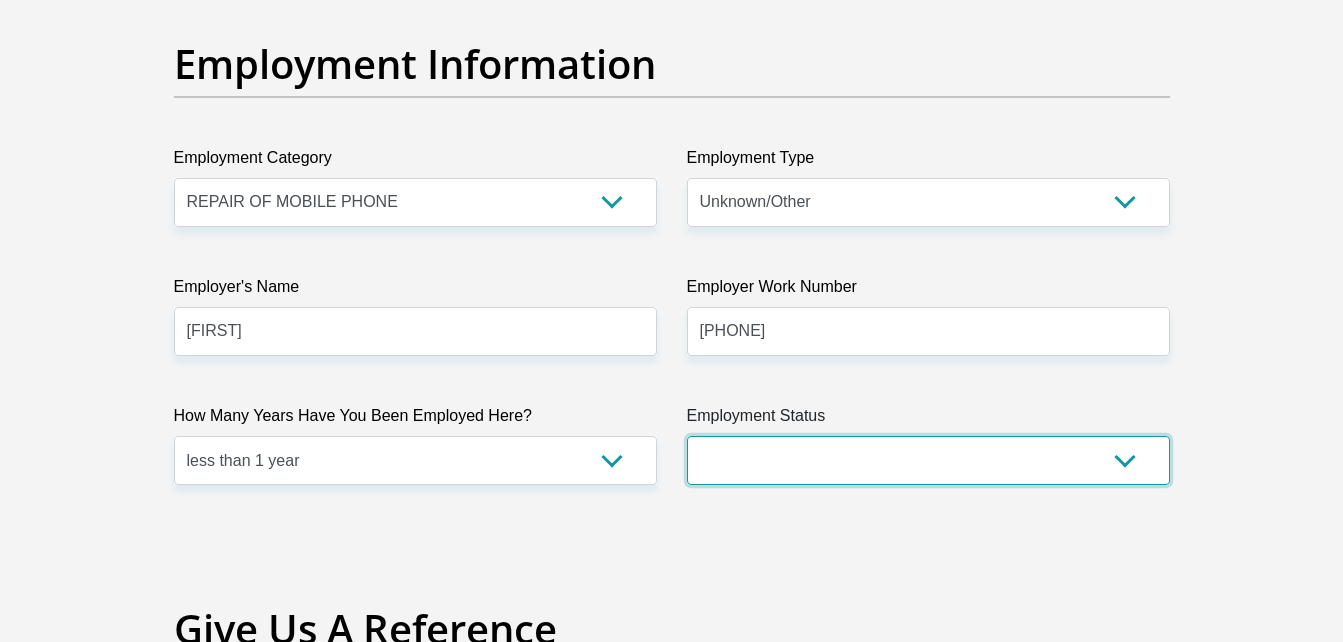 click on "Permanent/Full-time
Part-time/Casual
Contract Worker
Self-Employed
Housewife
Retired
Student
Medically Boarded
Disability
Unemployed" at bounding box center [928, 460] 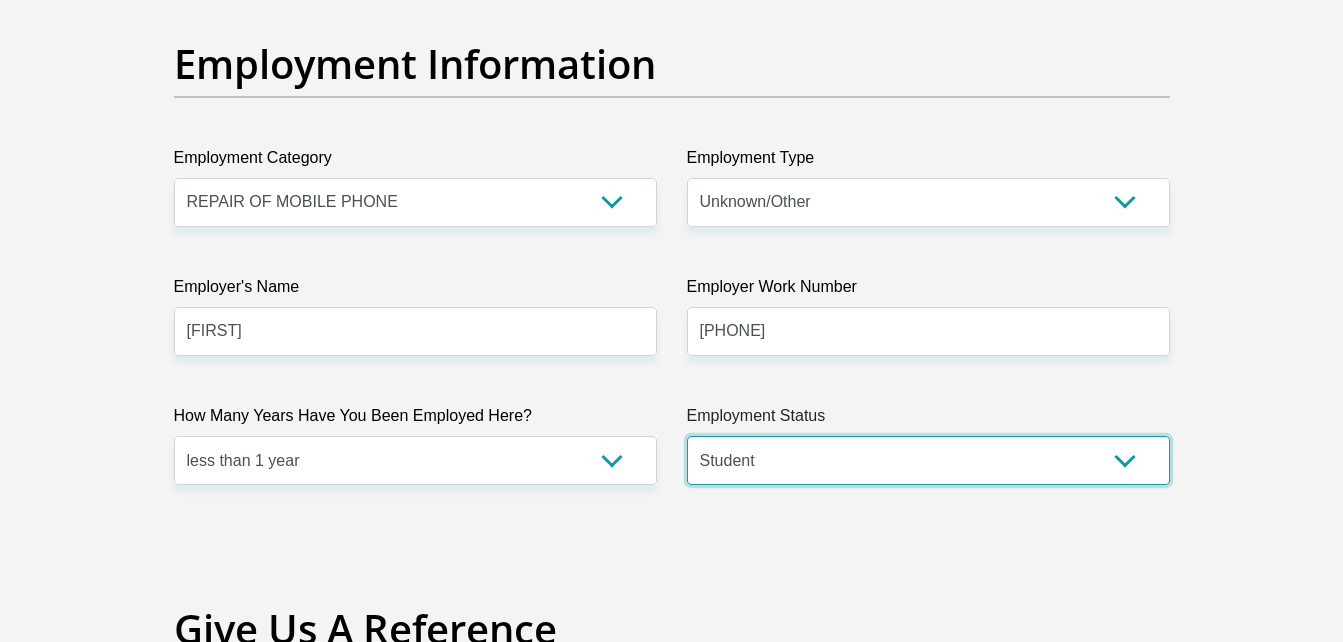 click on "Permanent/Full-time
Part-time/Casual
Contract Worker
Self-Employed
Housewife
Retired
Student
Medically Boarded
Disability
Unemployed" at bounding box center (928, 460) 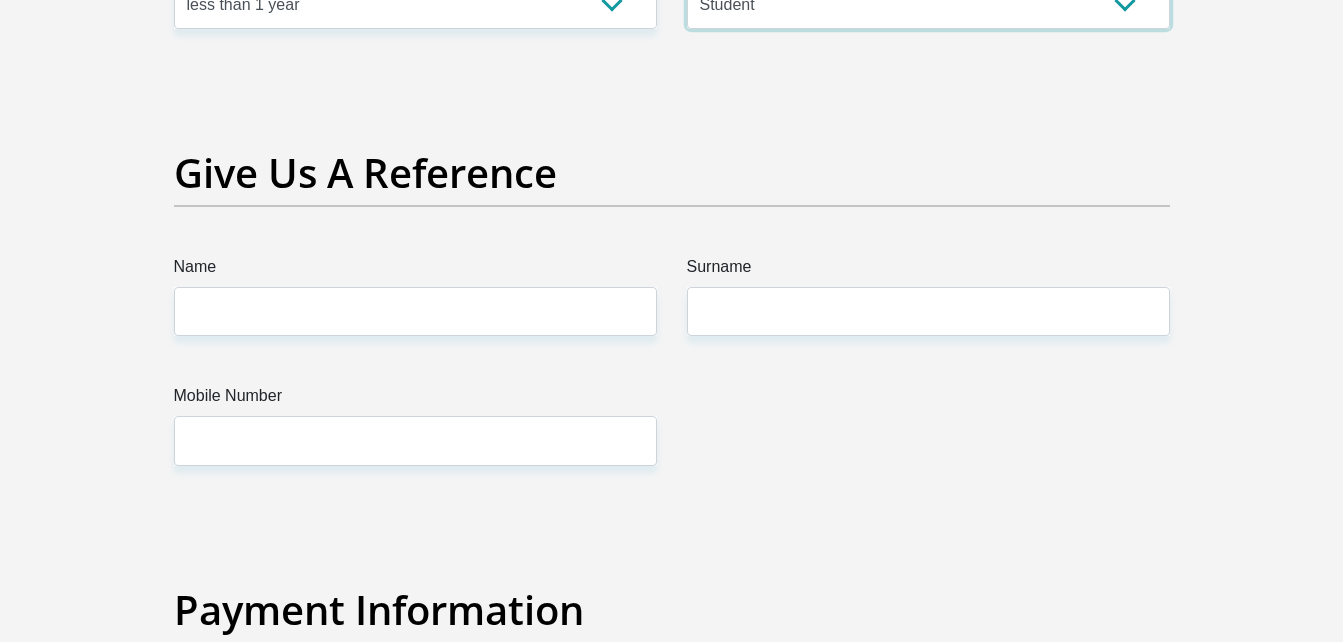 scroll, scrollTop: 4066, scrollLeft: 0, axis: vertical 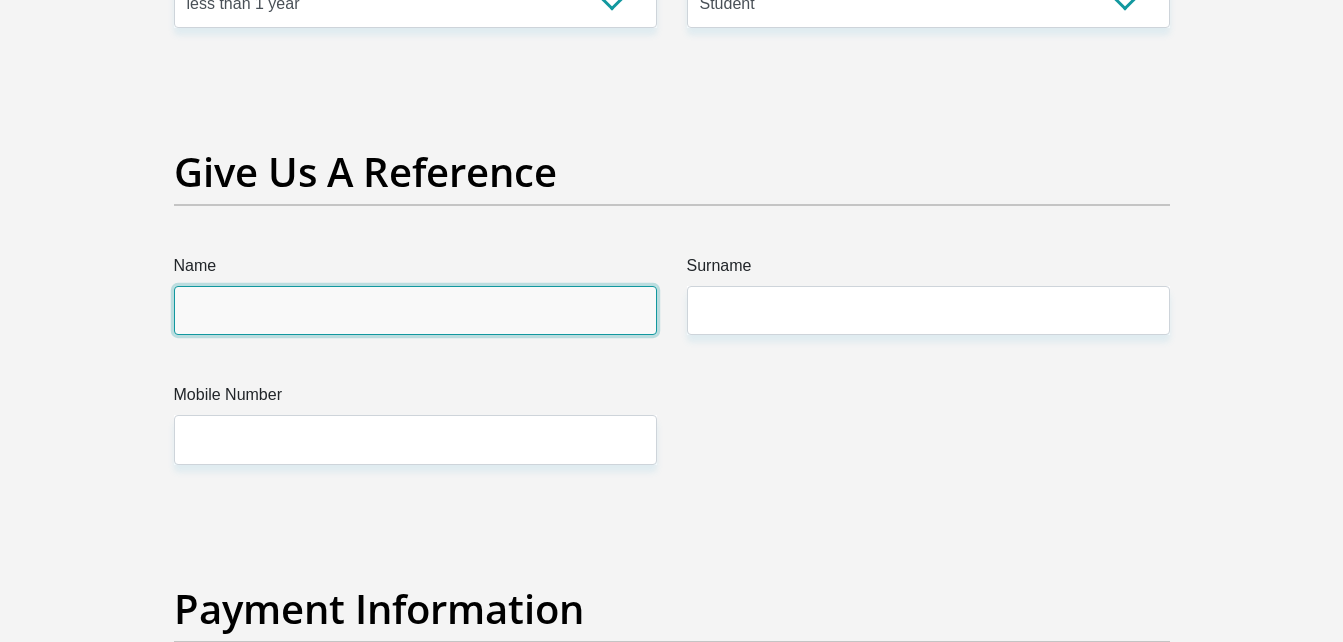 click on "Name" at bounding box center (415, 310) 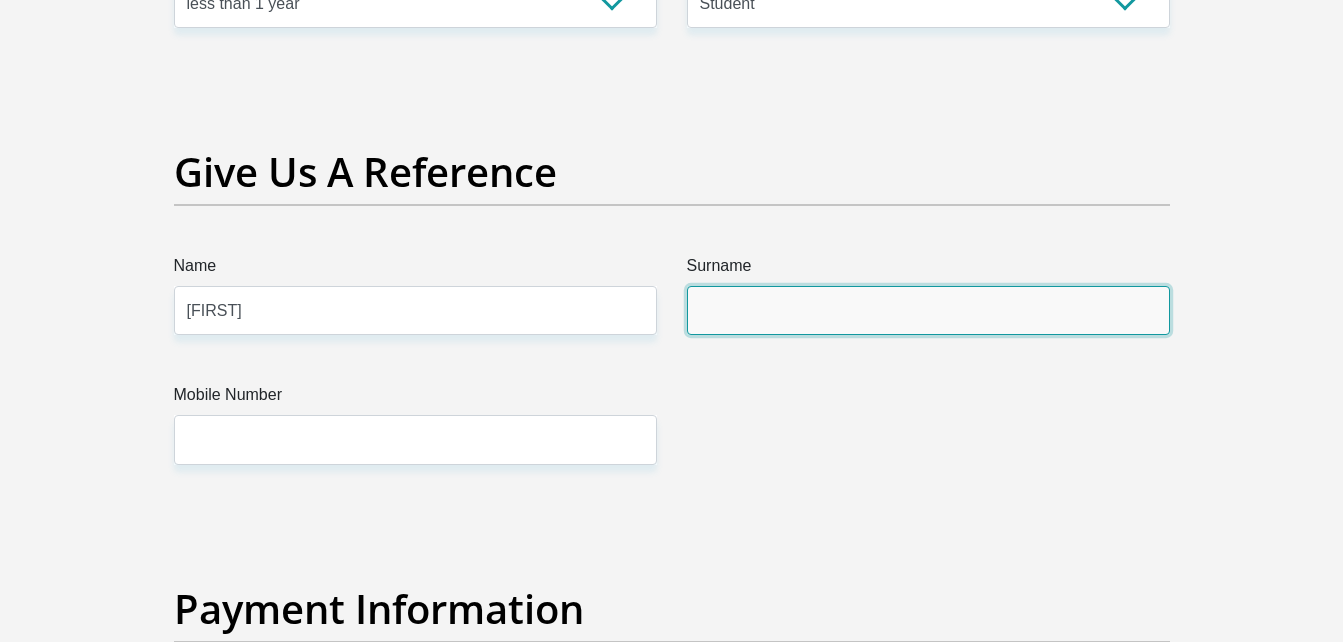 type on "[FIRST]" 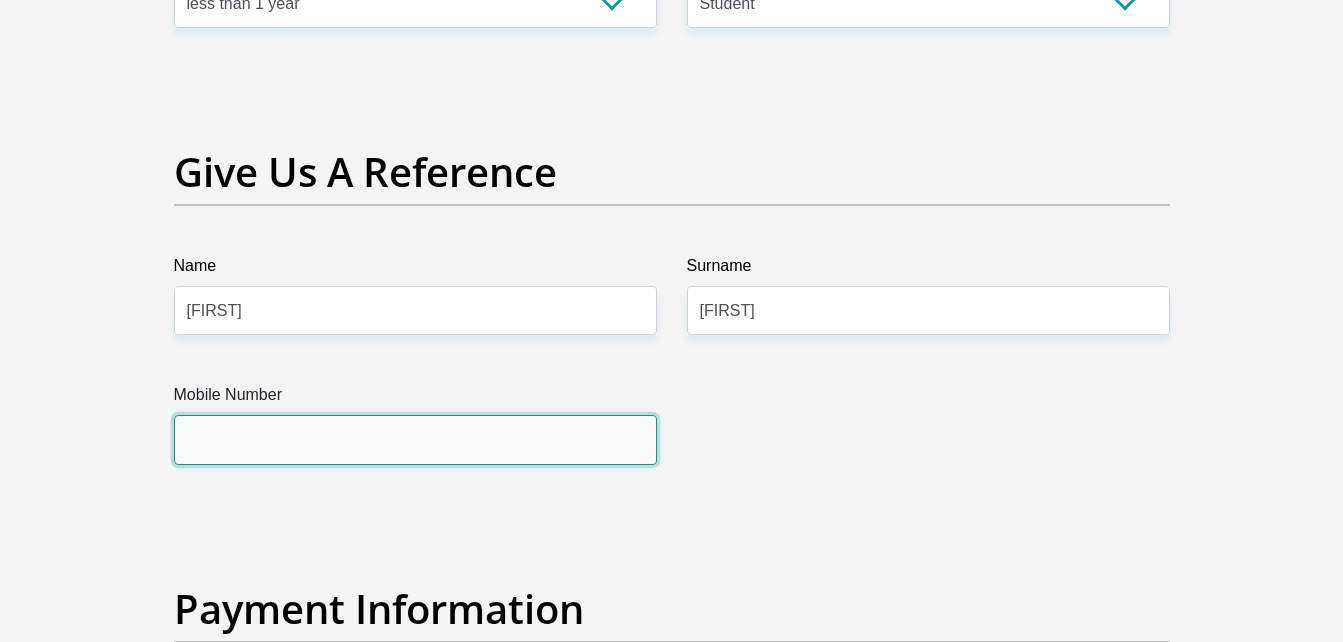 click on "Mobile Number" at bounding box center (415, 439) 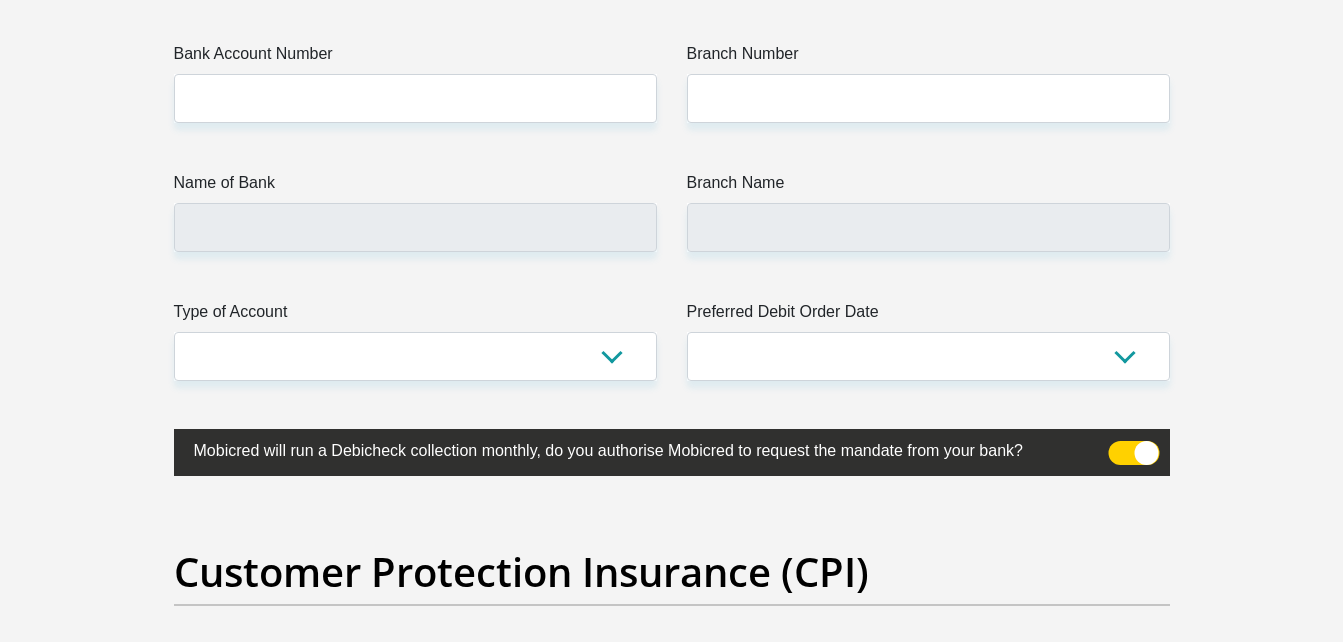 scroll, scrollTop: 4727, scrollLeft: 0, axis: vertical 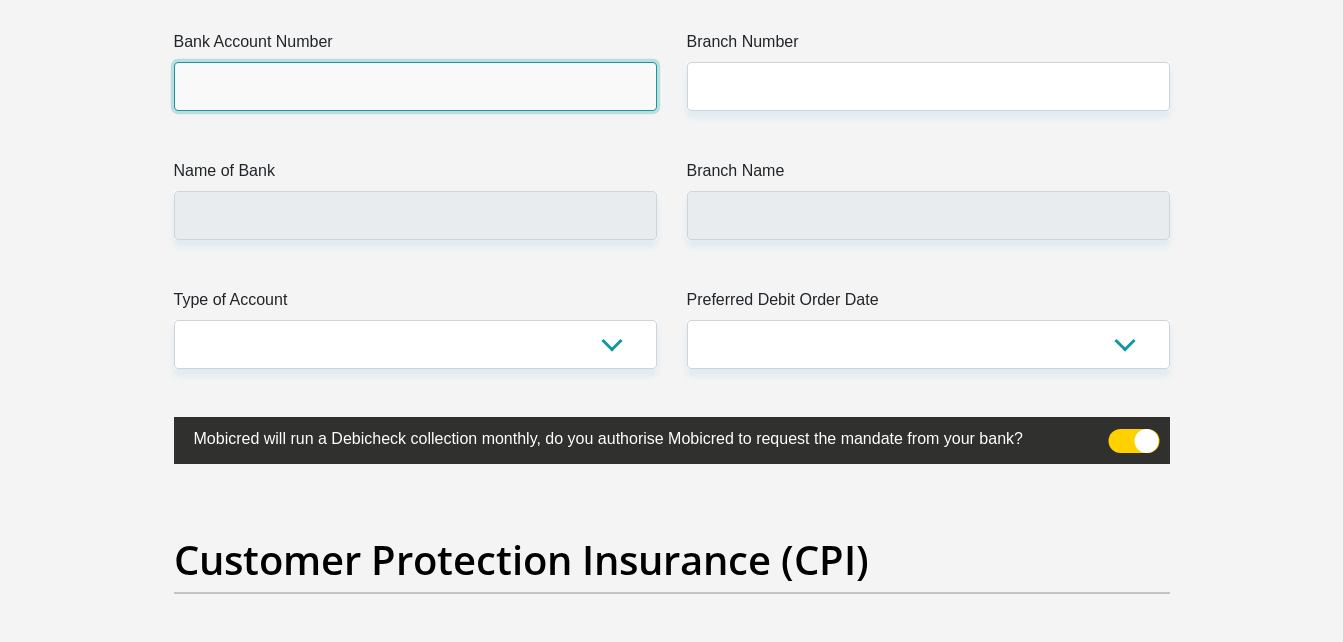 click on "Bank Account Number" at bounding box center (415, 86) 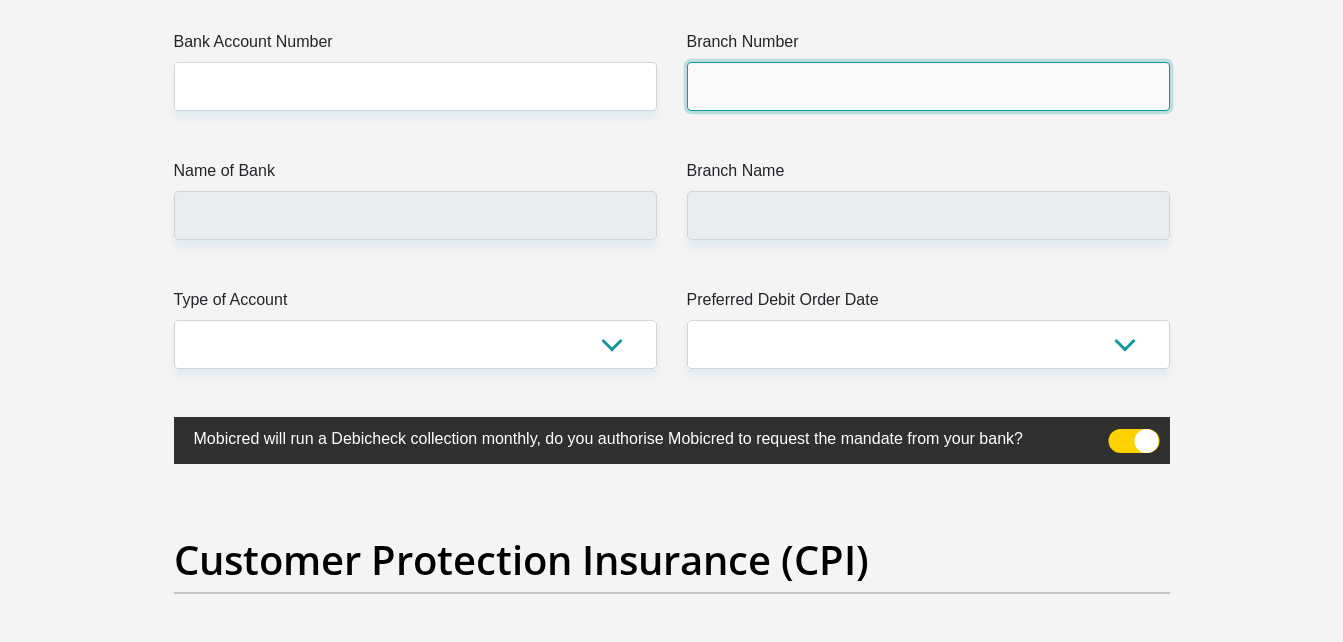 click on "Branch Number" at bounding box center (928, 86) 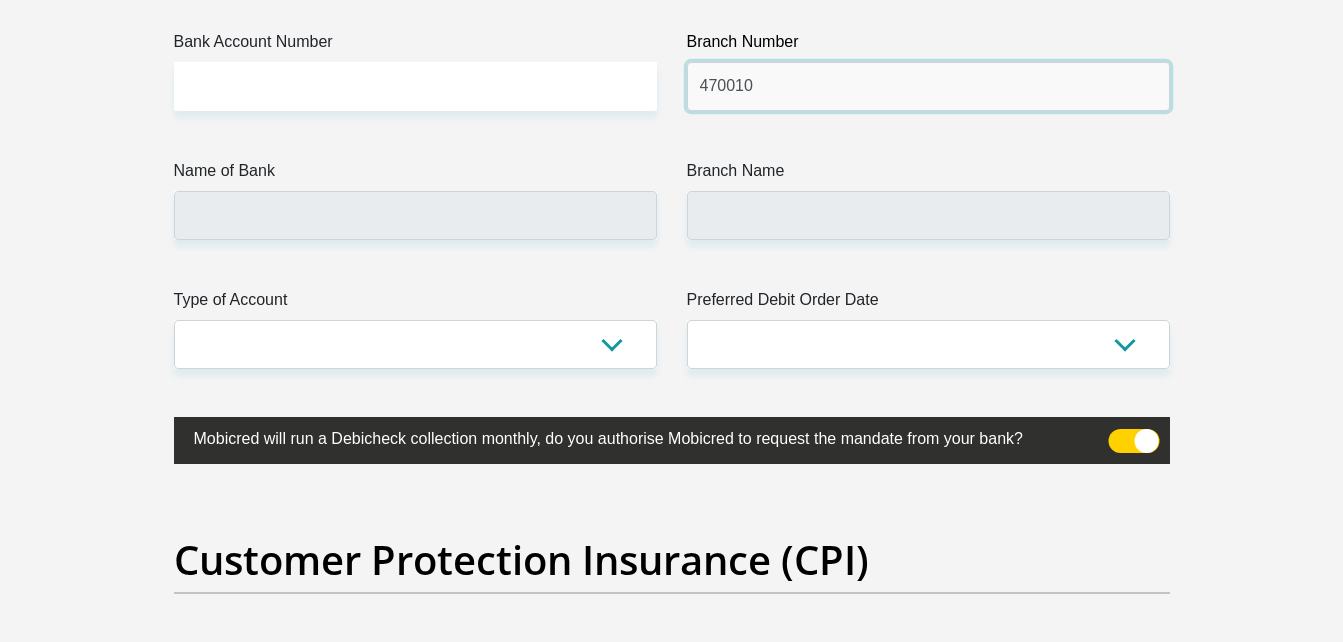 type on "470010" 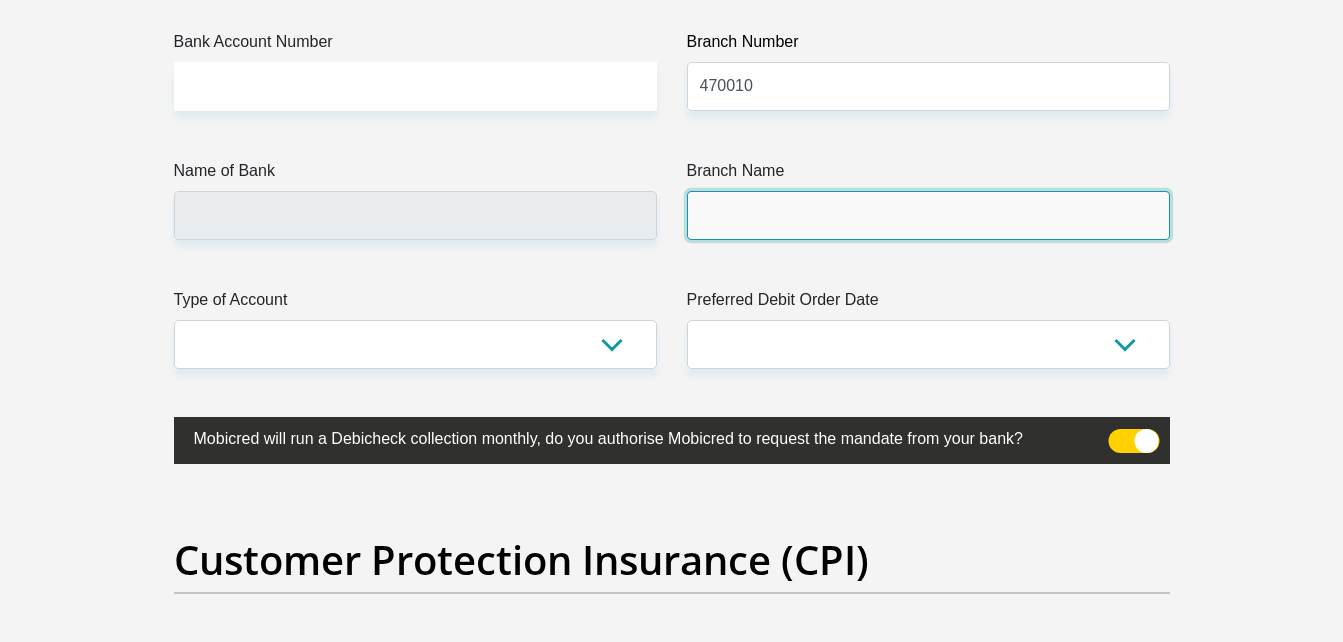 click on "Branch Name" at bounding box center [928, 215] 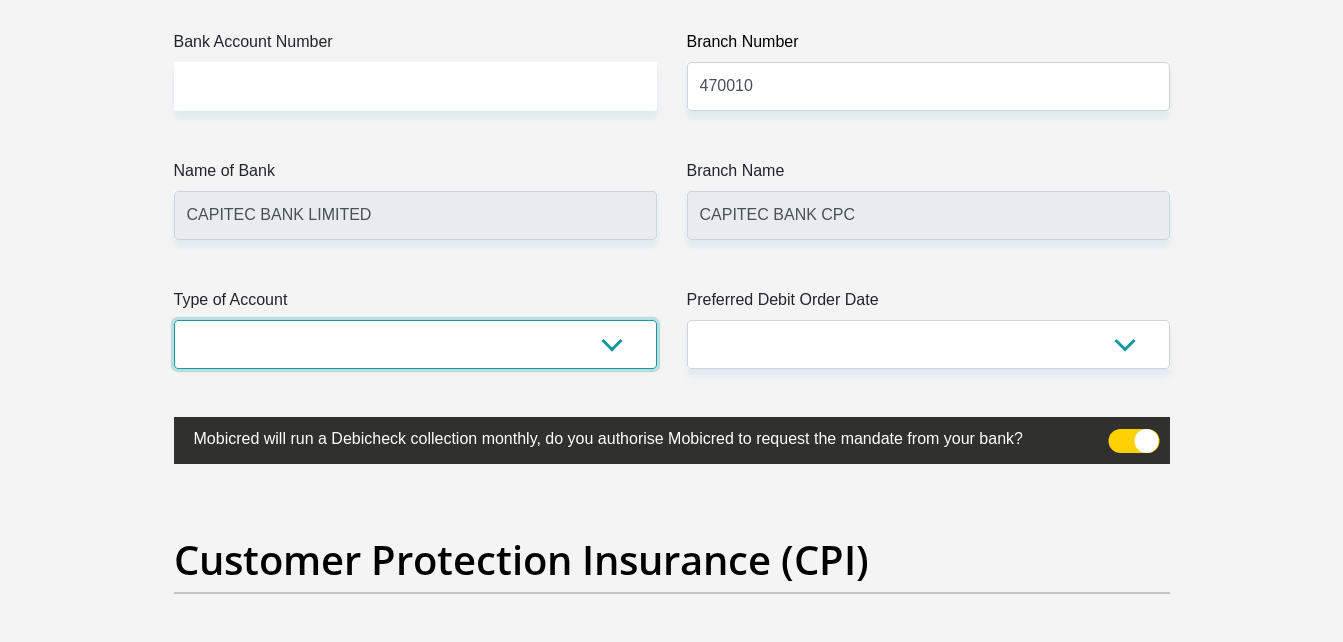 click on "Cheque
Savings" at bounding box center [415, 344] 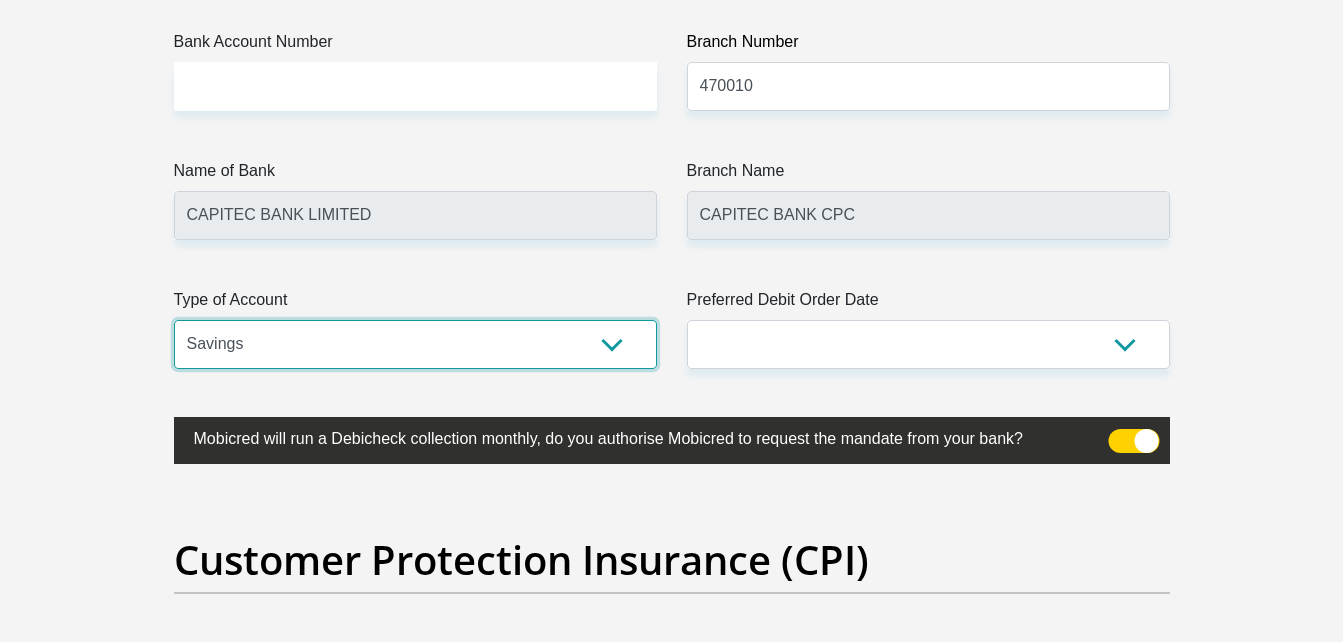 click on "Cheque
Savings" at bounding box center (415, 344) 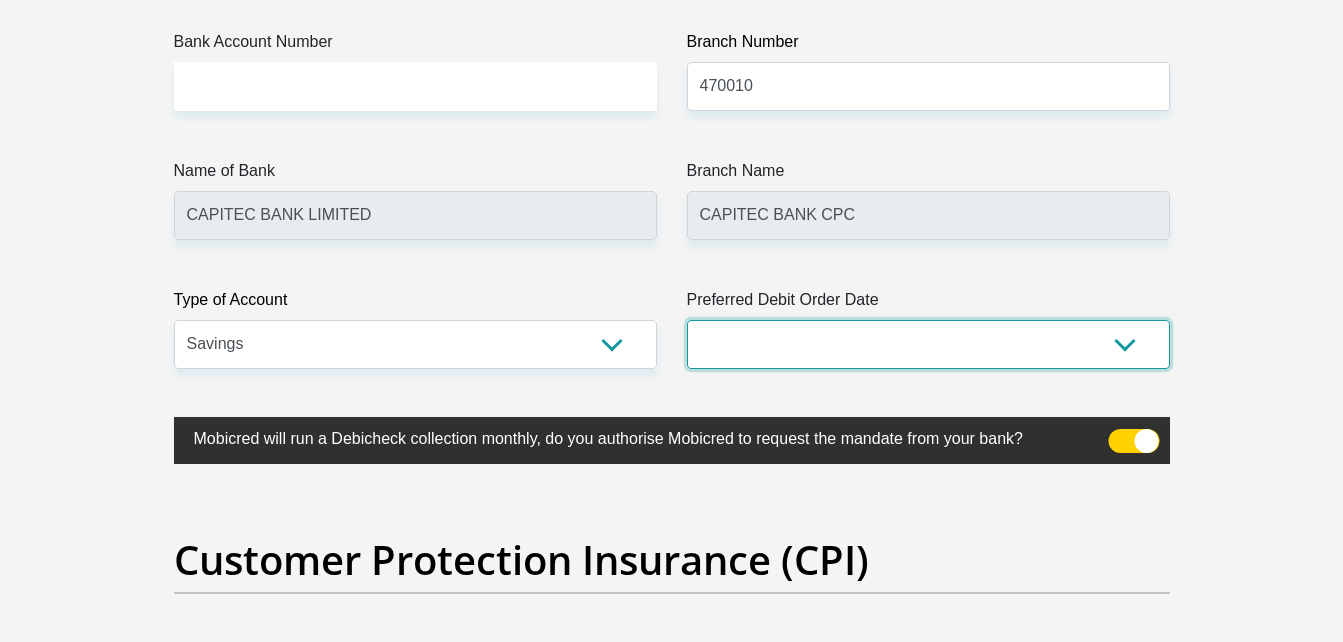click on "1st
2nd
3rd
4th
5th
7th
18th
19th
20th
21st
22nd
23rd
24th
25th
26th
27th
28th
29th
30th" at bounding box center (928, 344) 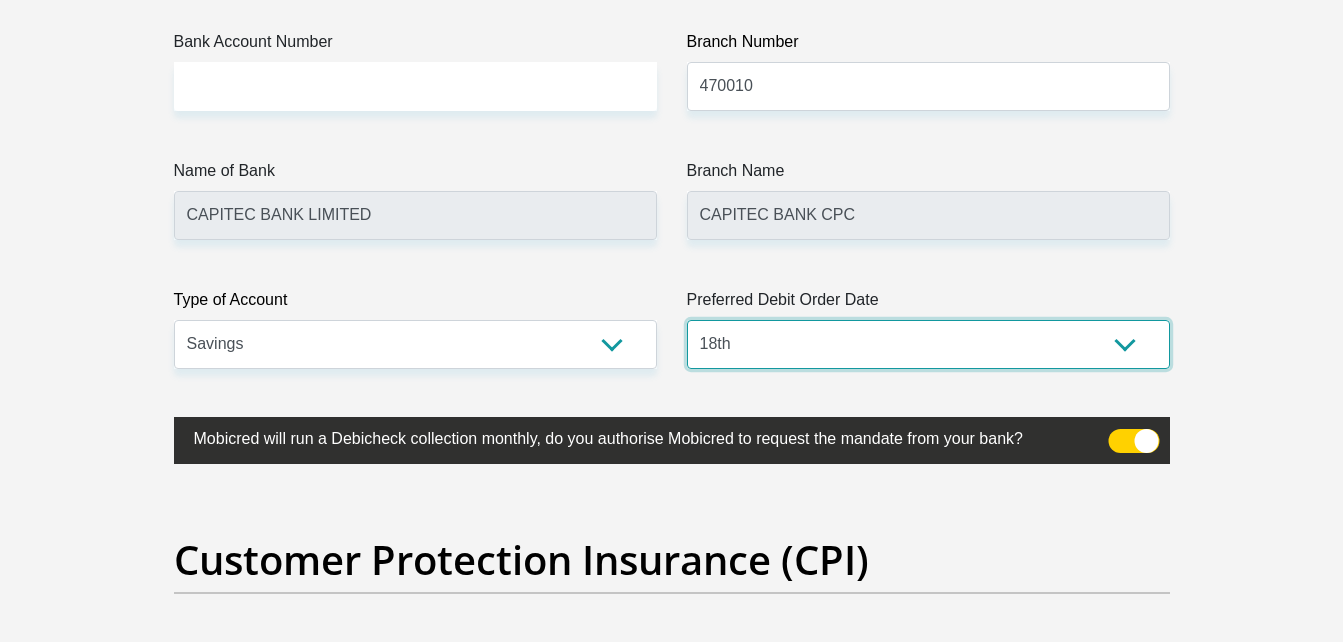 click on "1st
2nd
3rd
4th
5th
7th
18th
19th
20th
21st
22nd
23rd
24th
25th
26th
27th
28th
29th
30th" at bounding box center [928, 344] 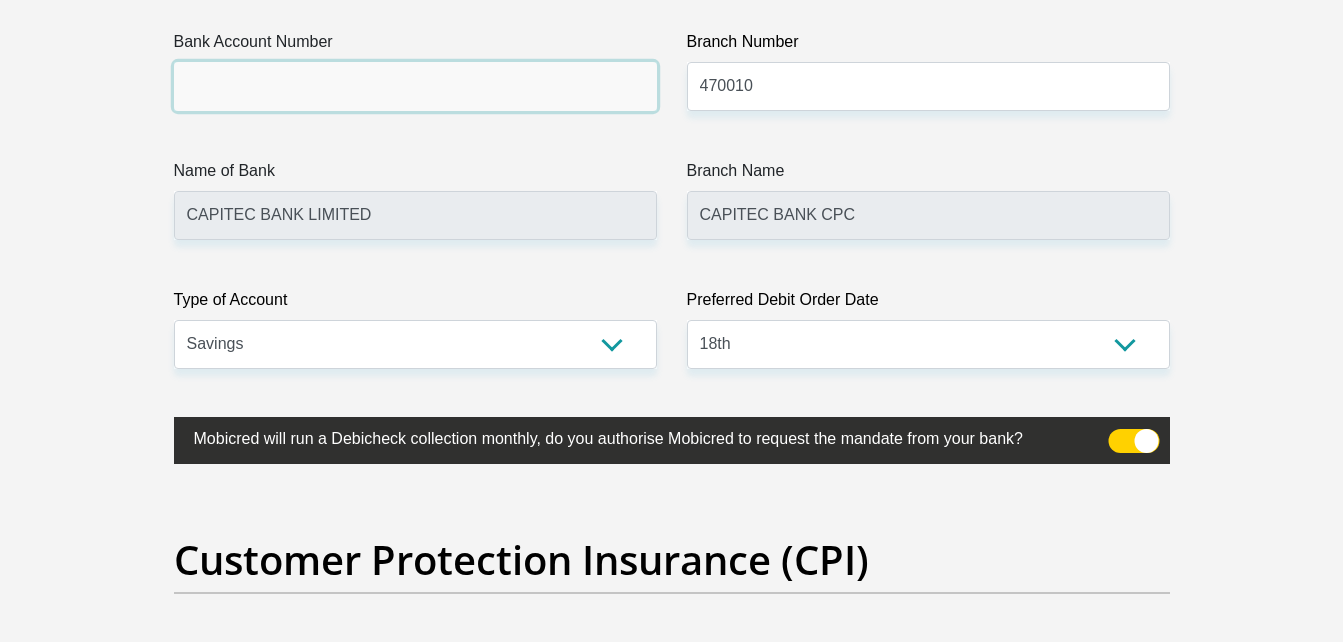 click on "Bank Account Number" at bounding box center [415, 86] 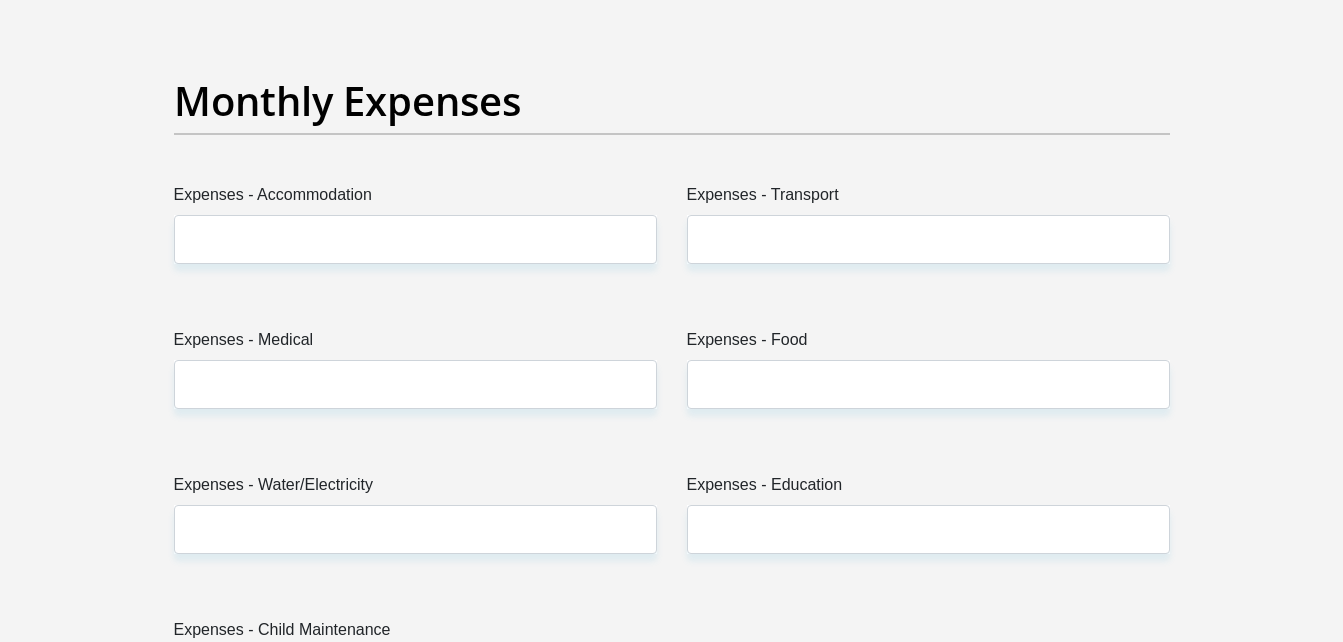 scroll, scrollTop: 2827, scrollLeft: 0, axis: vertical 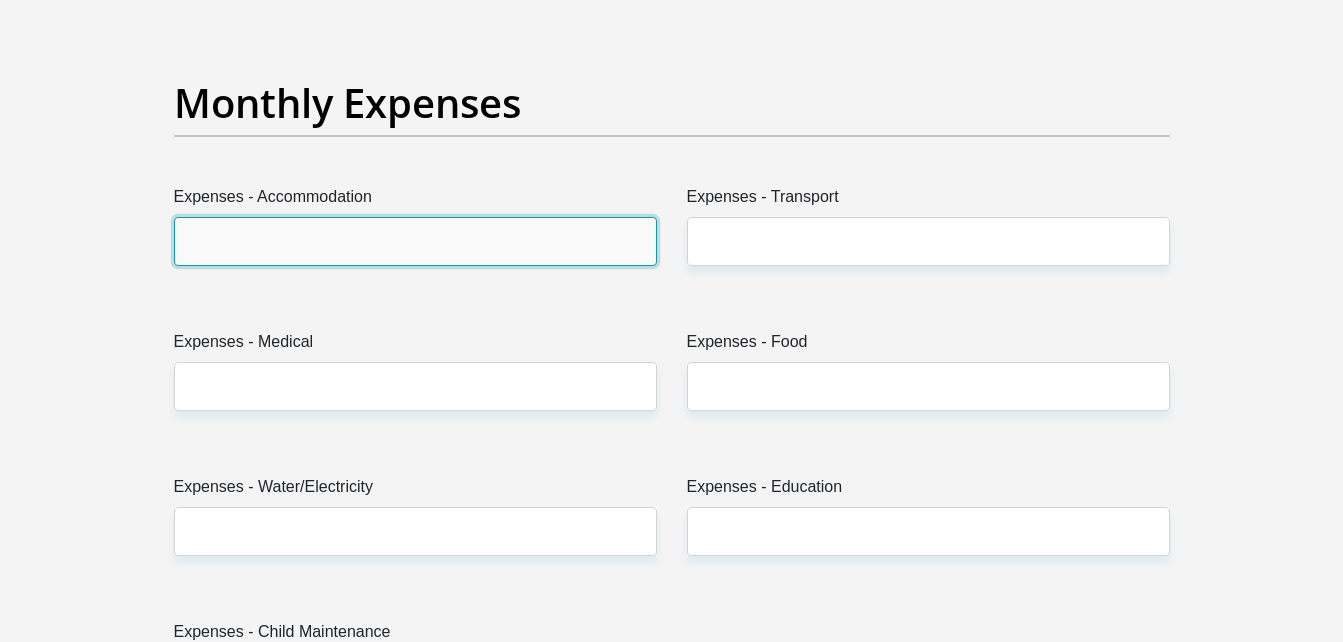 click on "Expenses - Accommodation" at bounding box center [415, 241] 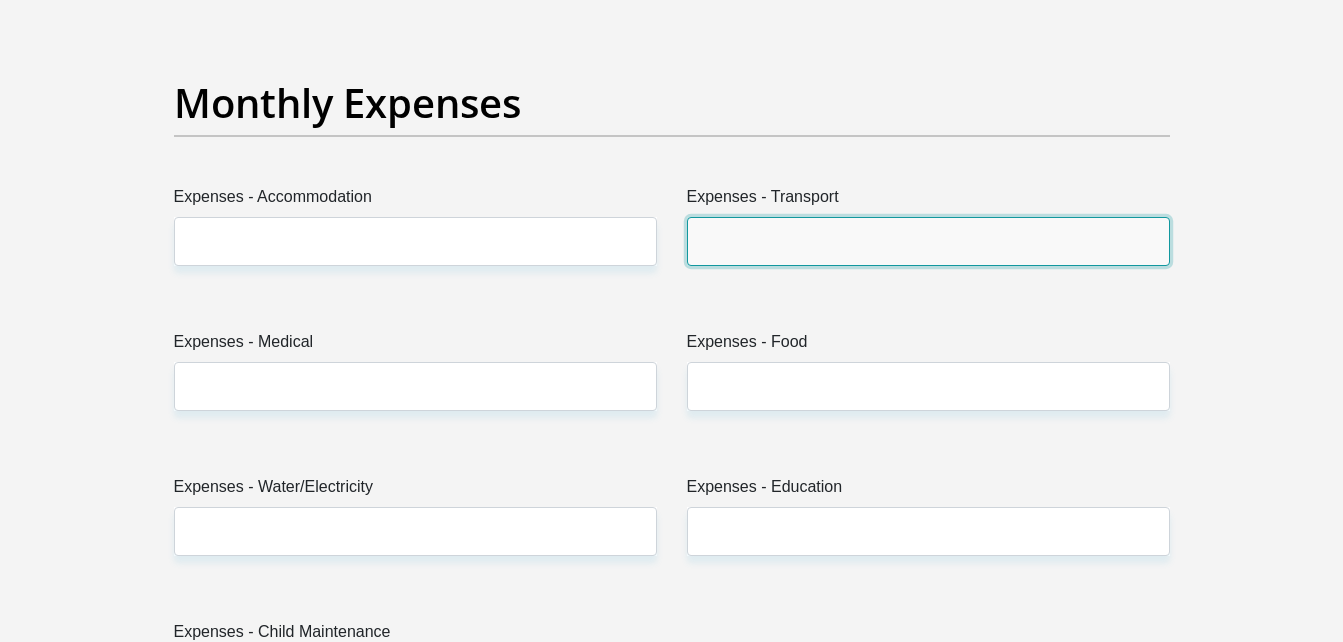 click on "Expenses - Transport" at bounding box center [928, 241] 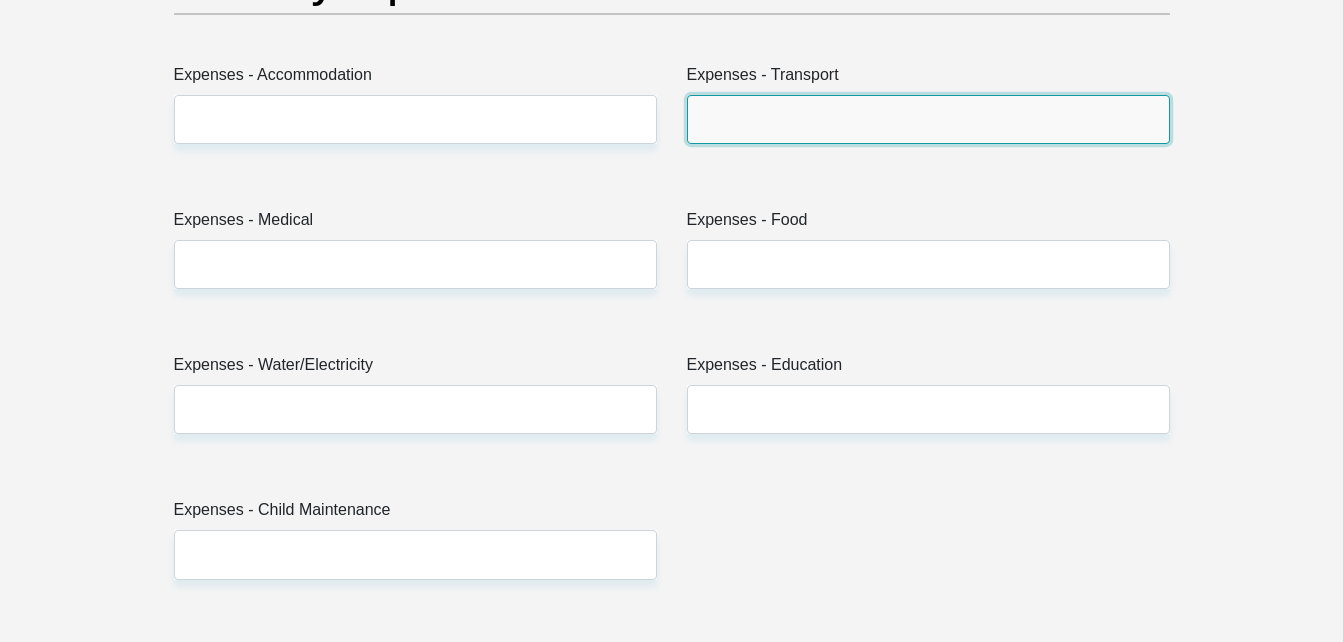 scroll, scrollTop: 3043, scrollLeft: 0, axis: vertical 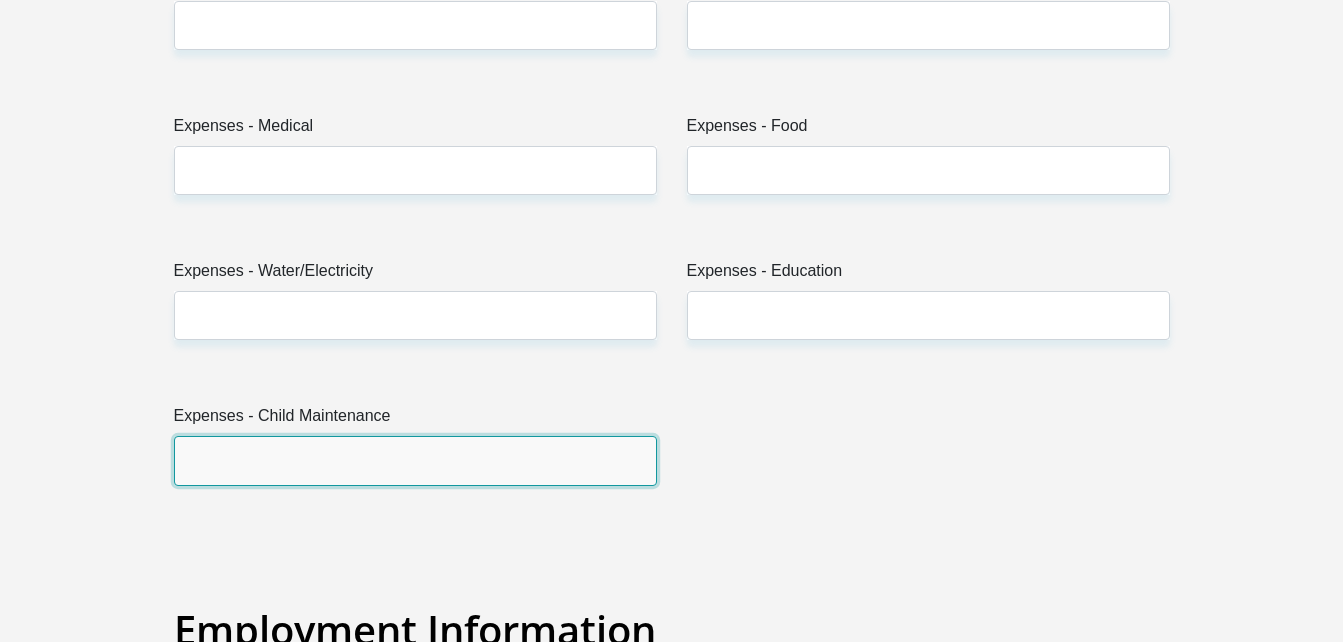 click on "Expenses - Child Maintenance" at bounding box center (415, 460) 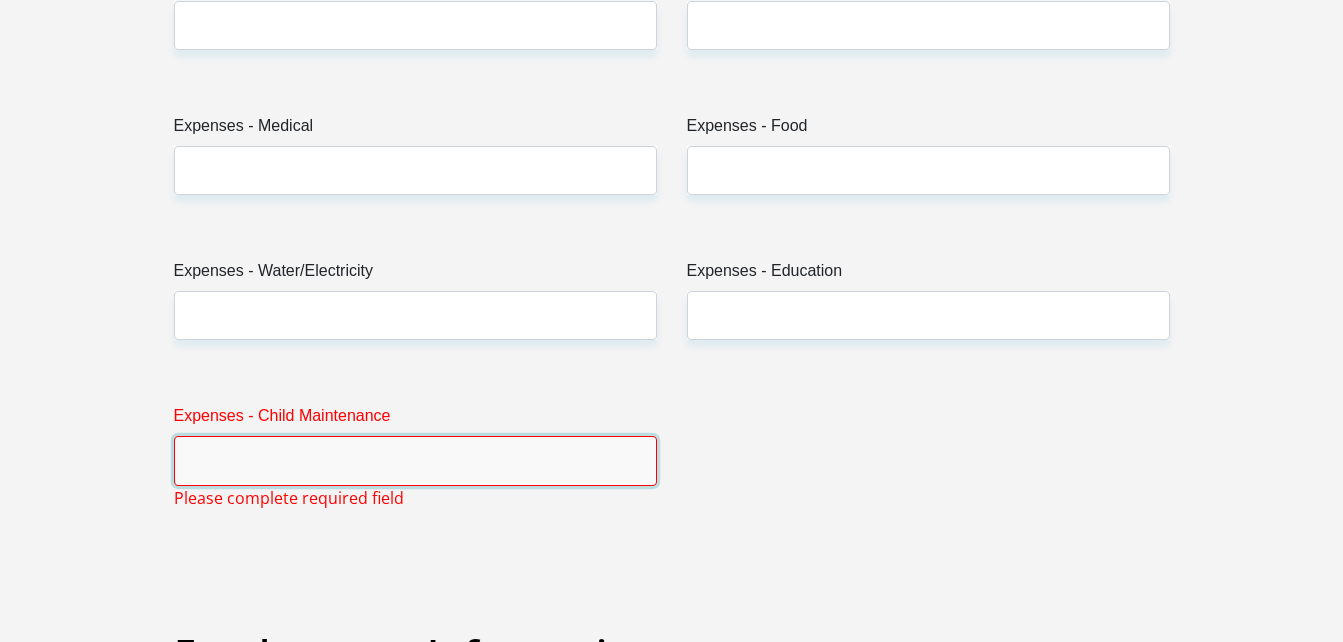 click on "Expenses - Child Maintenance" at bounding box center [415, 460] 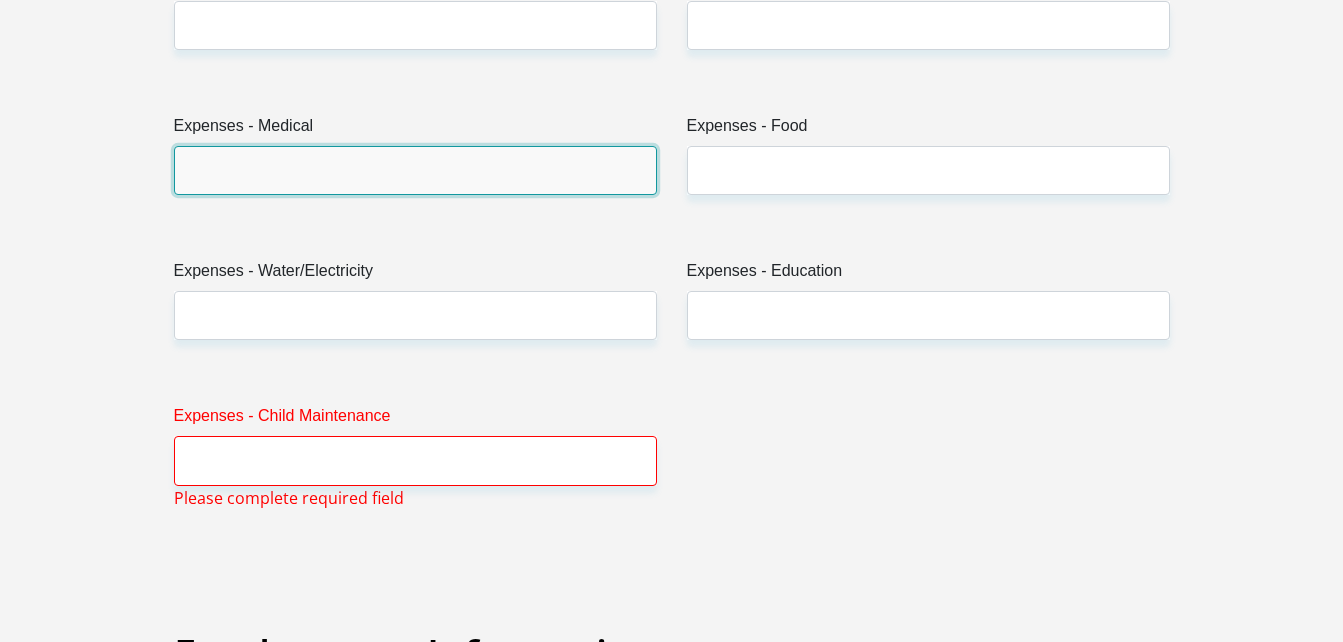 click on "Expenses - Medical" at bounding box center [415, 170] 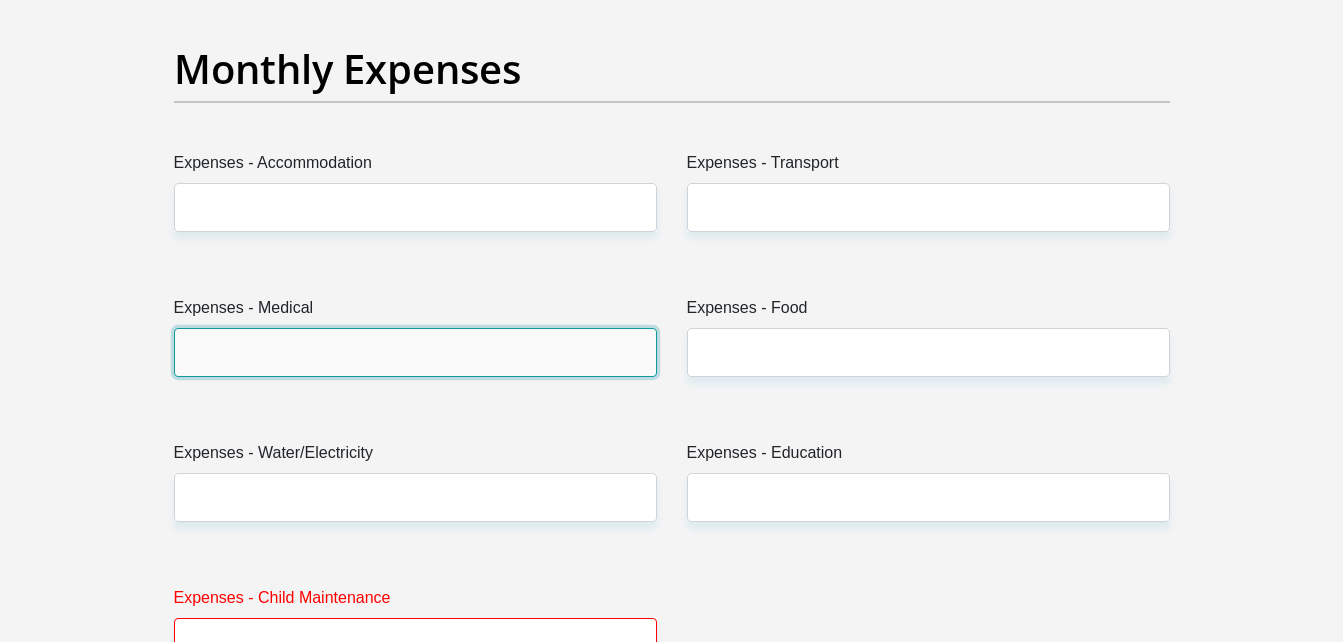scroll, scrollTop: 2860, scrollLeft: 0, axis: vertical 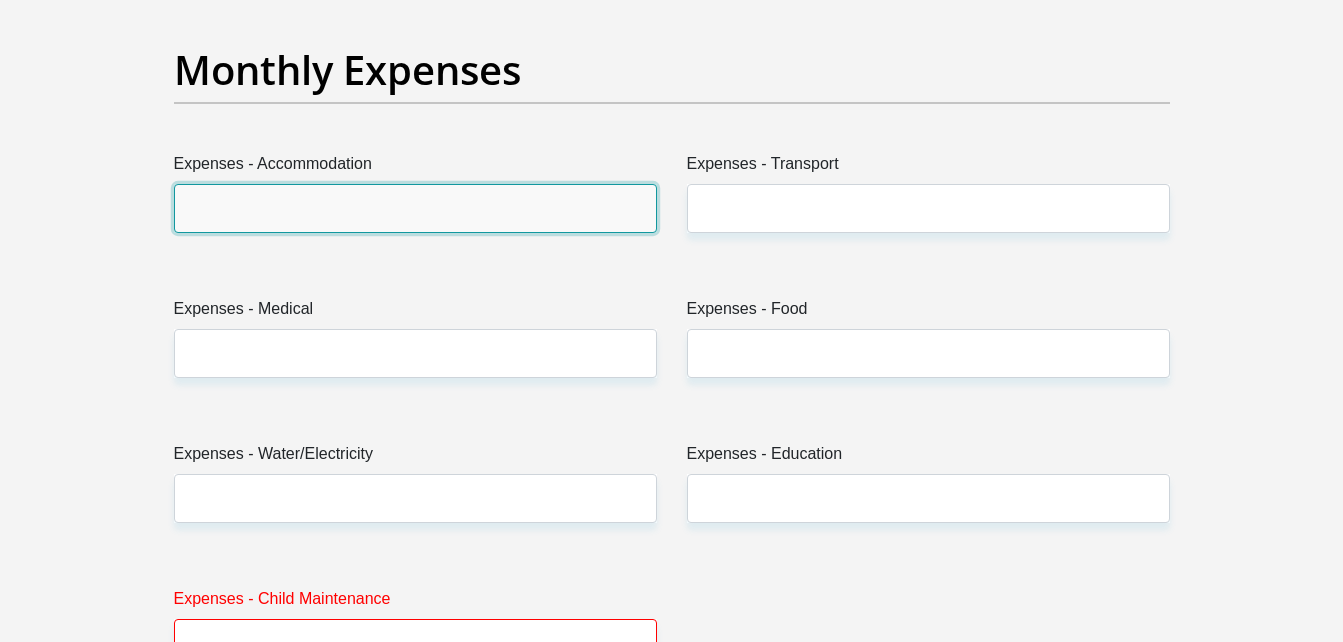 click on "Expenses - Accommodation" at bounding box center (415, 208) 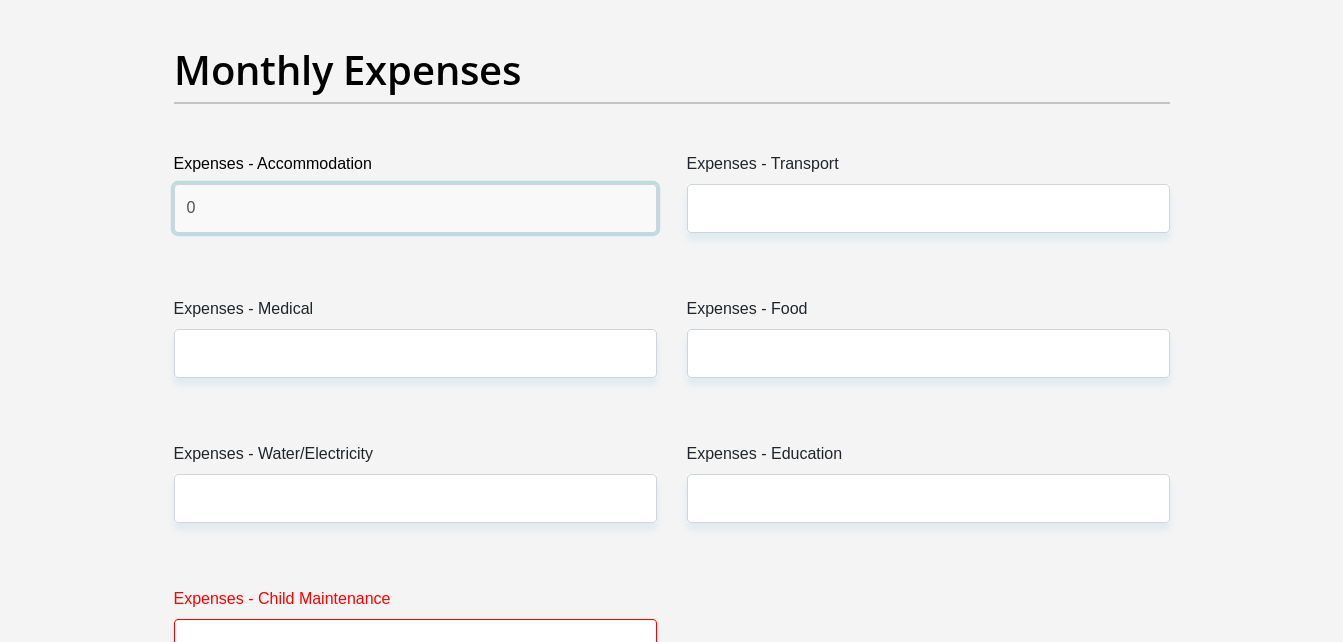 click on "0" at bounding box center [415, 208] 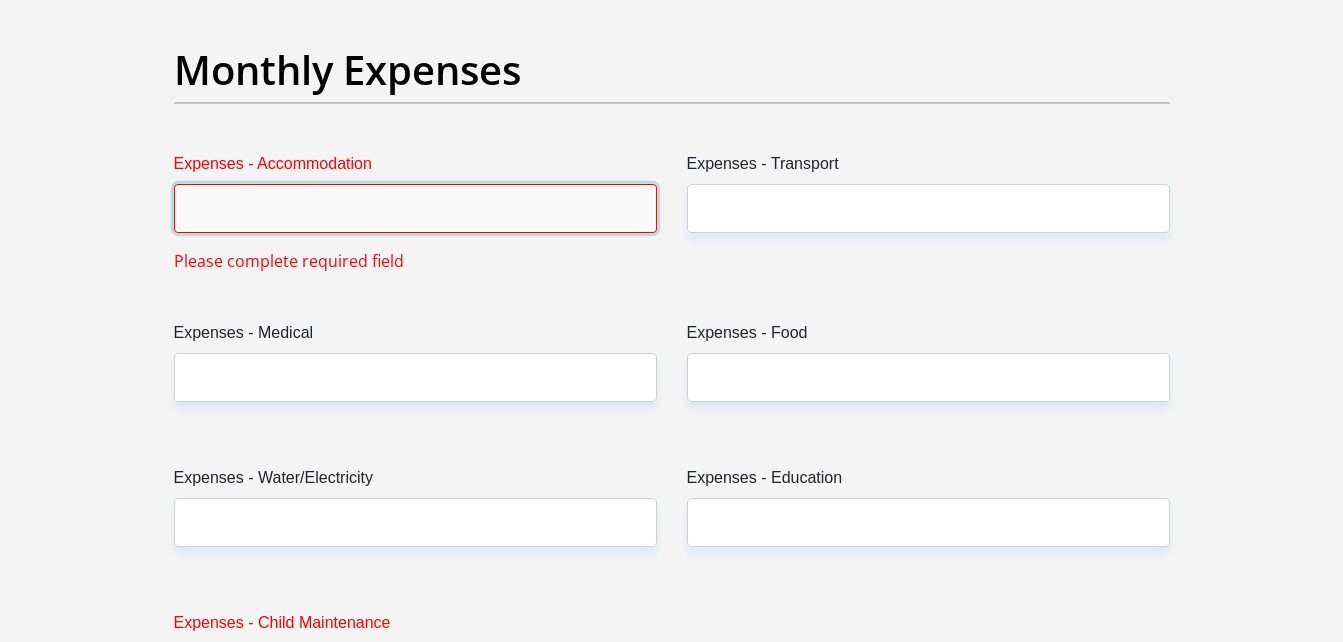 click on "Expenses - Accommodation" at bounding box center [415, 208] 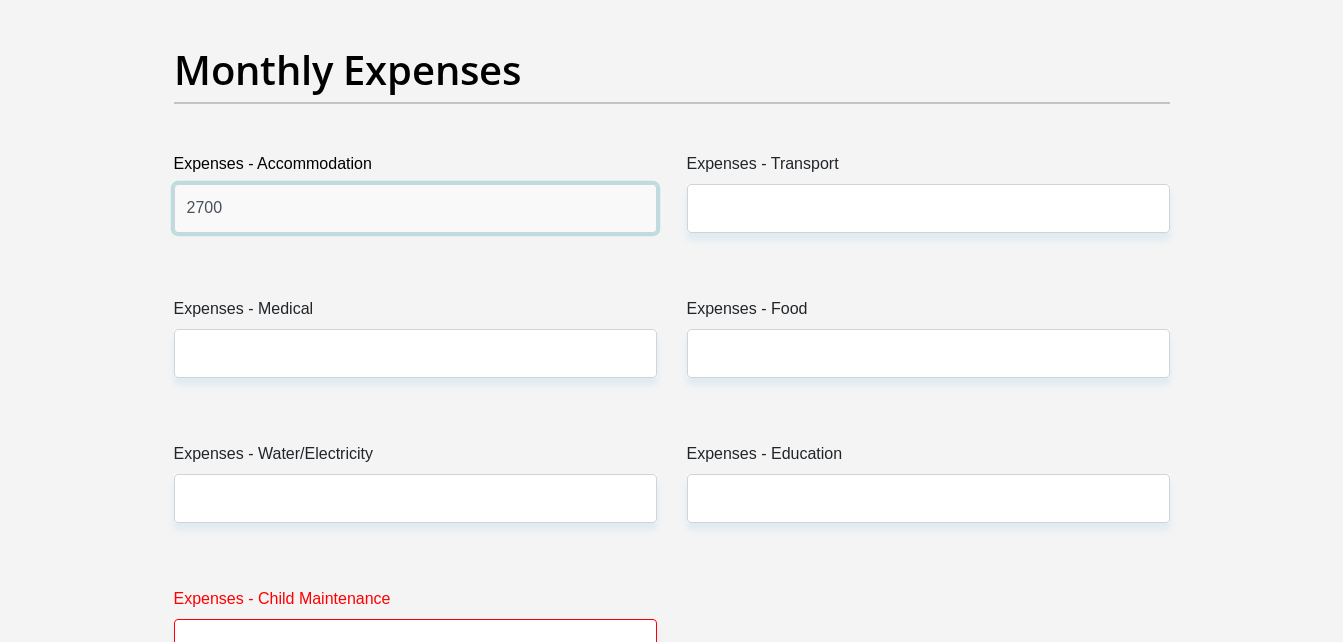 type on "2700" 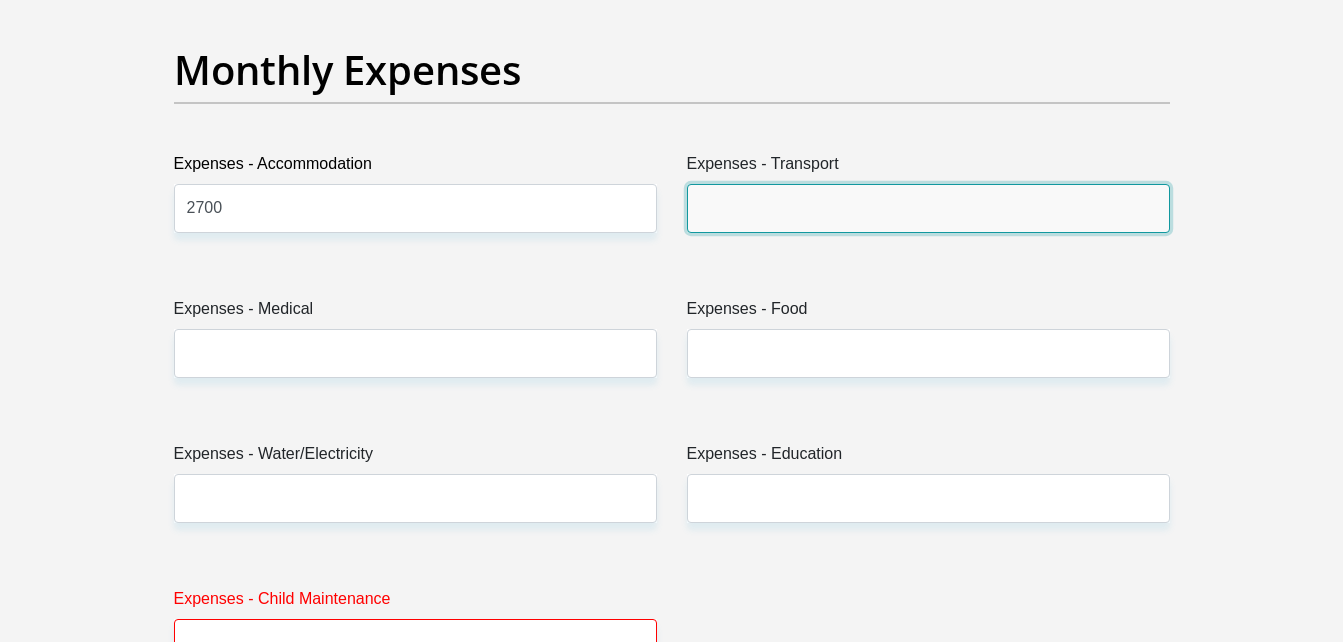 click on "Expenses - Transport" at bounding box center [928, 208] 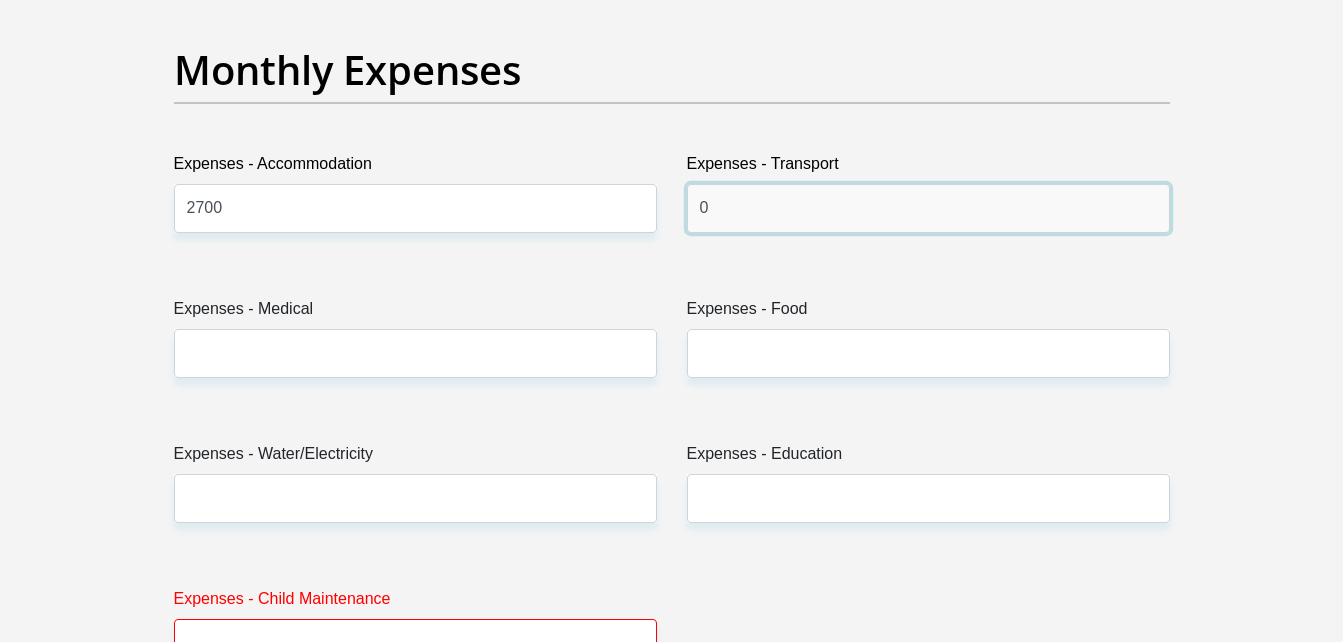 type on "0" 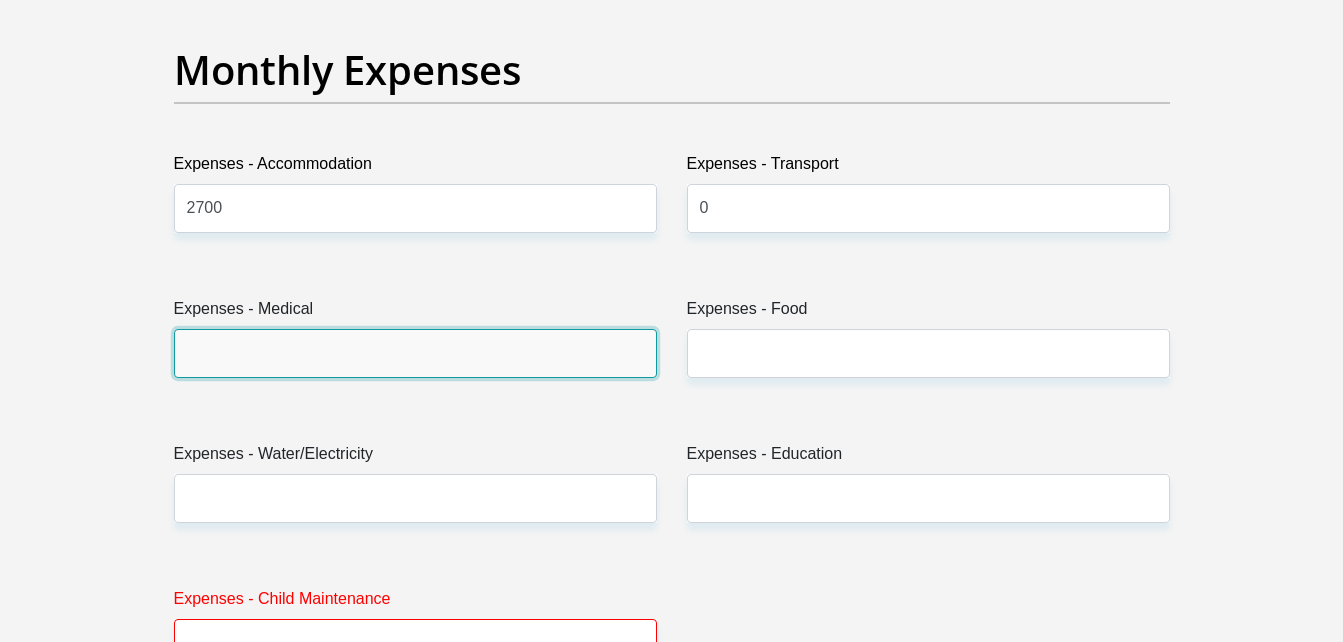 click on "Expenses - Medical" at bounding box center [415, 353] 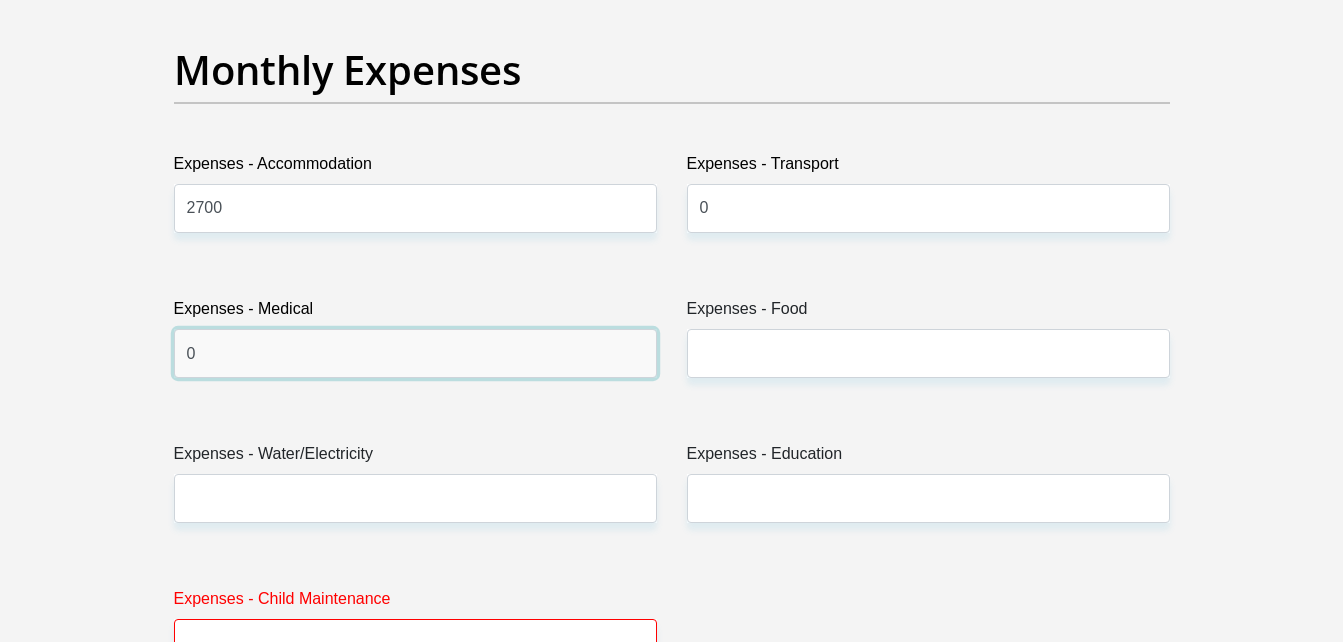 type on "0" 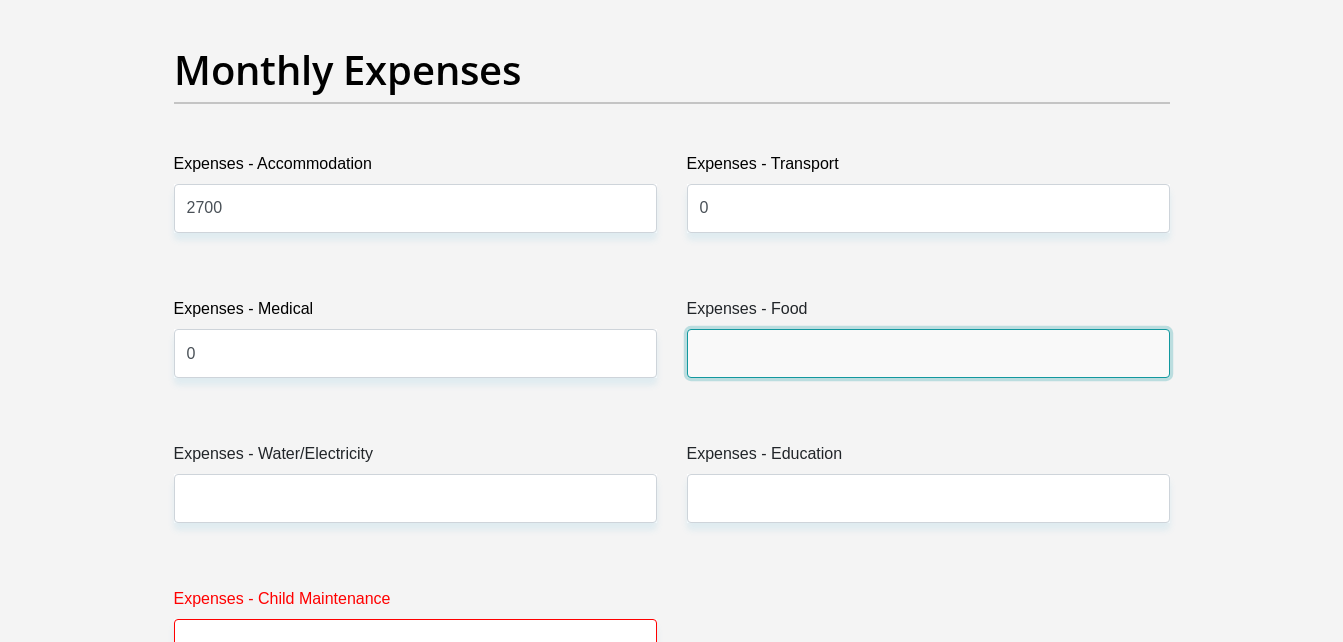 click on "Expenses - Food" at bounding box center (928, 353) 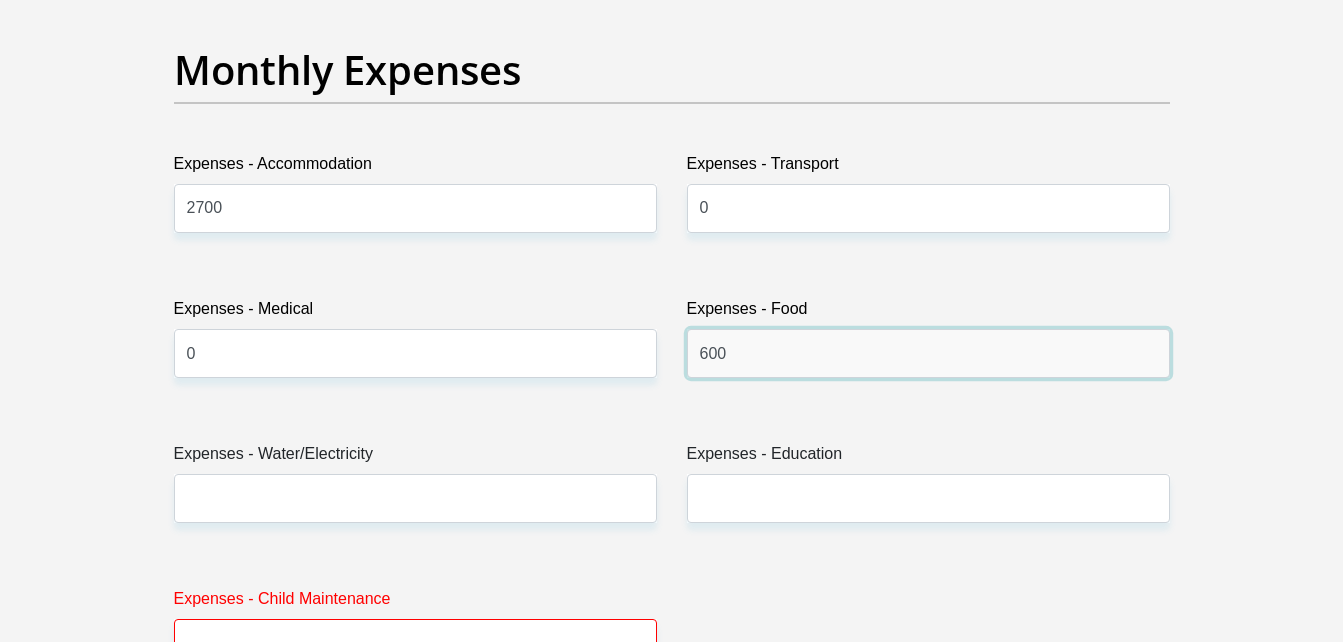 type on "600" 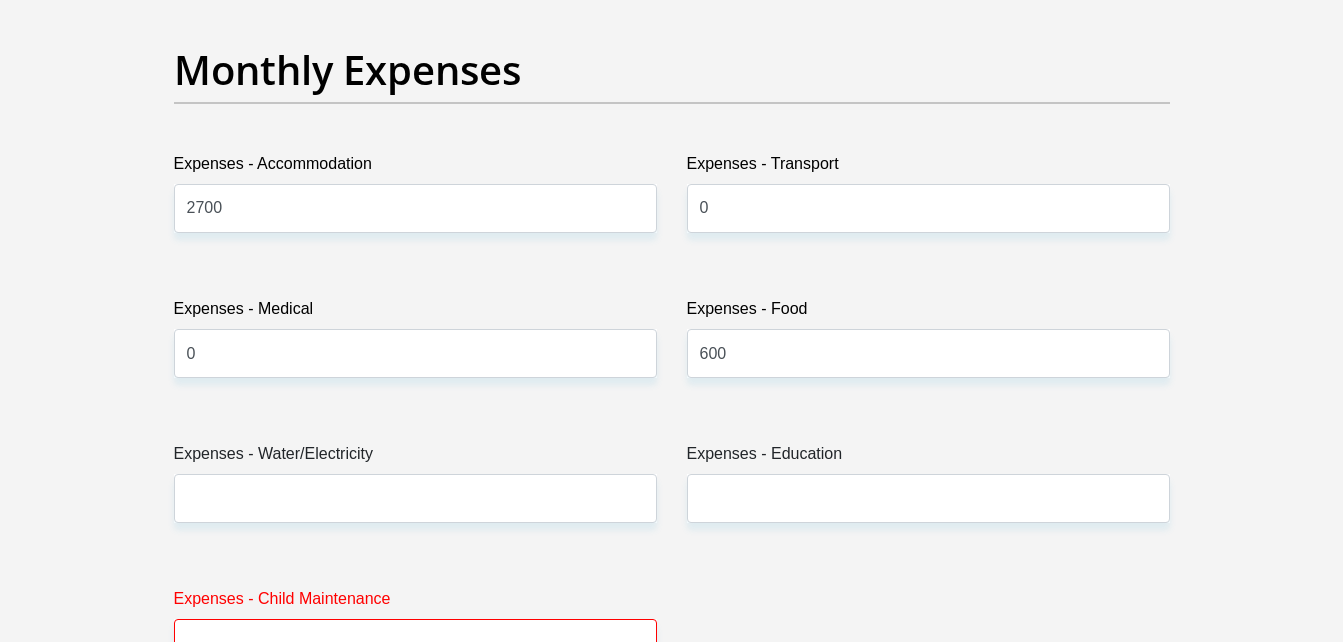 click on "Expenses - Water/Electricity" at bounding box center (415, 490) 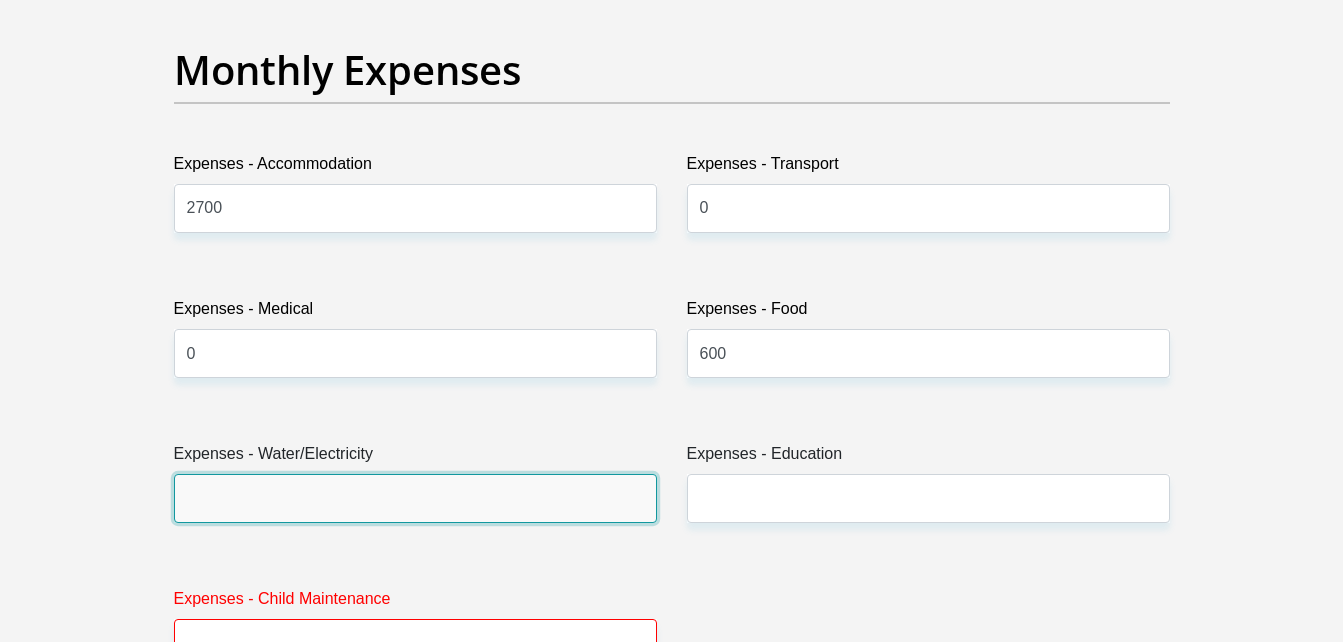 click on "Expenses - Water/Electricity" at bounding box center (415, 498) 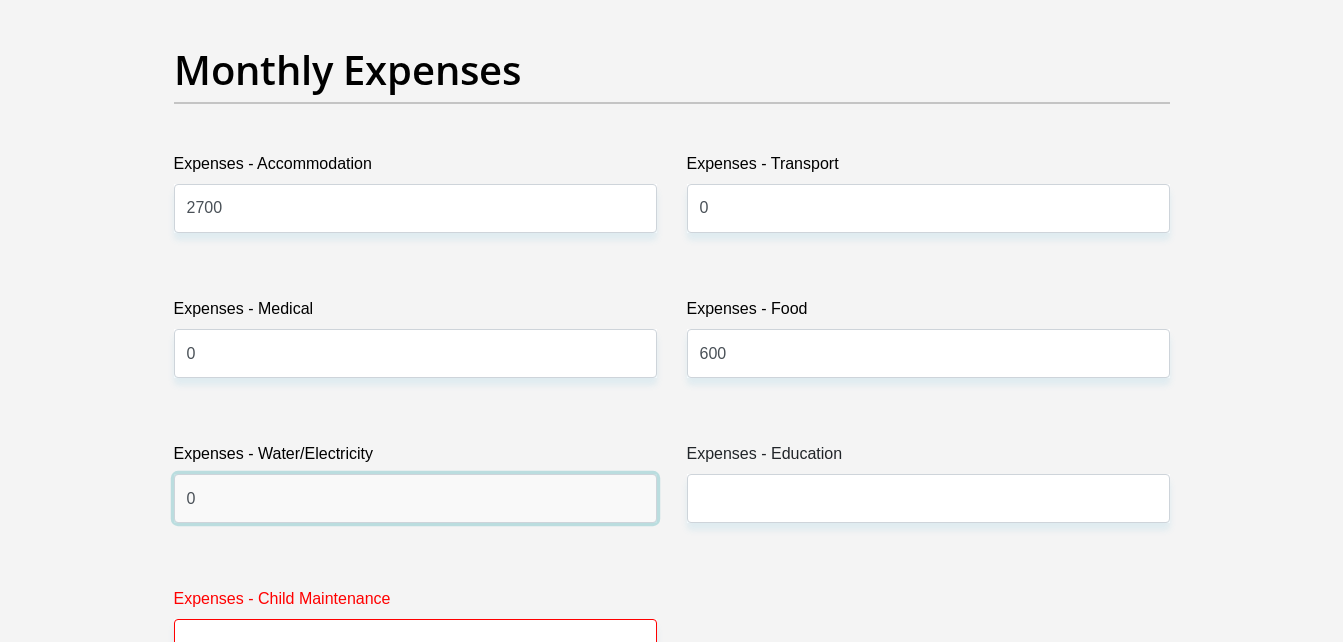 type on "0" 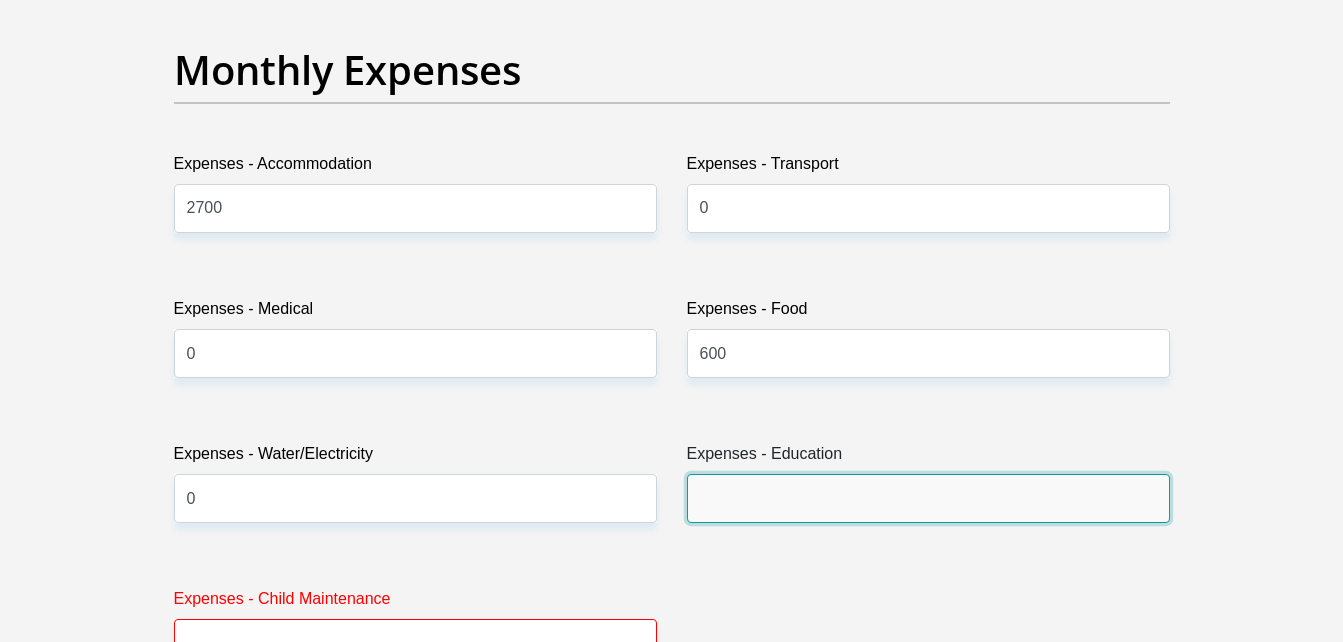 click on "Expenses - Education" at bounding box center [928, 498] 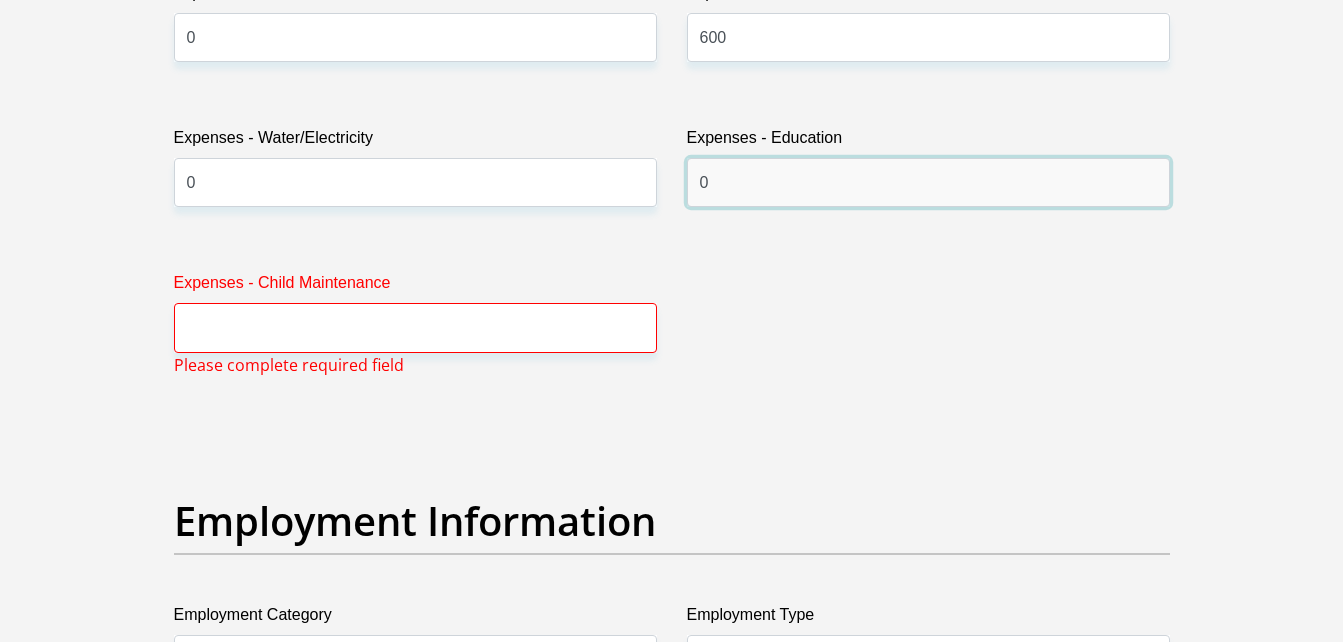 scroll, scrollTop: 3184, scrollLeft: 0, axis: vertical 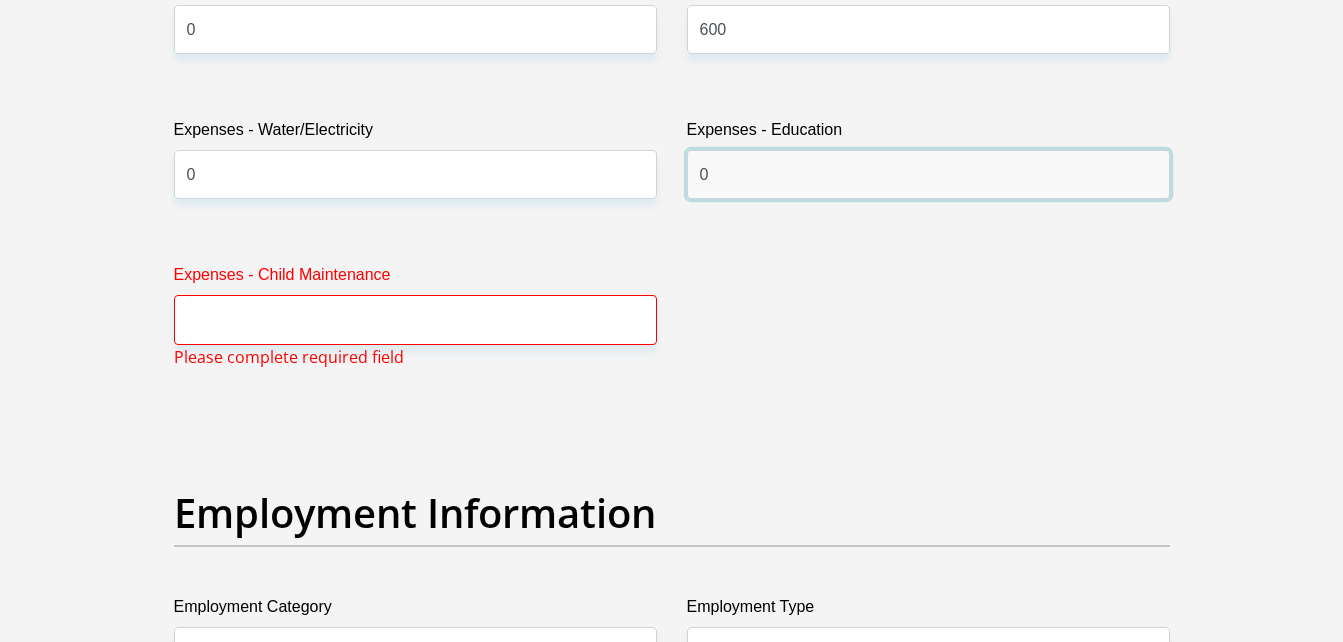 type on "0" 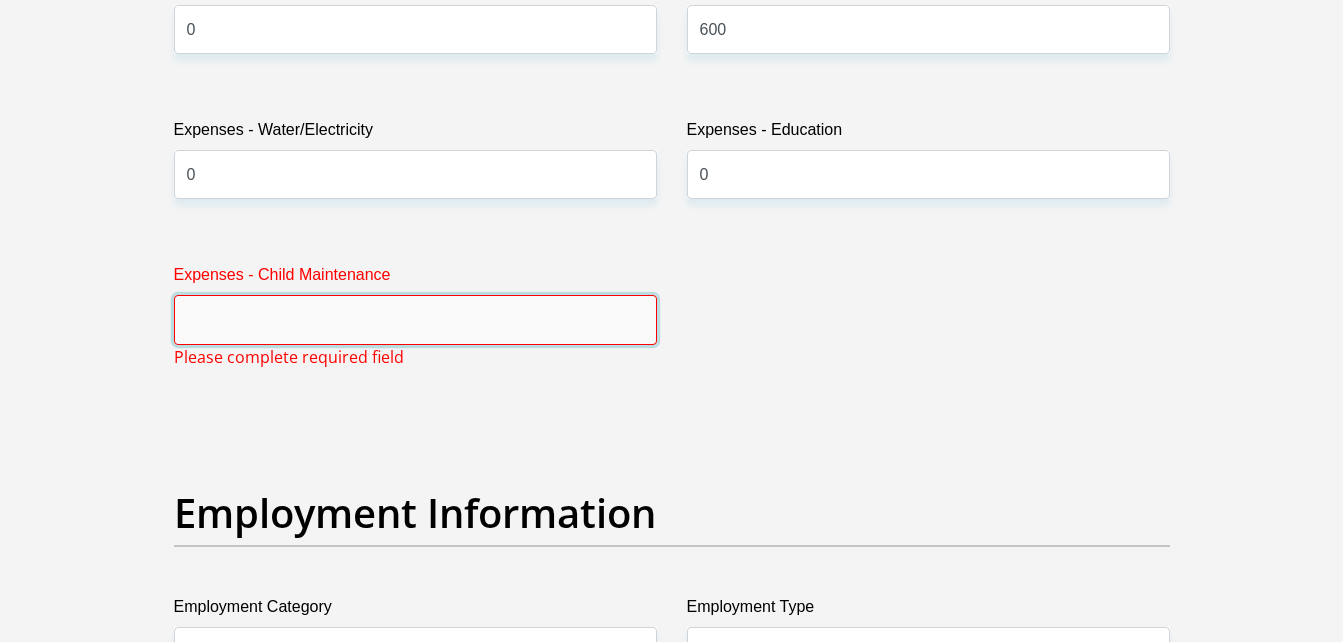 click on "Expenses - Child Maintenance" at bounding box center (415, 319) 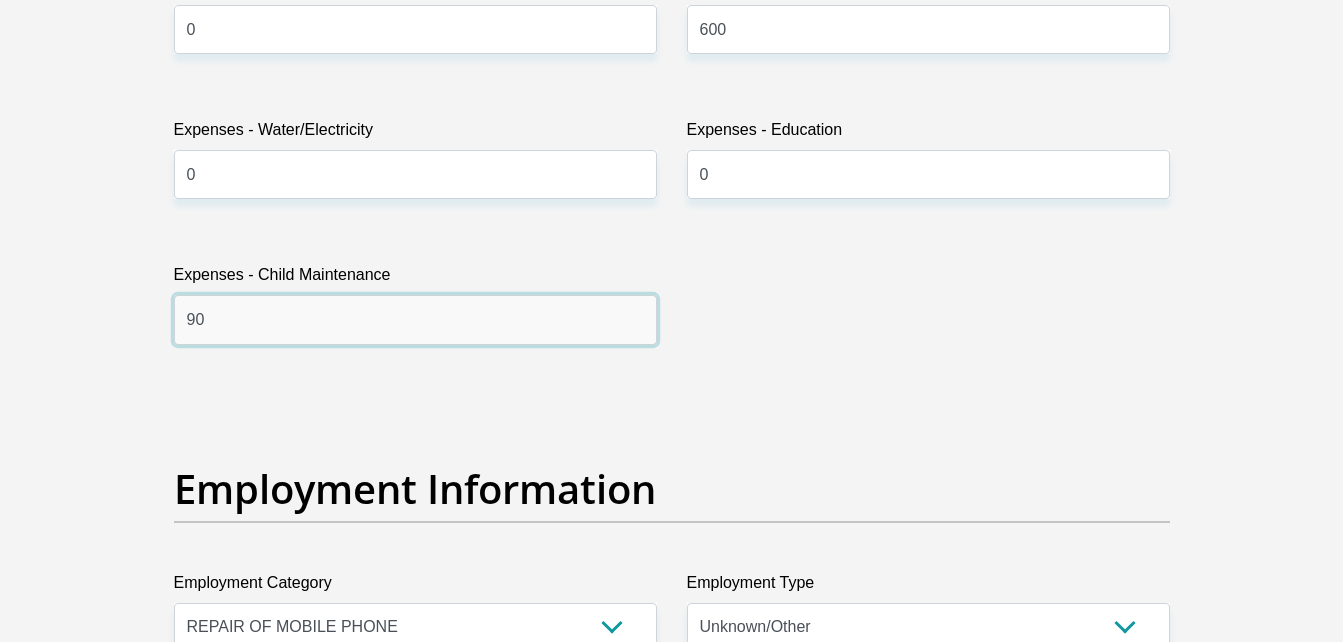 type on "9" 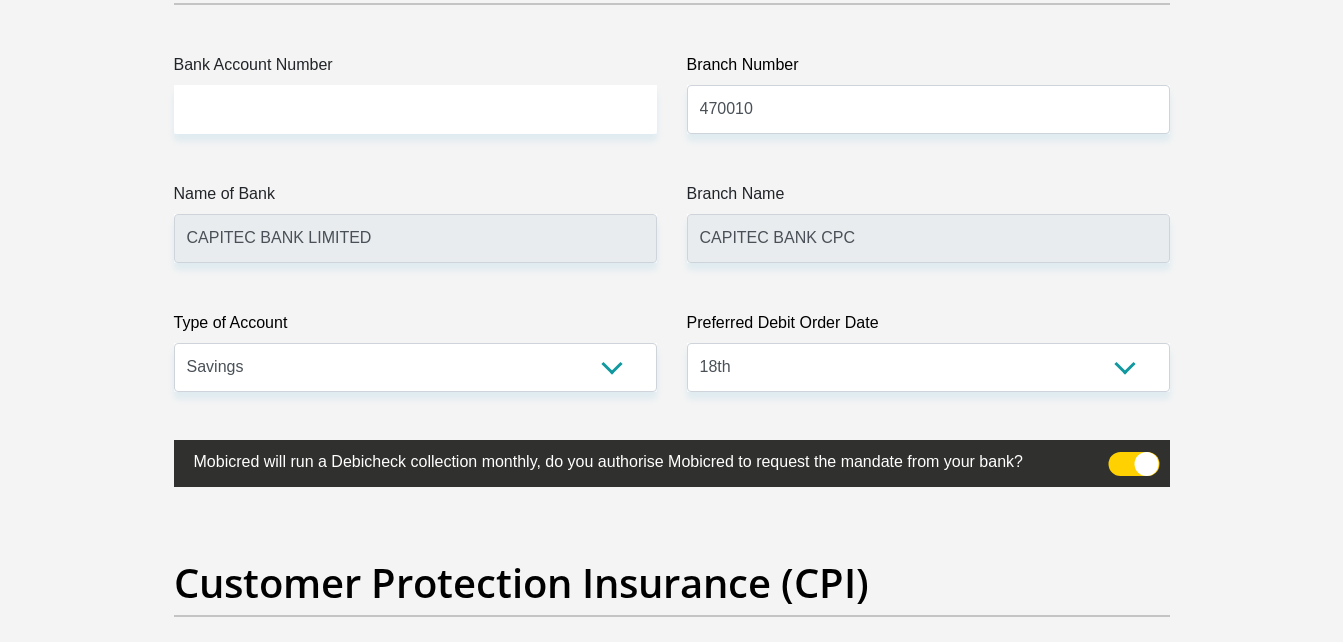 scroll, scrollTop: 4703, scrollLeft: 0, axis: vertical 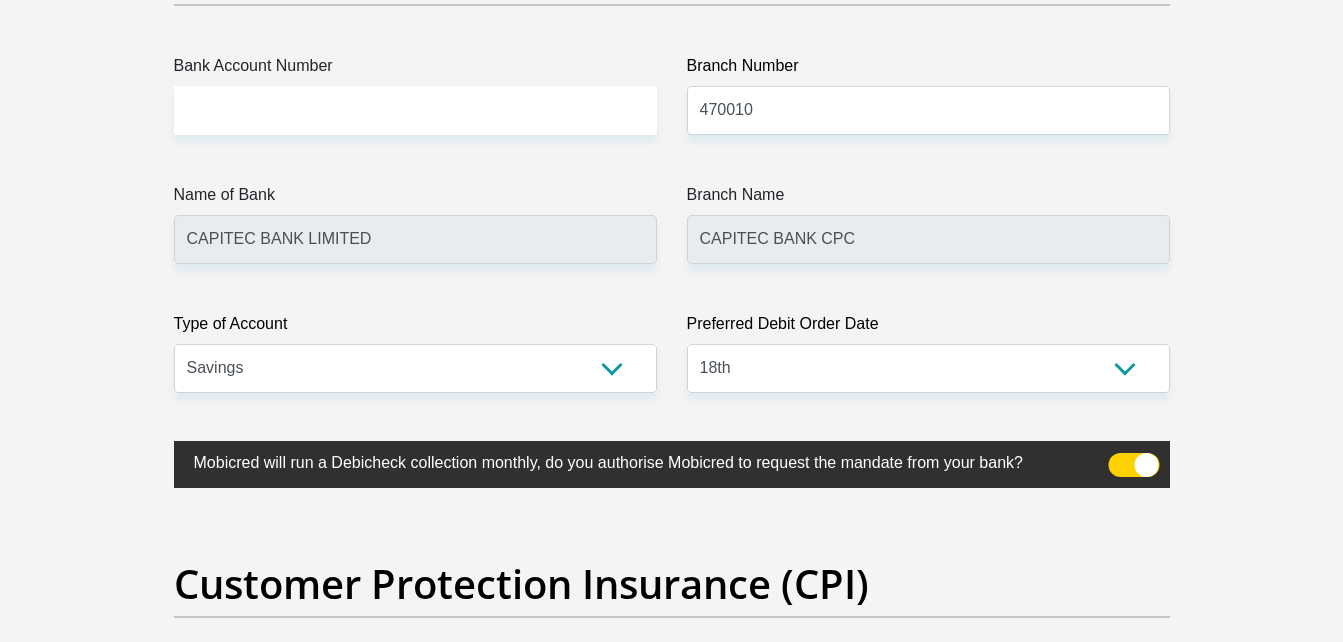 type on "0" 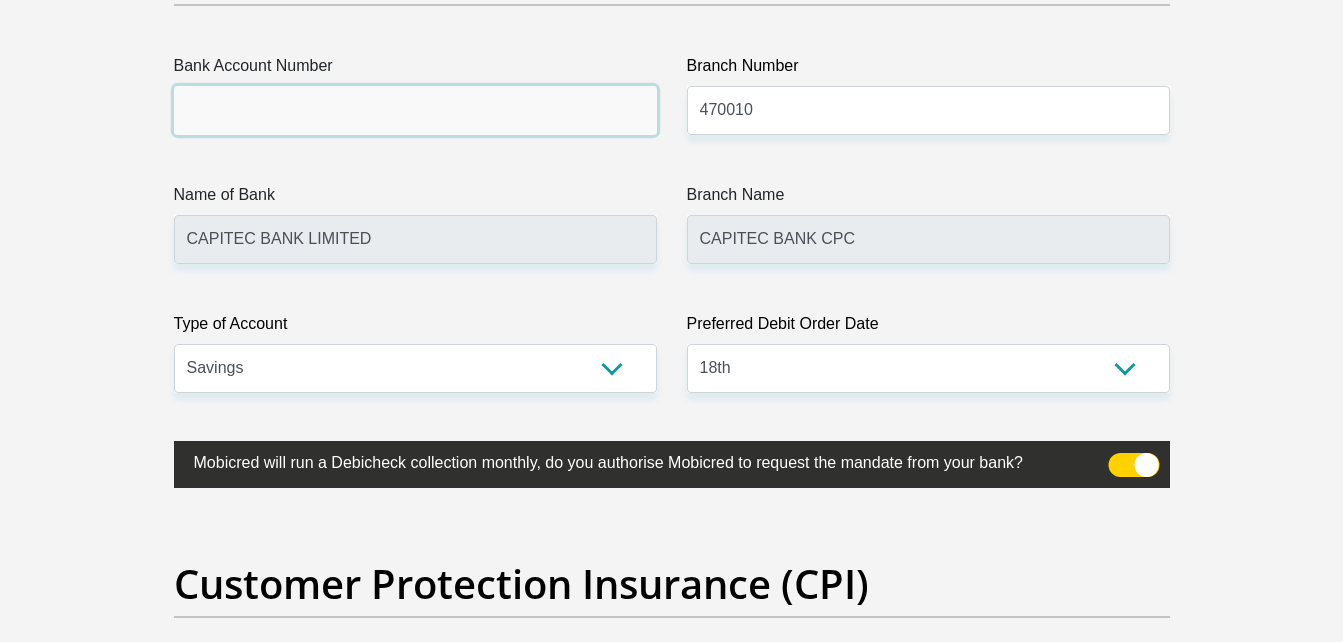 click on "Bank Account Number" at bounding box center [415, 110] 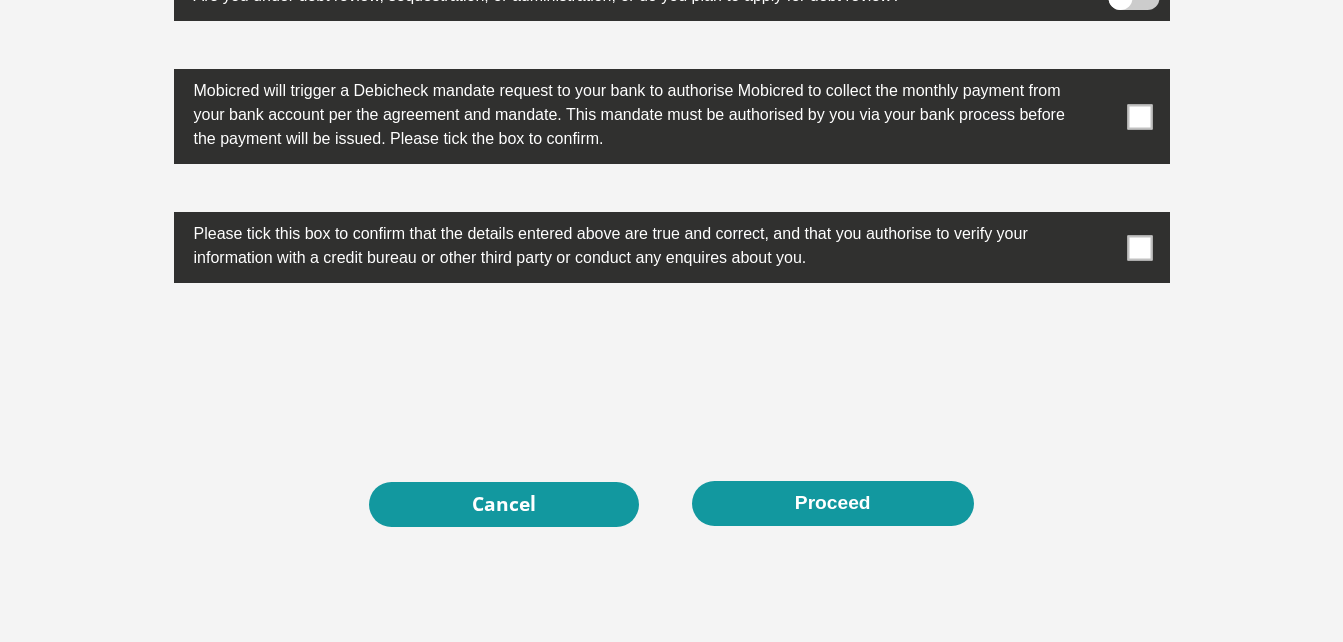 scroll, scrollTop: 6415, scrollLeft: 0, axis: vertical 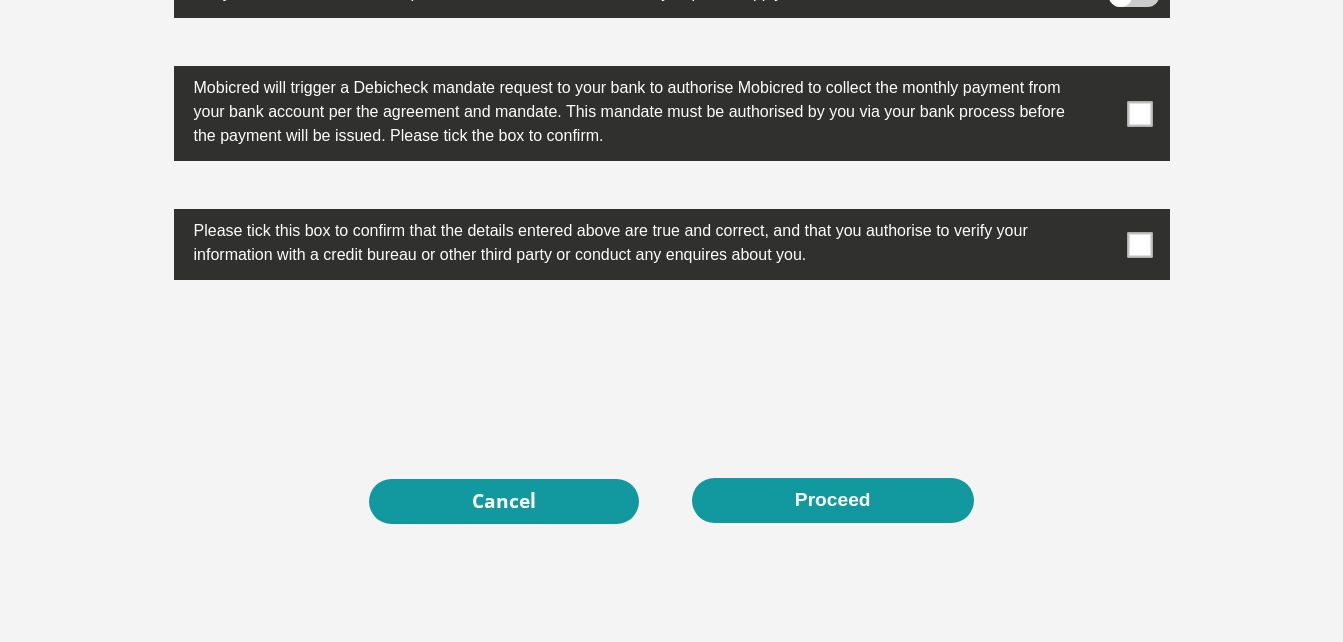 type on "[PHONE]" 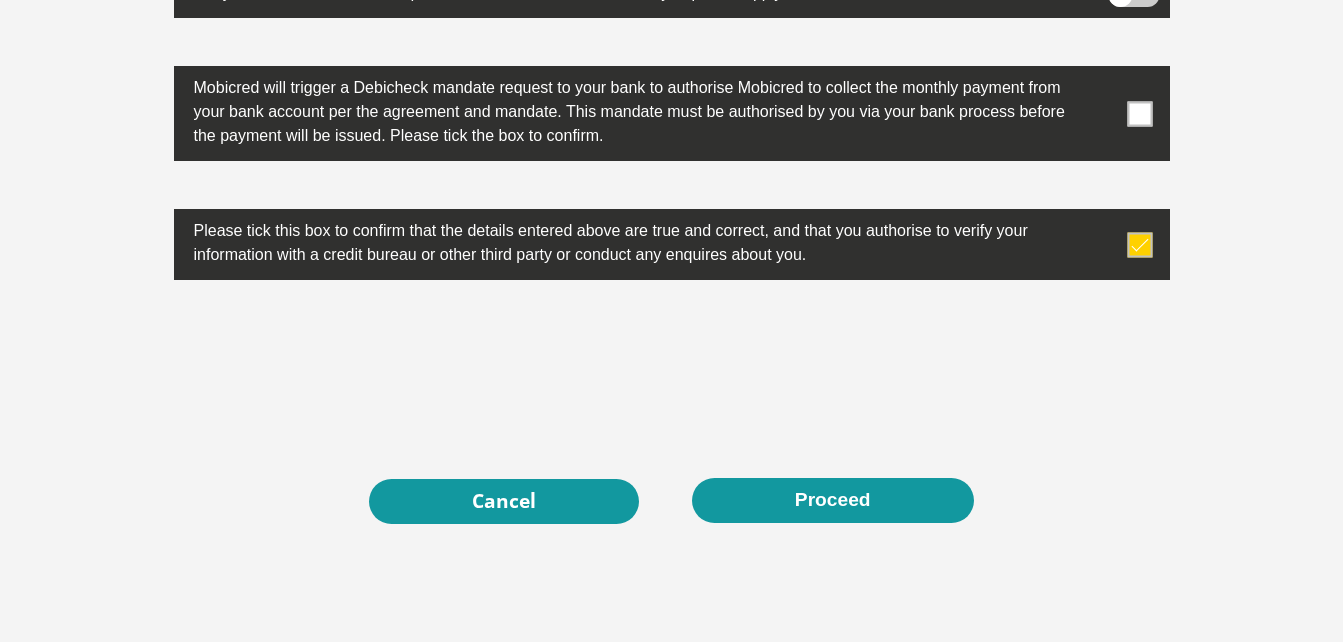 click at bounding box center [1139, 113] 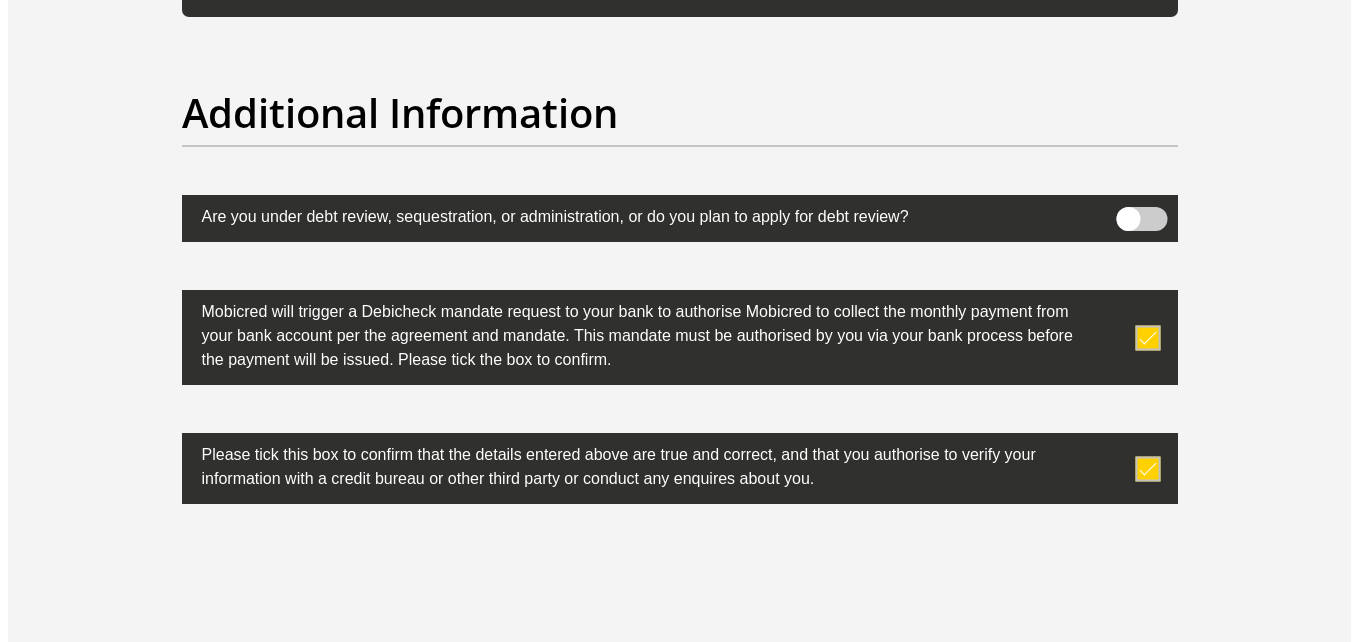scroll, scrollTop: 6189, scrollLeft: 0, axis: vertical 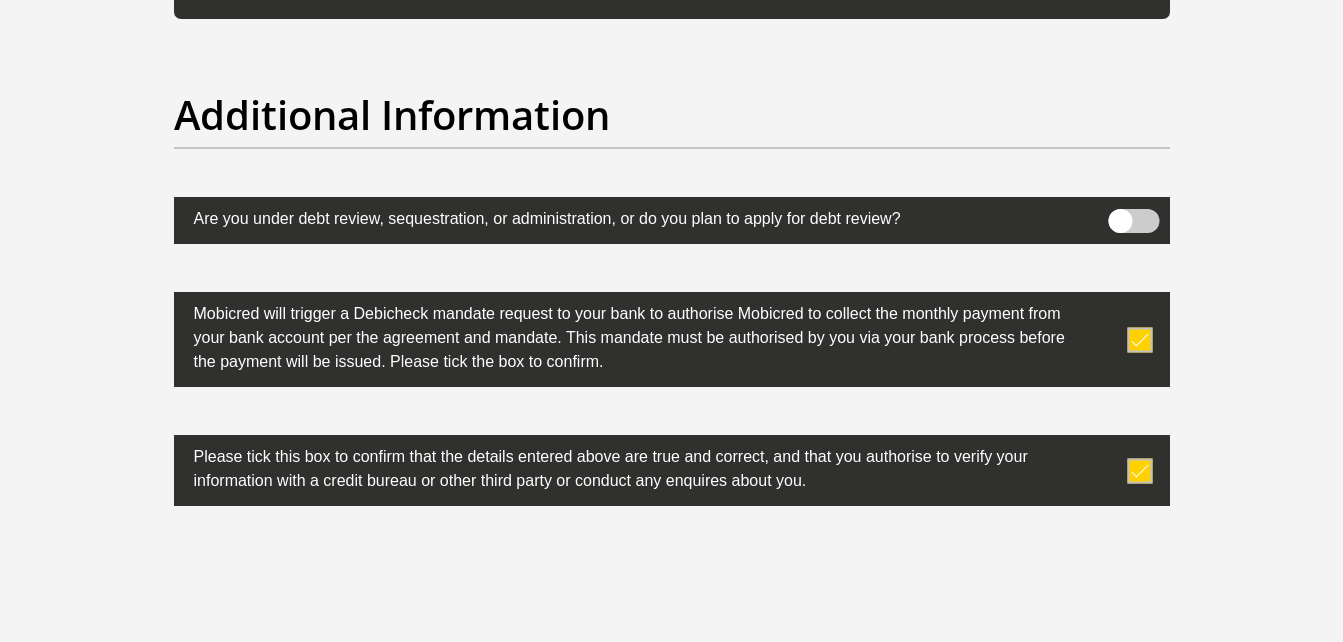 click at bounding box center [1133, 221] 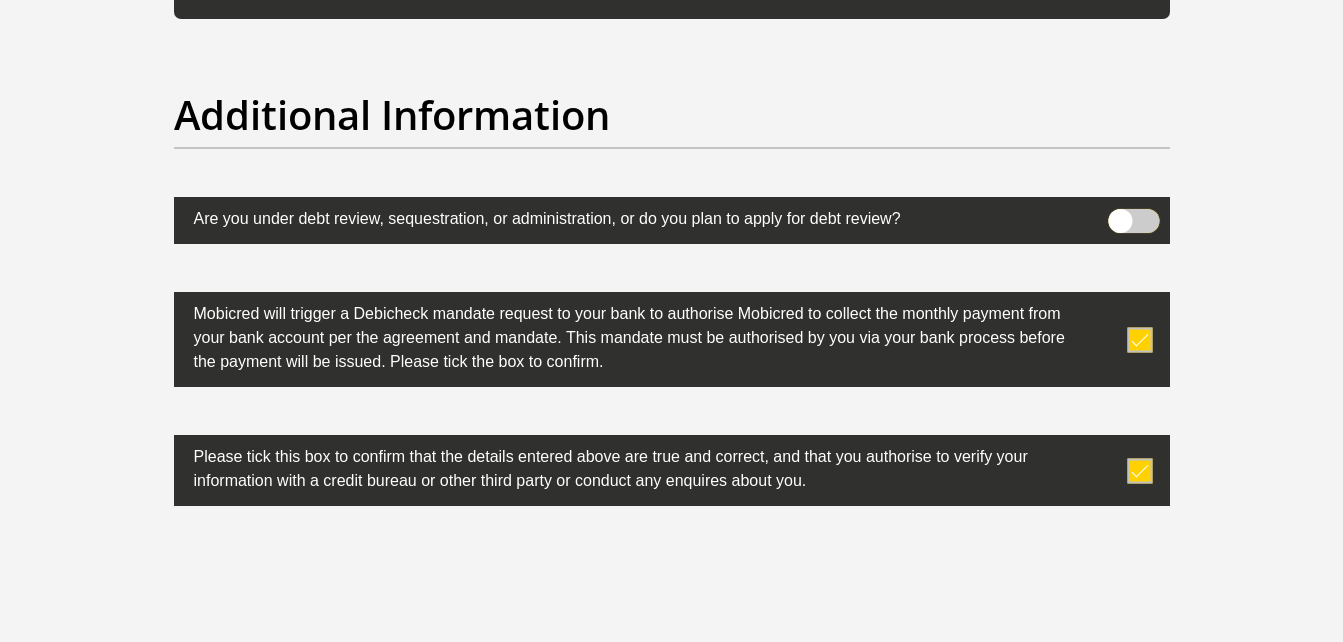 click at bounding box center (1120, 214) 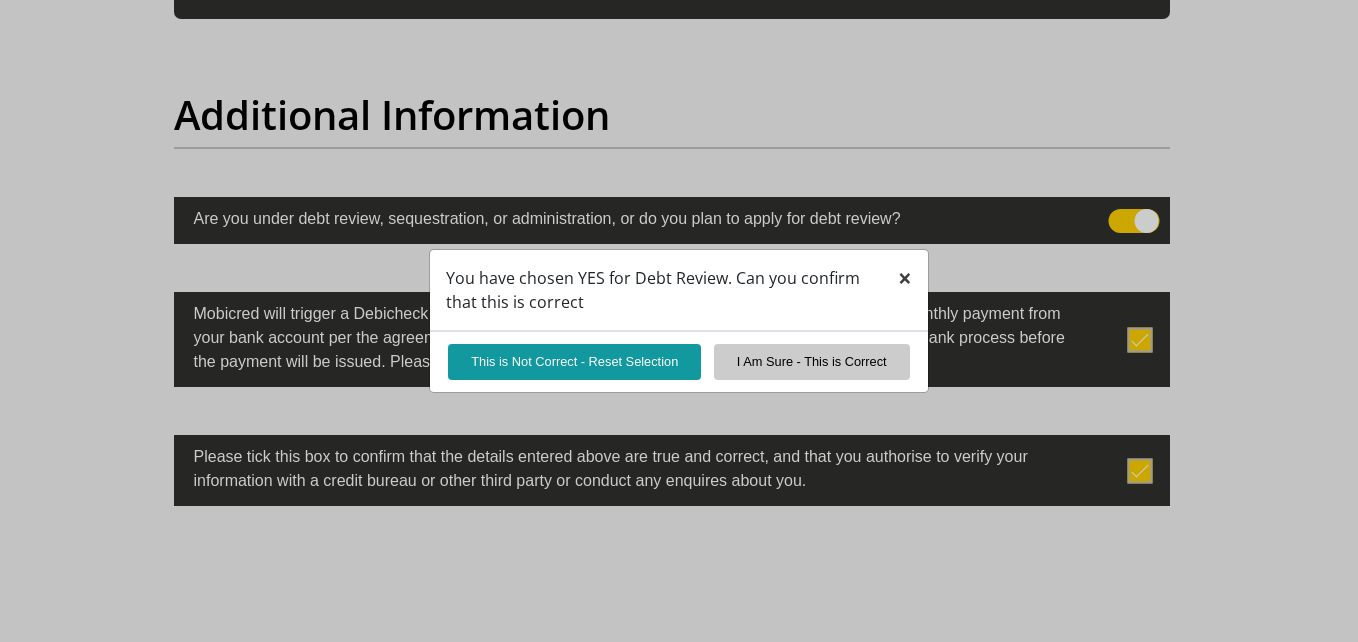 click on "×" at bounding box center [905, 277] 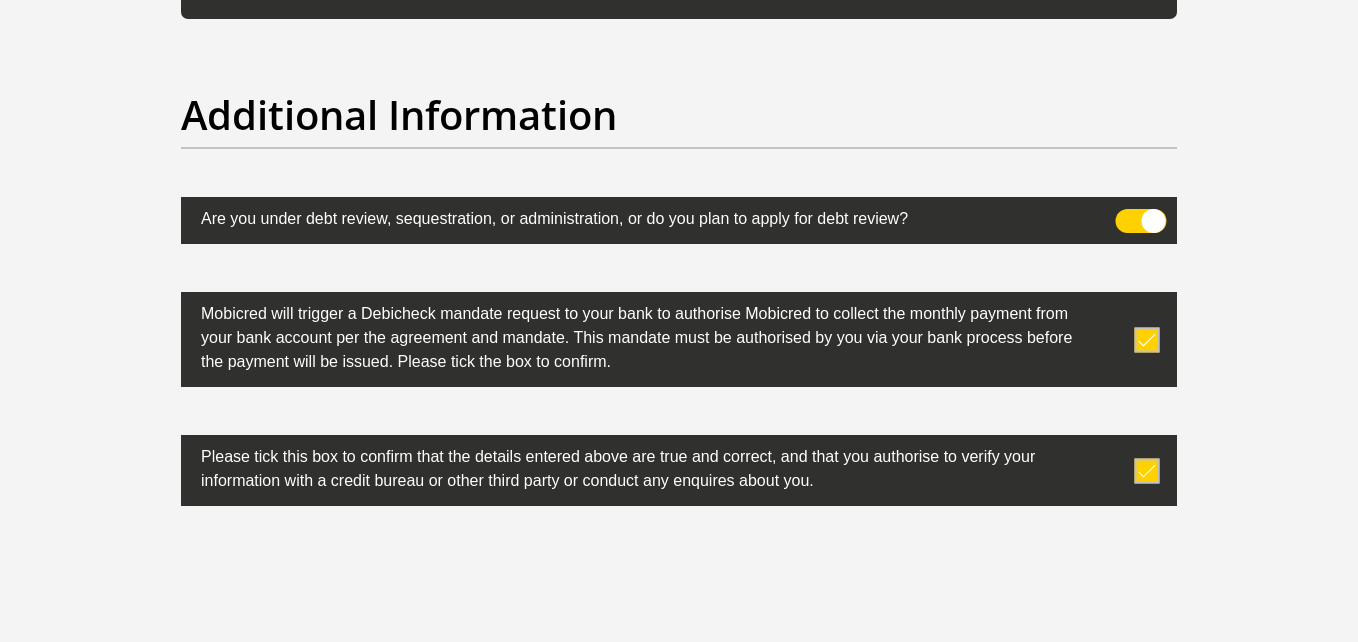 click at bounding box center [679, 220] 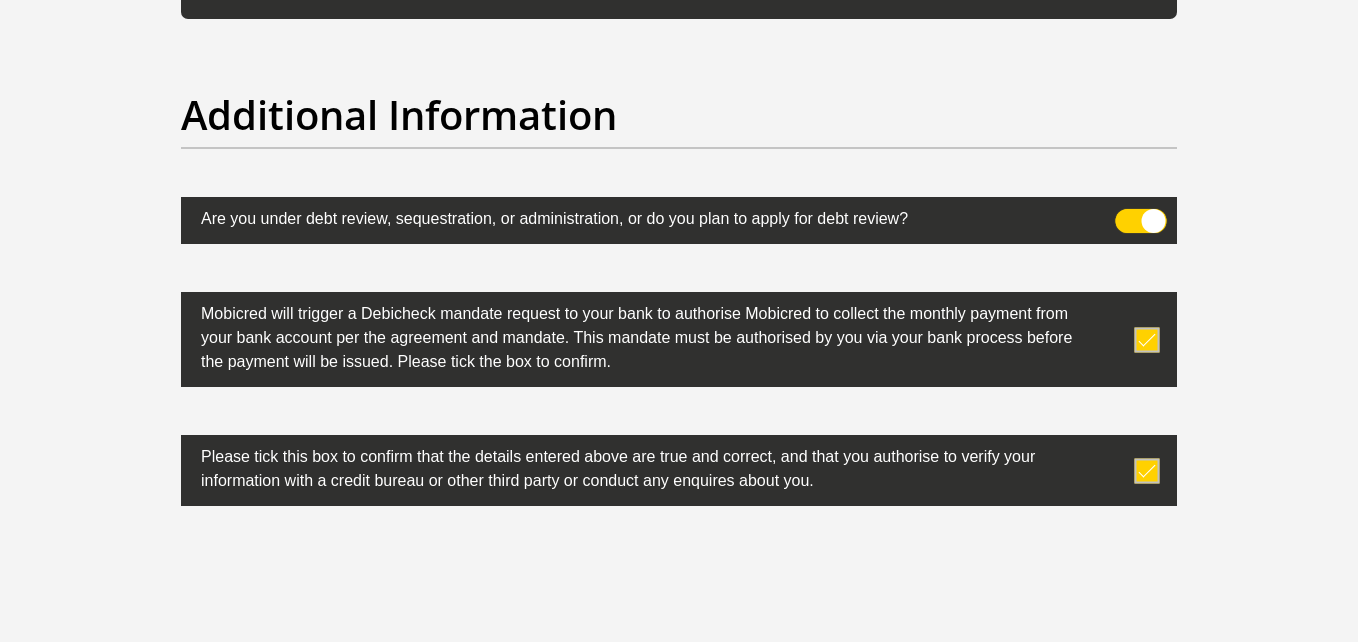 click at bounding box center [1127, 214] 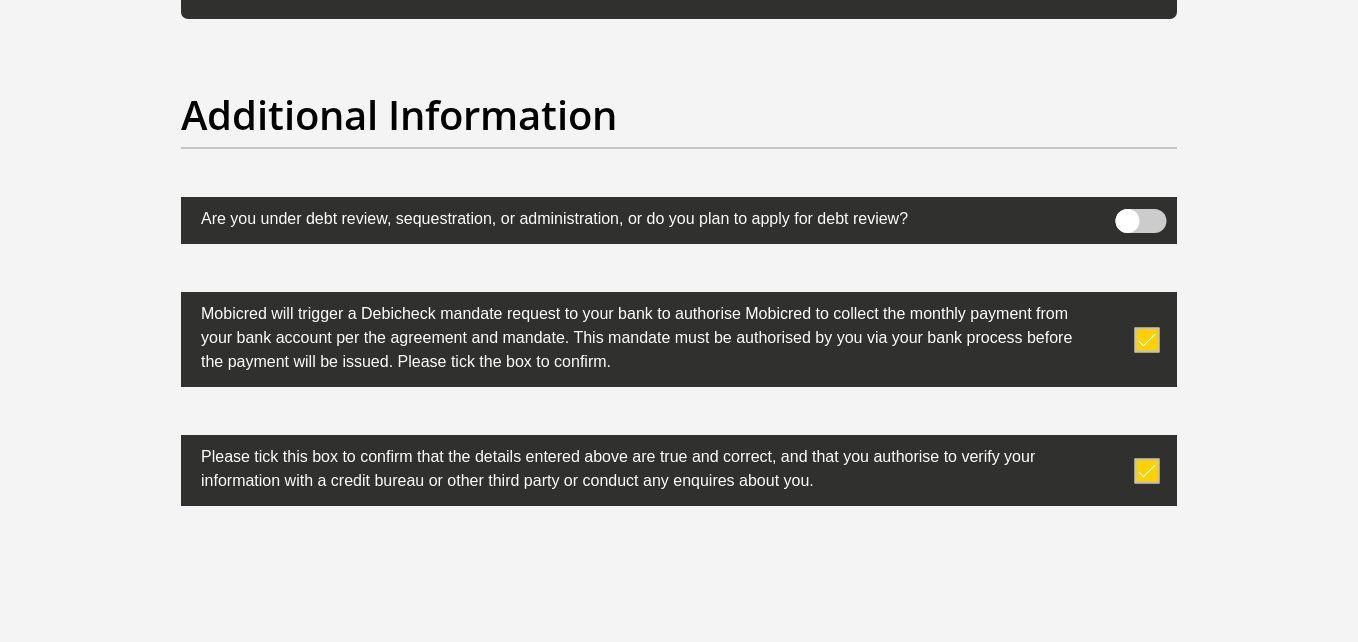 click at bounding box center (1141, 221) 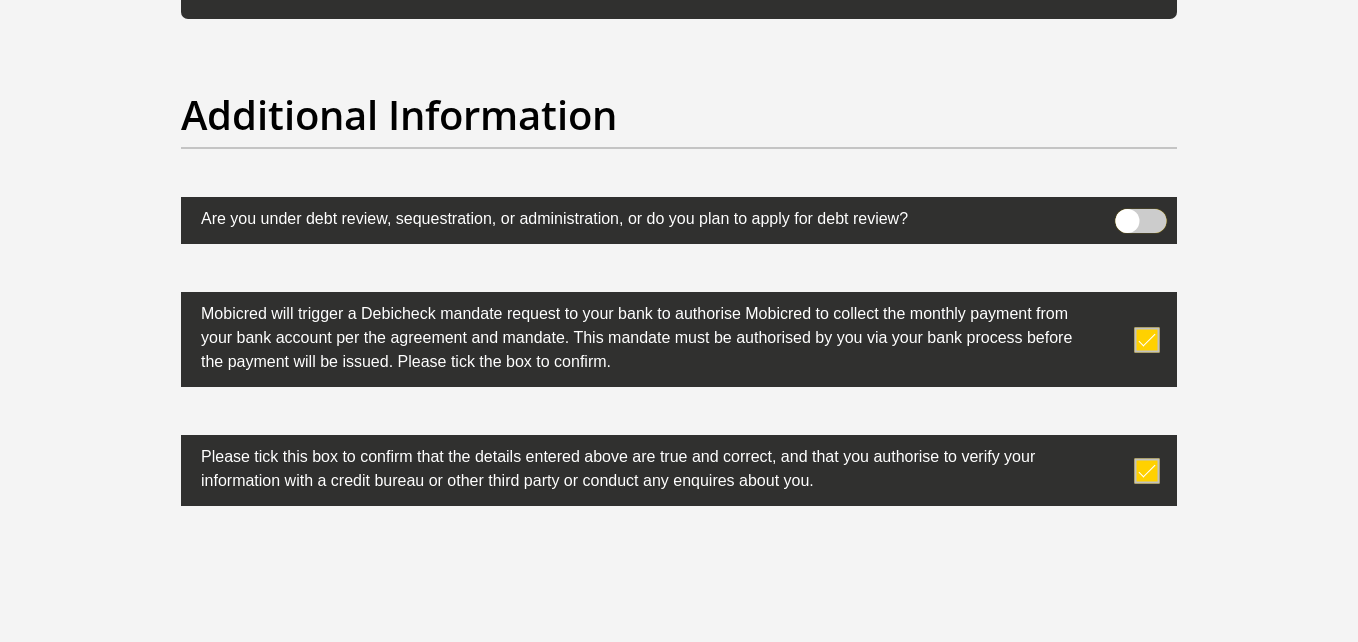 click at bounding box center [1127, 214] 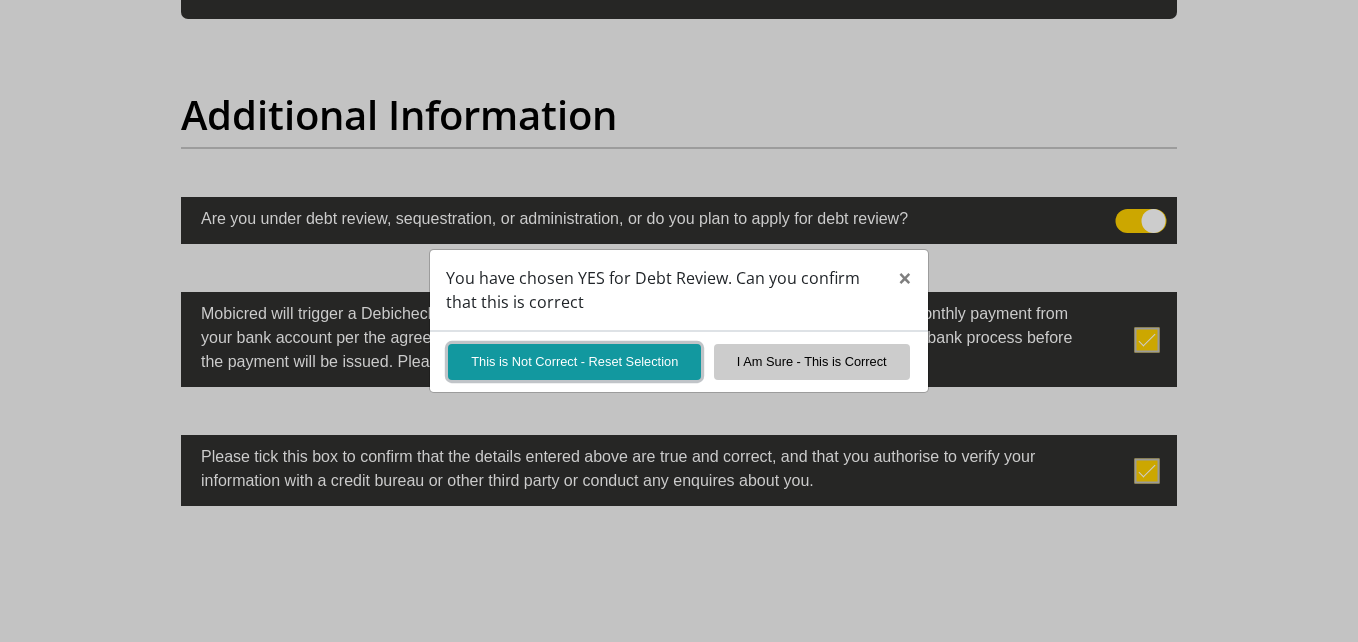 click on "This is Not Correct - Reset Selection" at bounding box center (574, 361) 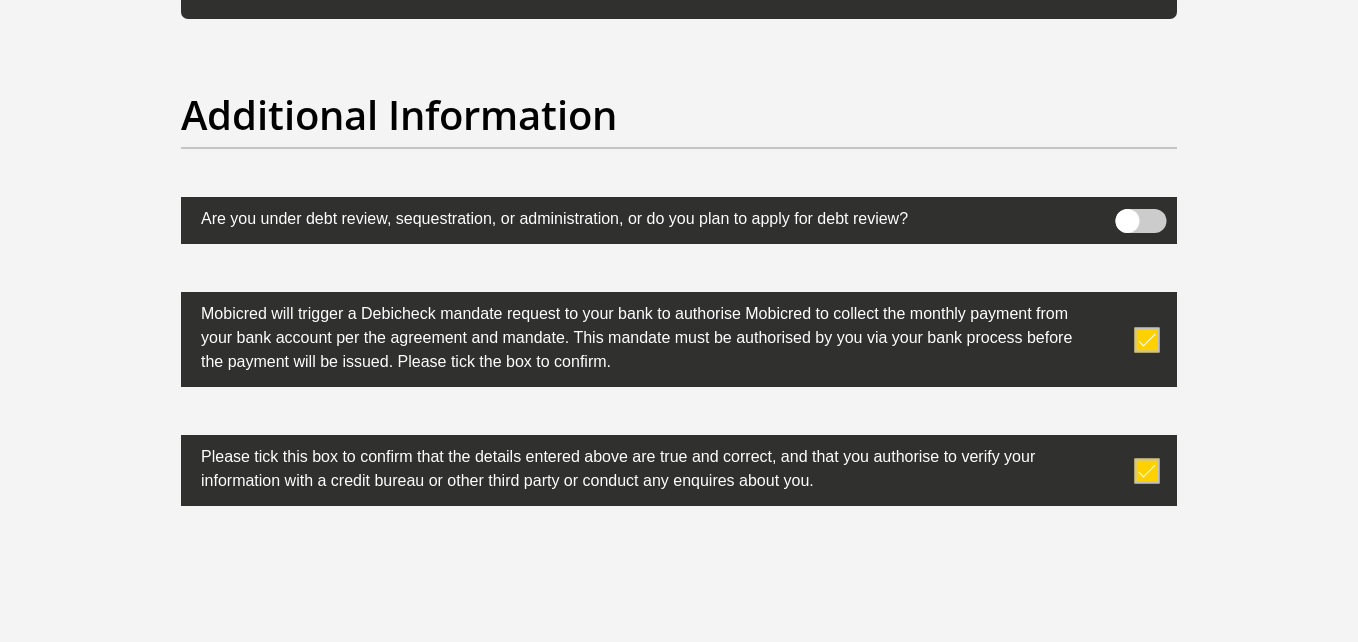 click on "Title
Mr
Ms
Mrs
Dr
Other
First Name
[FIRST]
Surname
[LAST]
ID Number
[ID NUMBER]
Please input valid ID number
Race
Black
Coloured
Indian
White
Other
Contact Number
[PHONE]
Please input valid contact number
Nationality
[COUNTRY]
[COUNTRY]
[COUNTRY]  [COUNTRY]  [COUNTRY]" at bounding box center [679, -2622] 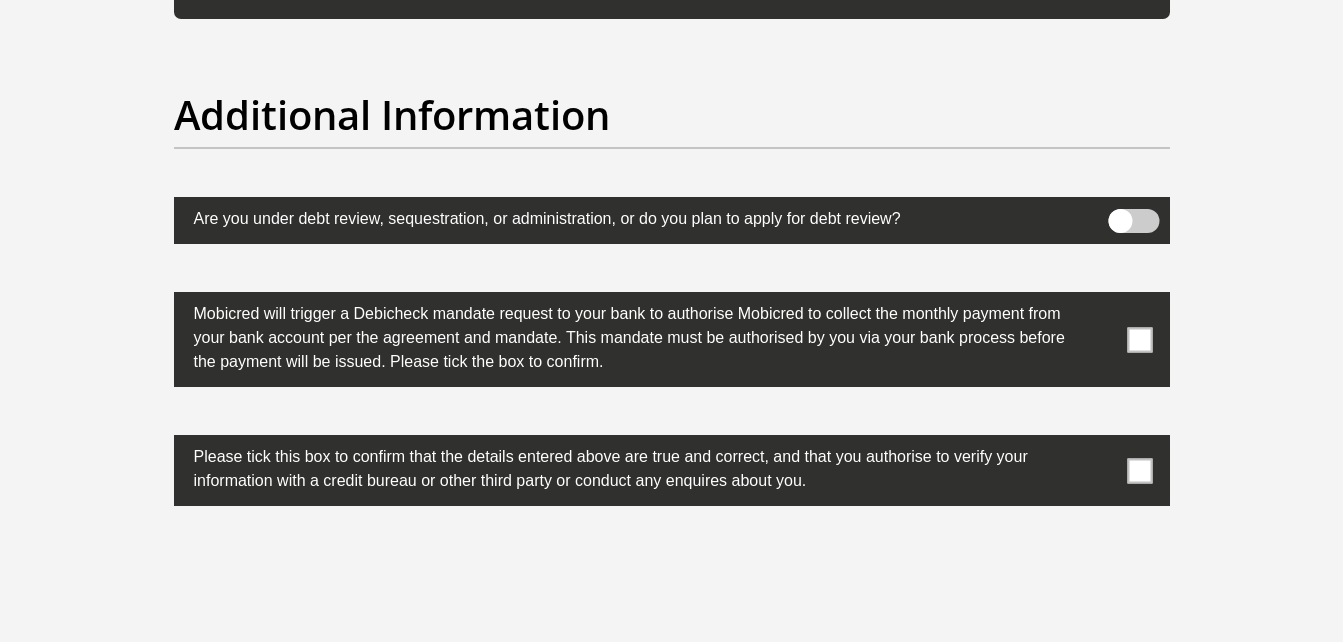 scroll, scrollTop: 6447, scrollLeft: 0, axis: vertical 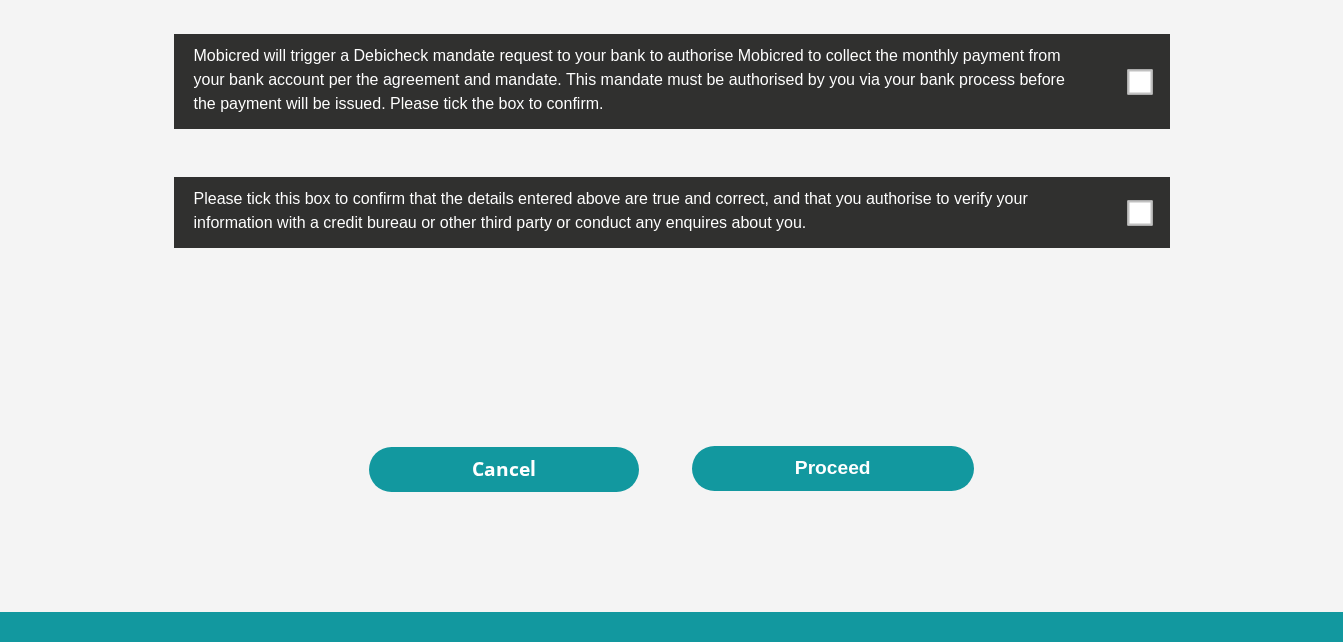 click at bounding box center [672, 212] 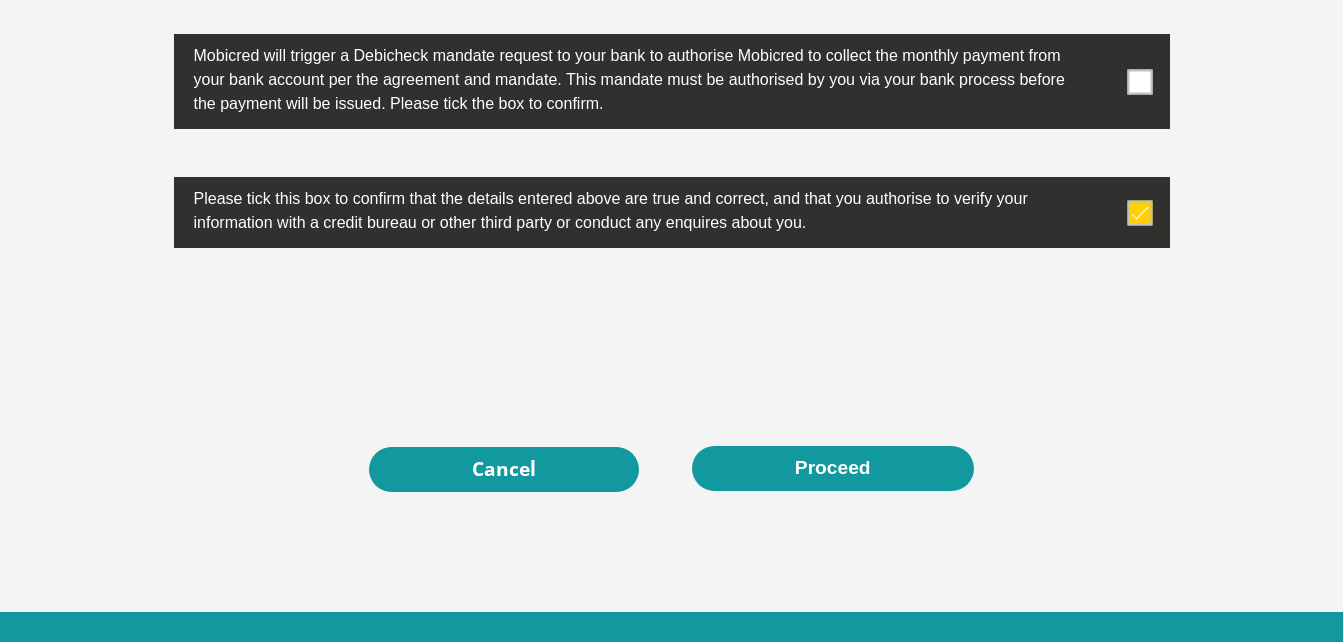 click at bounding box center (1139, 81) 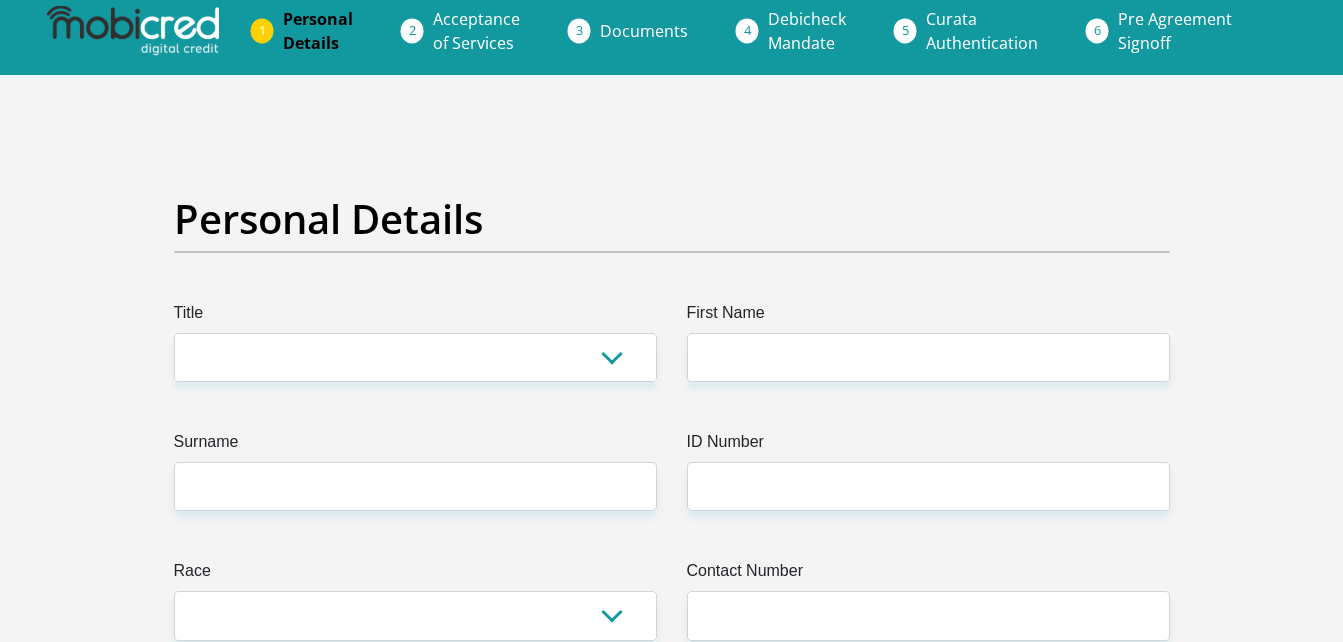 scroll, scrollTop: 0, scrollLeft: 0, axis: both 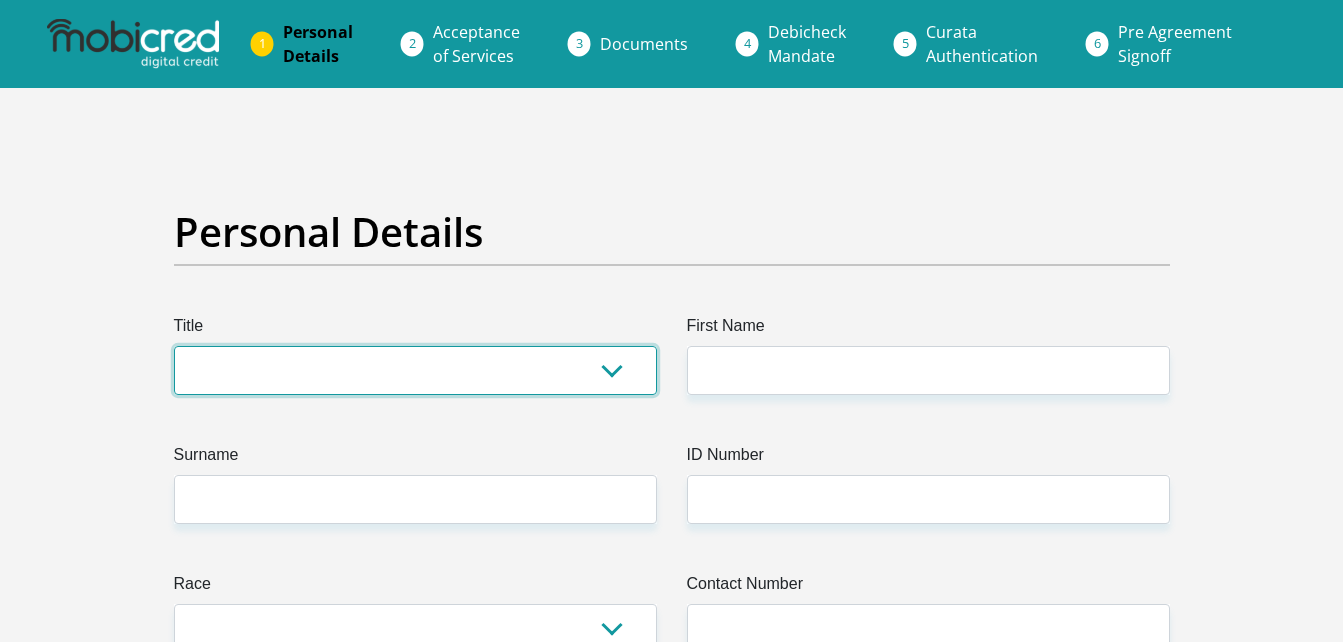 click on "Mr
Ms
Mrs
Dr
Other" at bounding box center (415, 370) 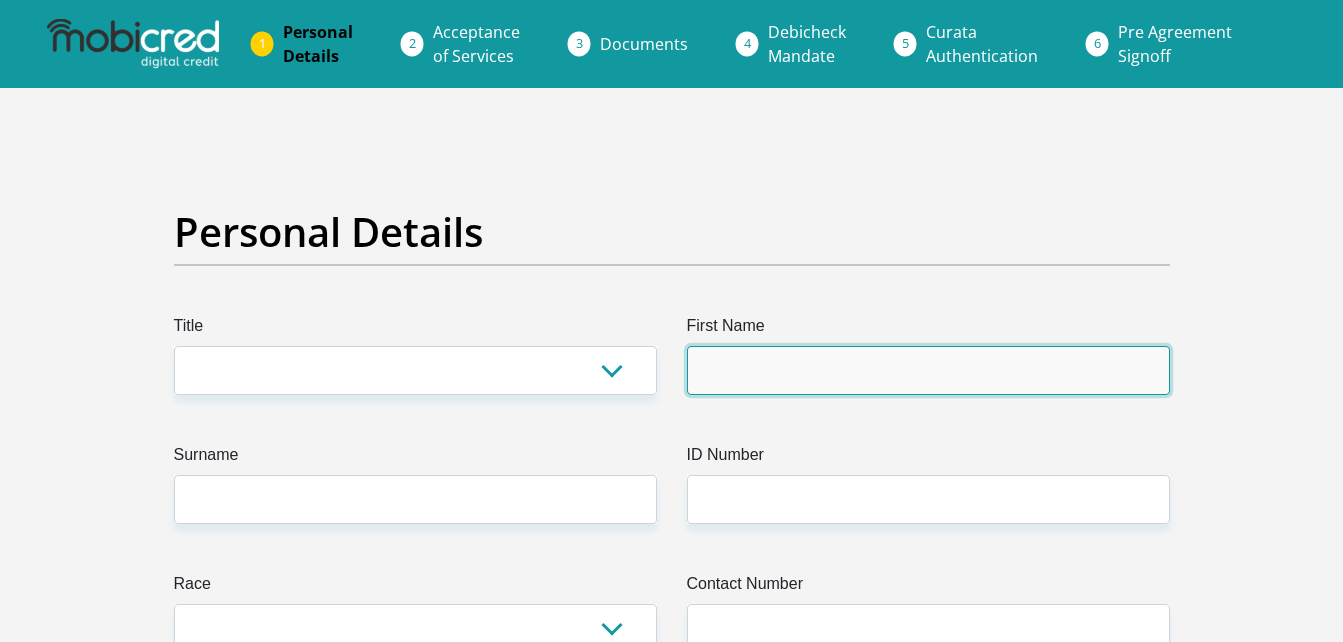click on "First Name" at bounding box center (928, 370) 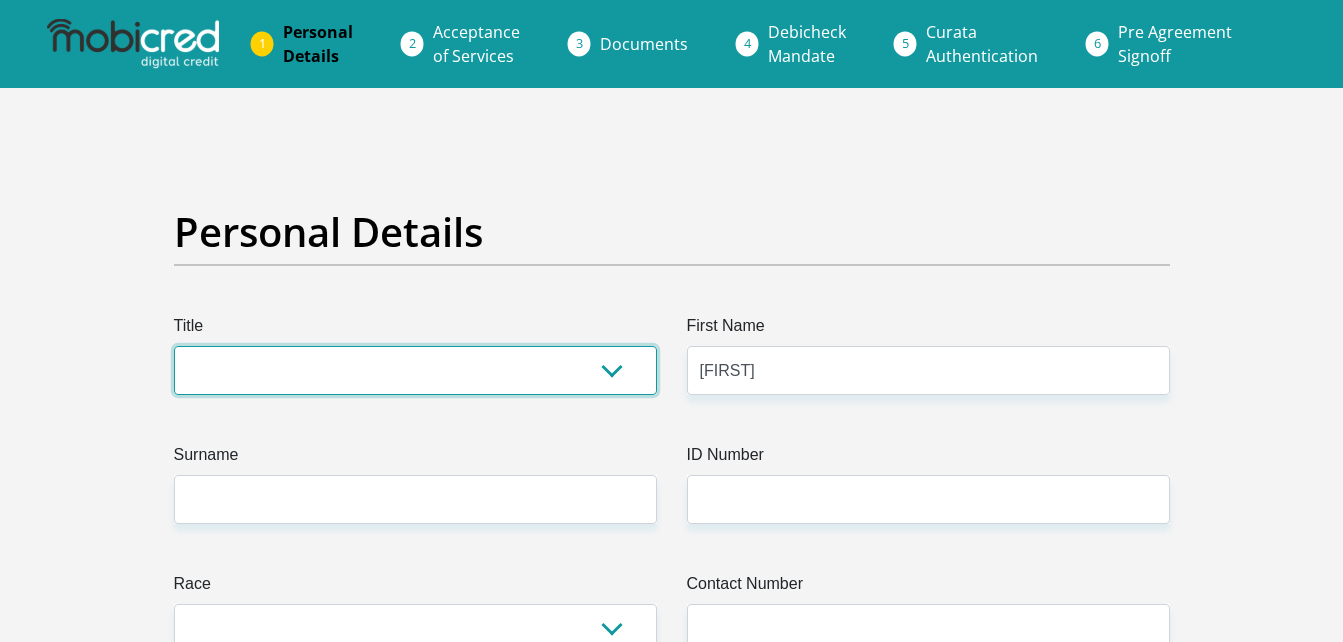 select on "Mr" 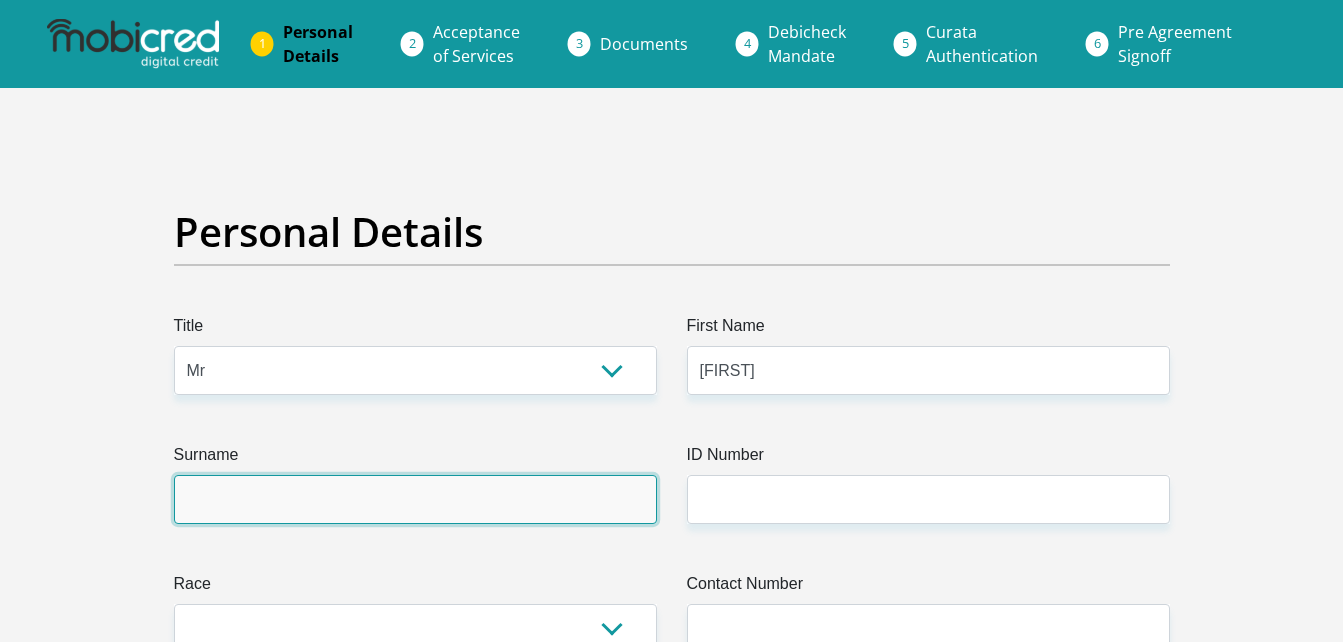 type on "Gift" 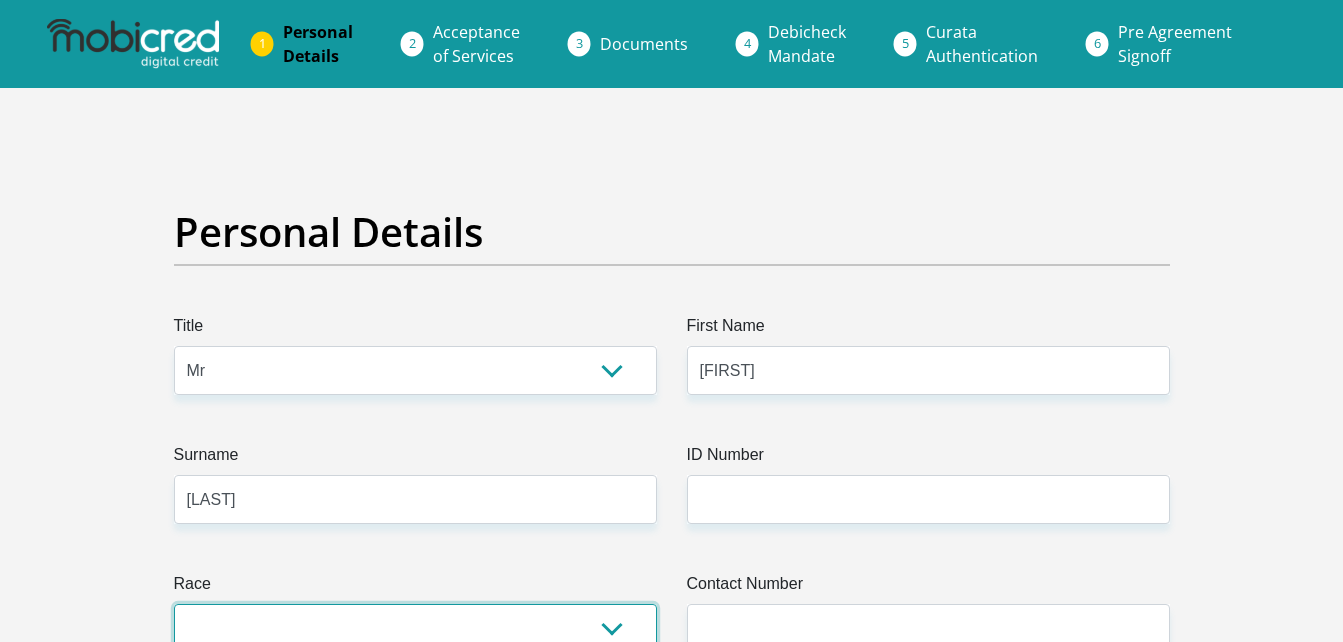 select on "1" 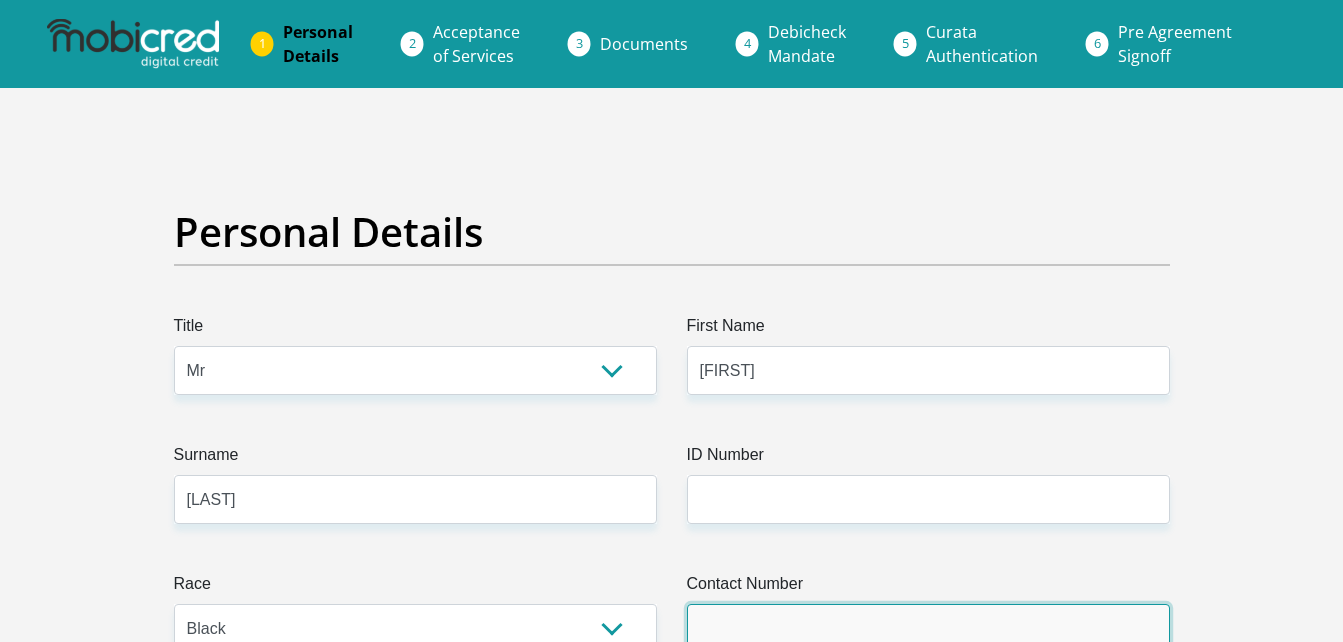 type on "[PHONE]" 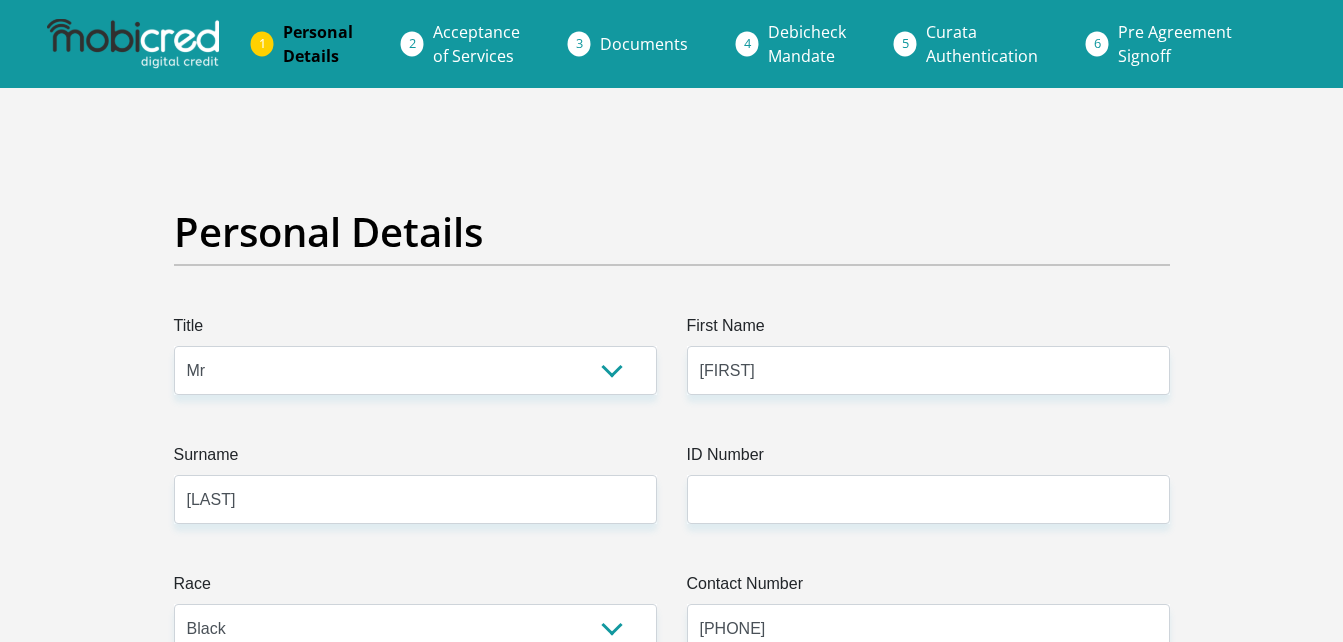 select on "ZAF" 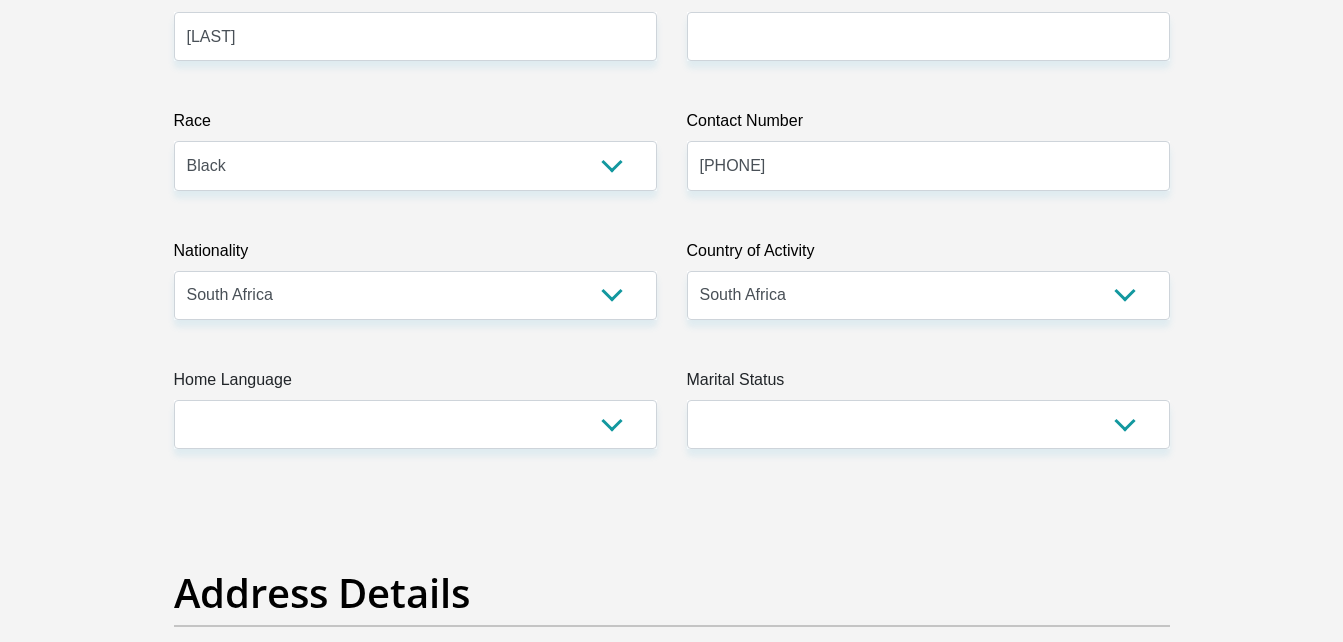 type on "CAPITEC BANK LIMITED" 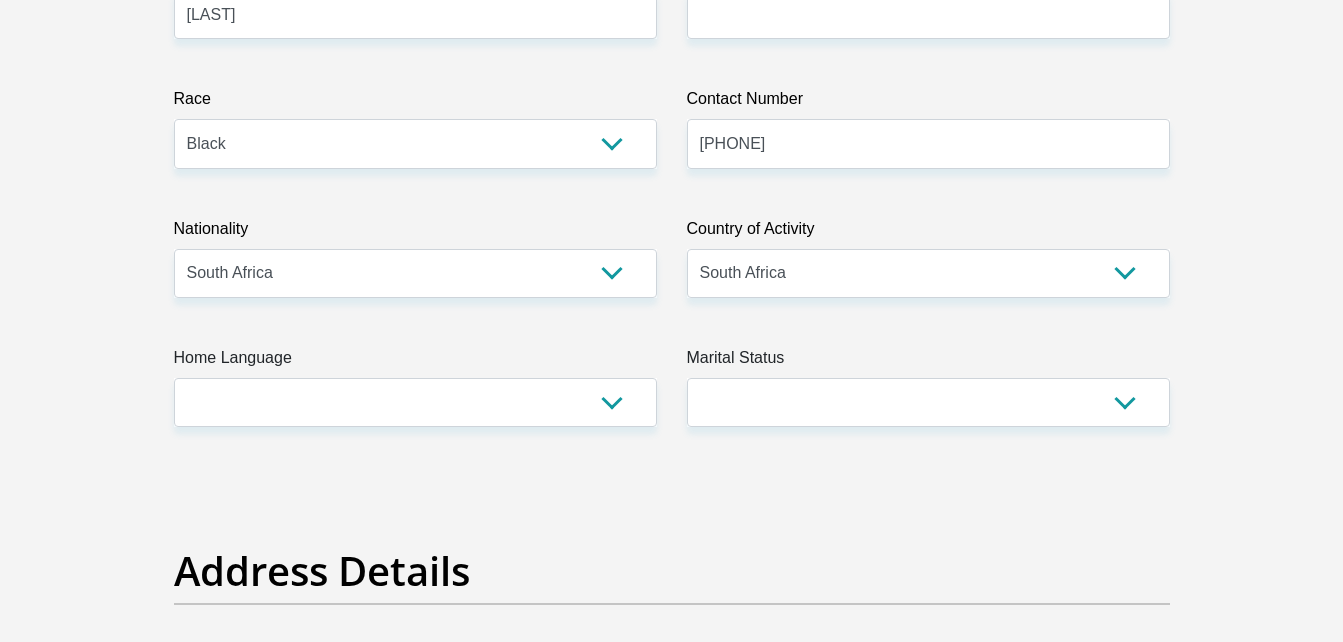 scroll, scrollTop: 520, scrollLeft: 0, axis: vertical 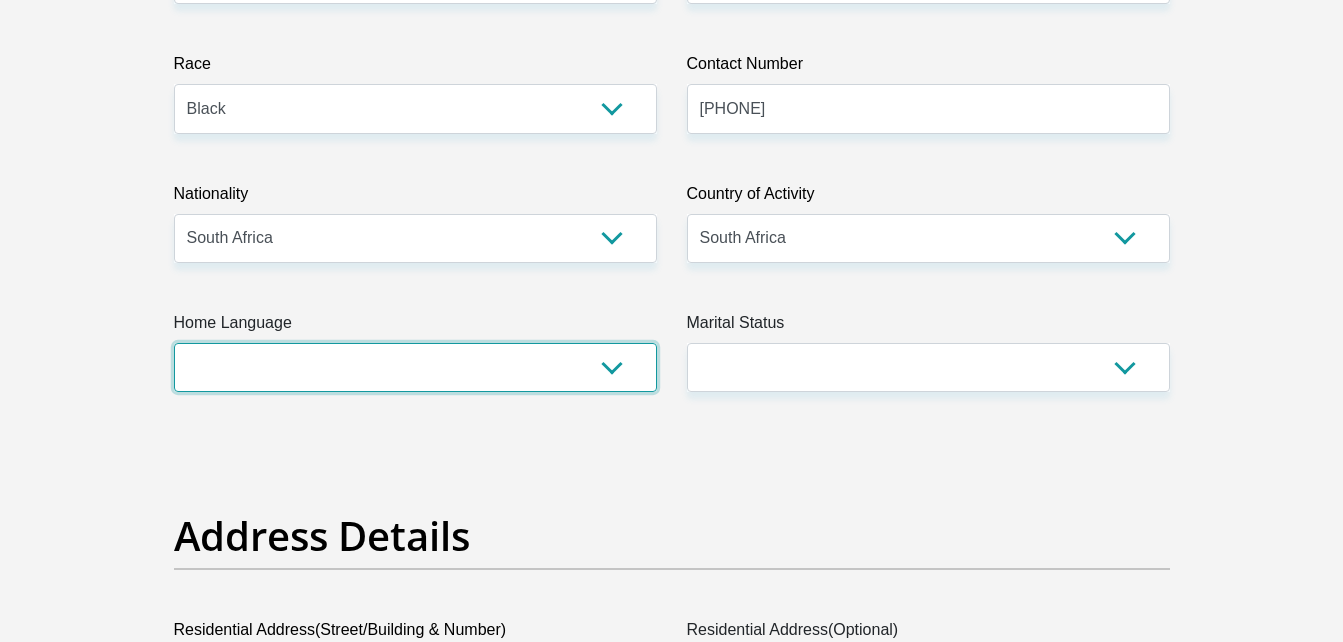 click on "Afrikaans
English
Sepedi
South Ndebele
Southern Sotho
Swati
Tsonga
Tswana
Venda
Xhosa
Zulu
Other" at bounding box center [415, 367] 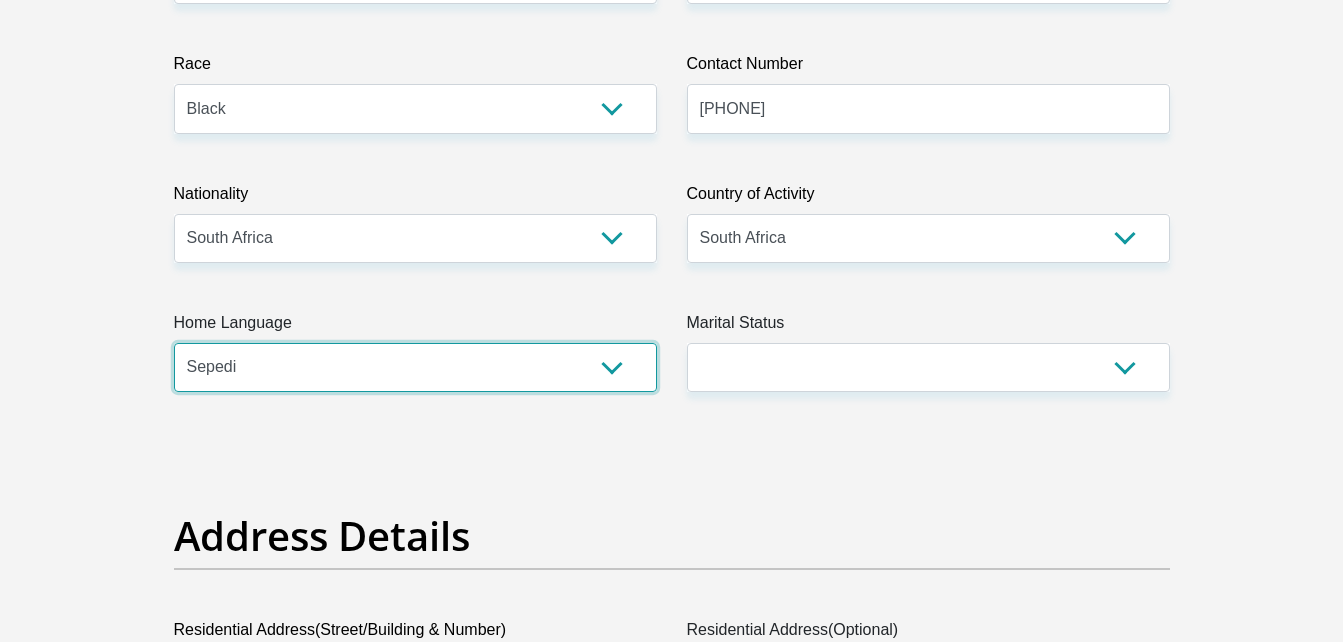 click on "Afrikaans
English
Sepedi
South Ndebele
Southern Sotho
Swati
Tsonga
Tswana
Venda
Xhosa
Zulu
Other" at bounding box center [415, 367] 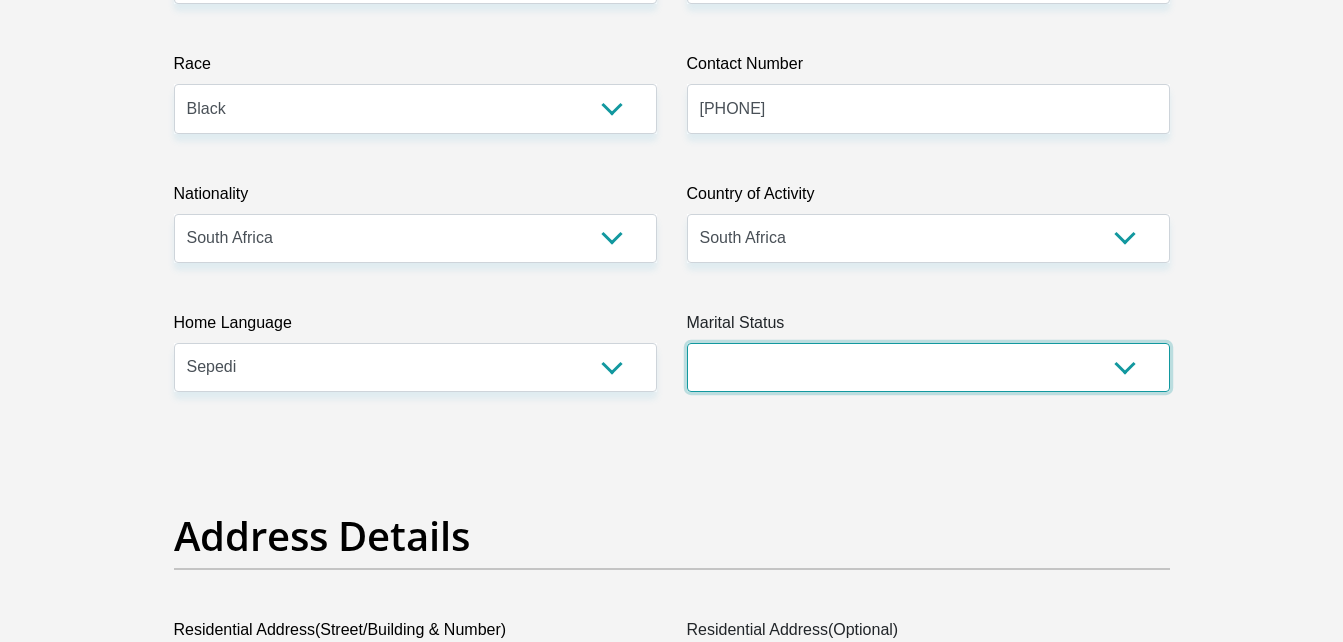 click on "Married ANC
Single
Divorced
Widowed
Married COP or Customary Law" at bounding box center (928, 367) 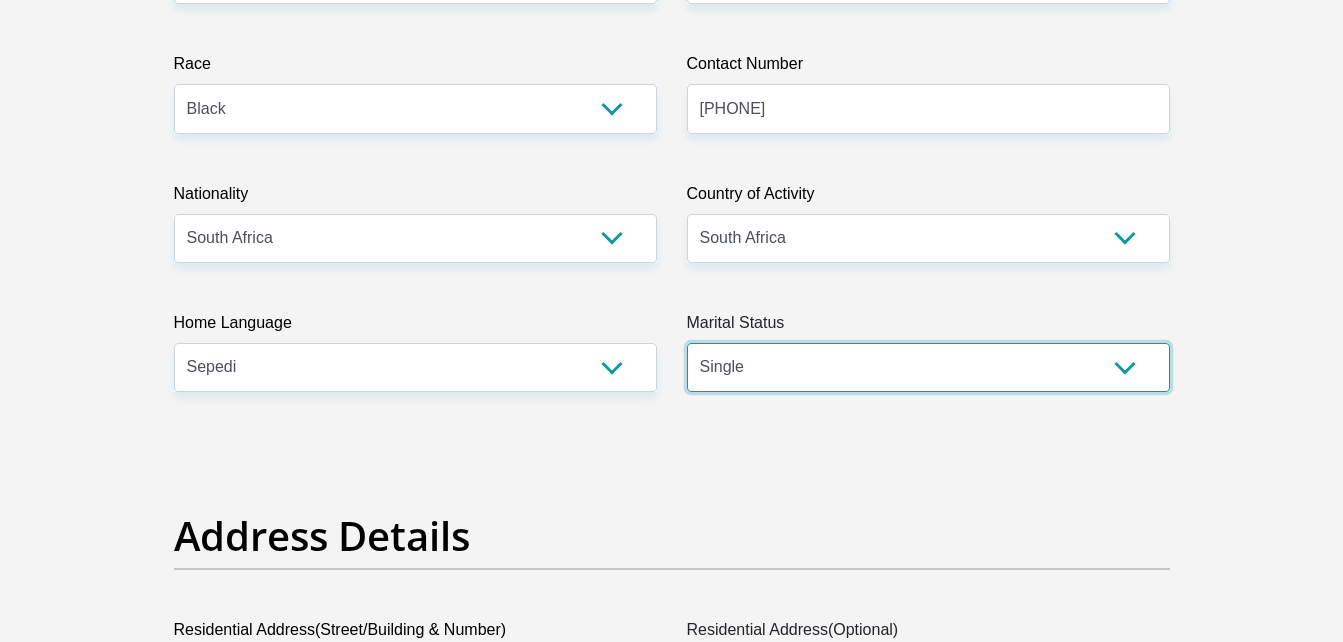 click on "Married ANC
Single
Divorced
Widowed
Married COP or Customary Law" at bounding box center [928, 367] 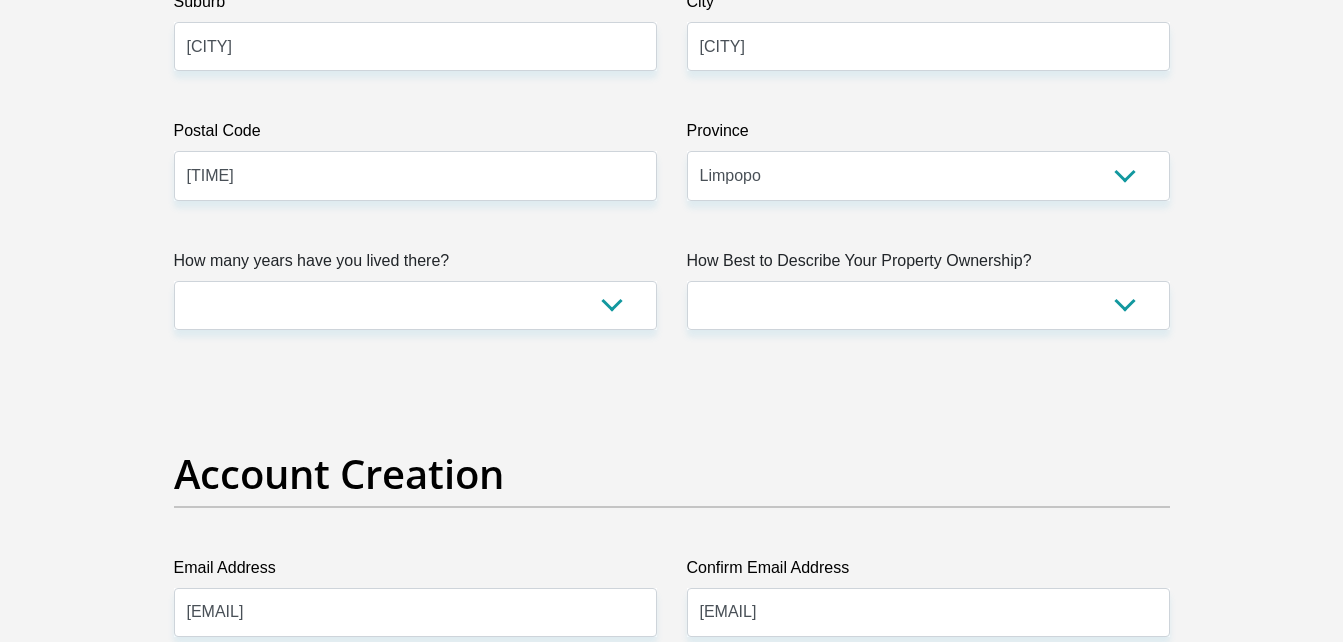 scroll, scrollTop: 1283, scrollLeft: 0, axis: vertical 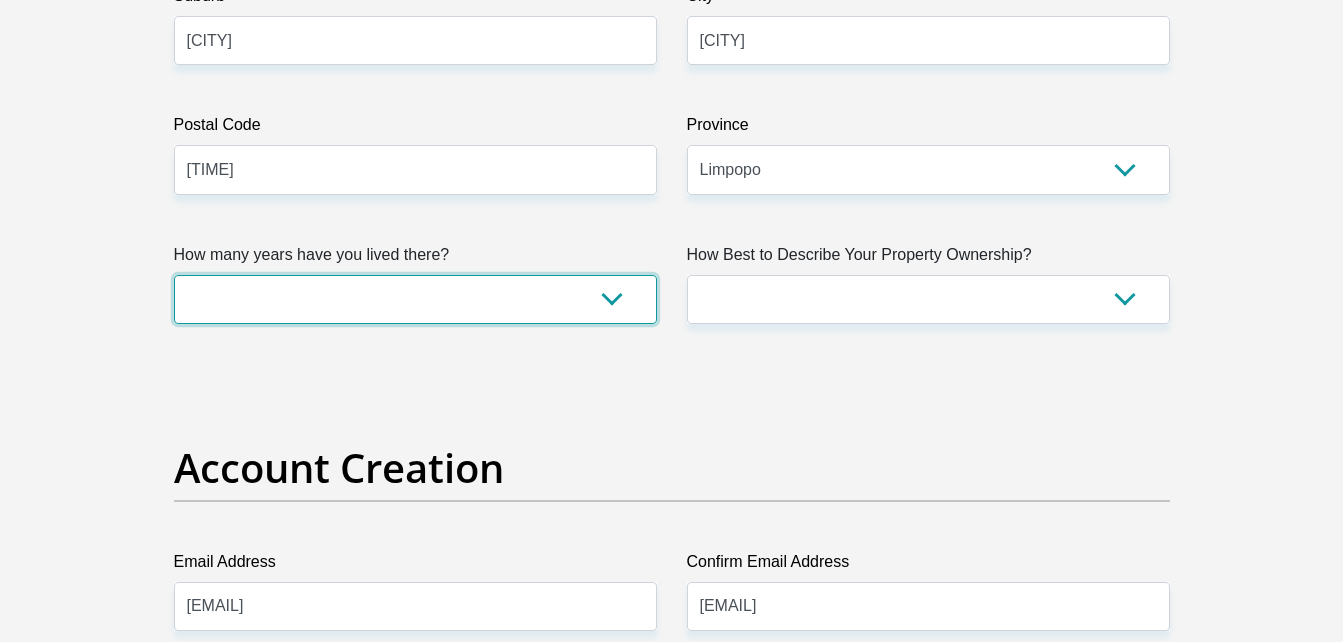 click on "less than 1 year
1-3 years
3-5 years
5+ years" at bounding box center [415, 299] 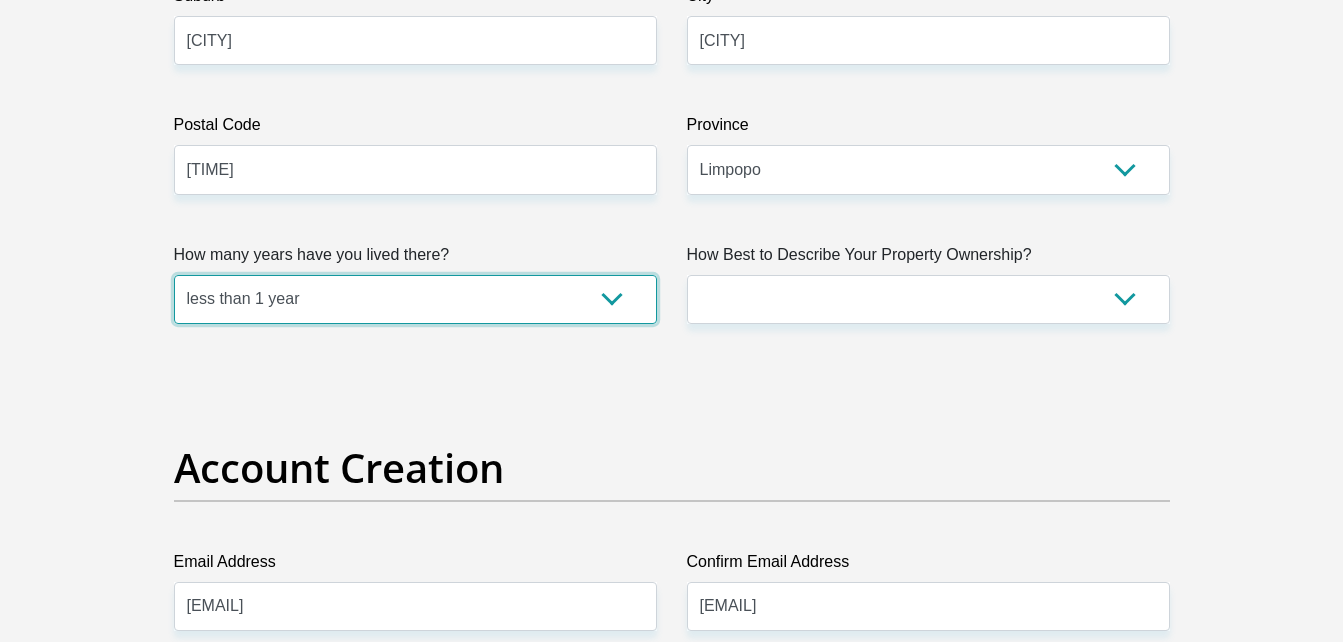 click on "less than 1 year
1-3 years
3-5 years
5+ years" at bounding box center (415, 299) 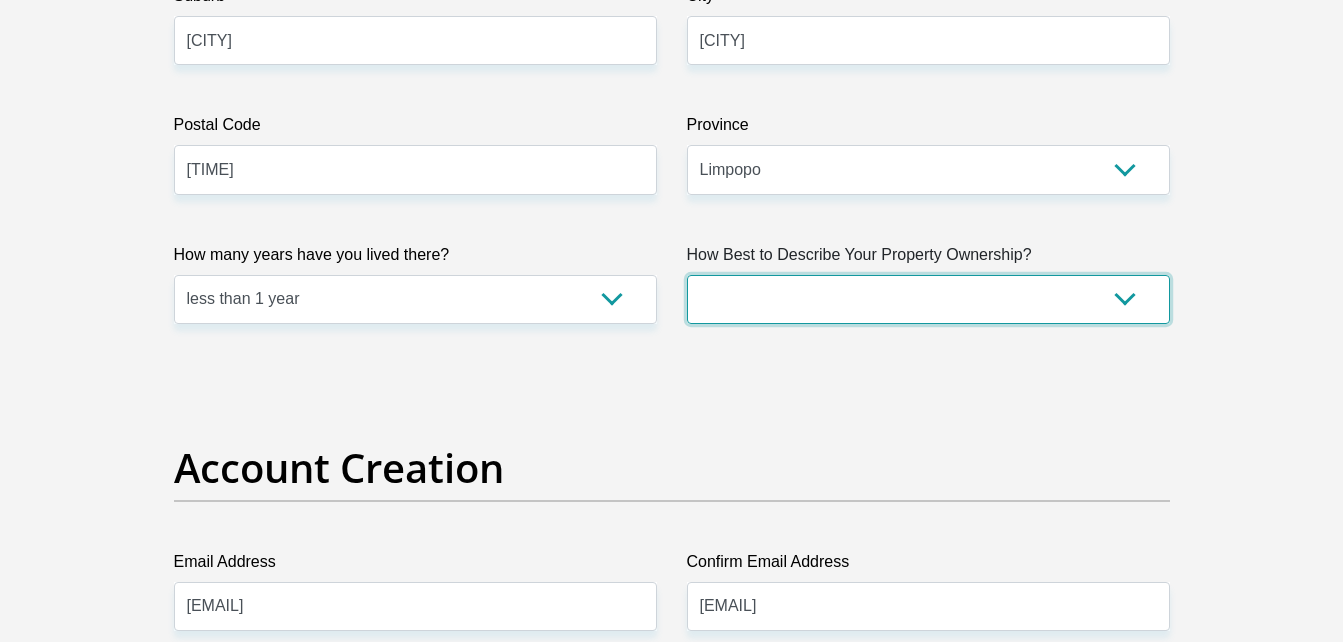click on "Owned
Rented
Family Owned
Company Dwelling" at bounding box center [928, 299] 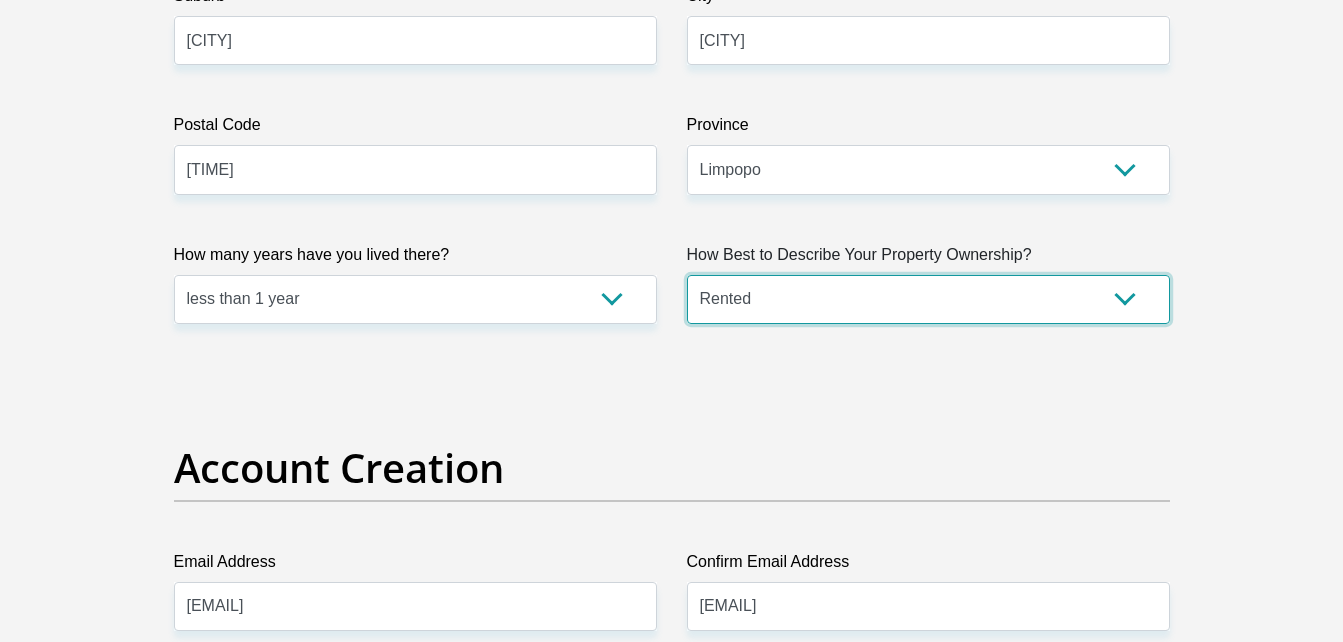 click on "Owned
Rented
Family Owned
Company Dwelling" at bounding box center (928, 299) 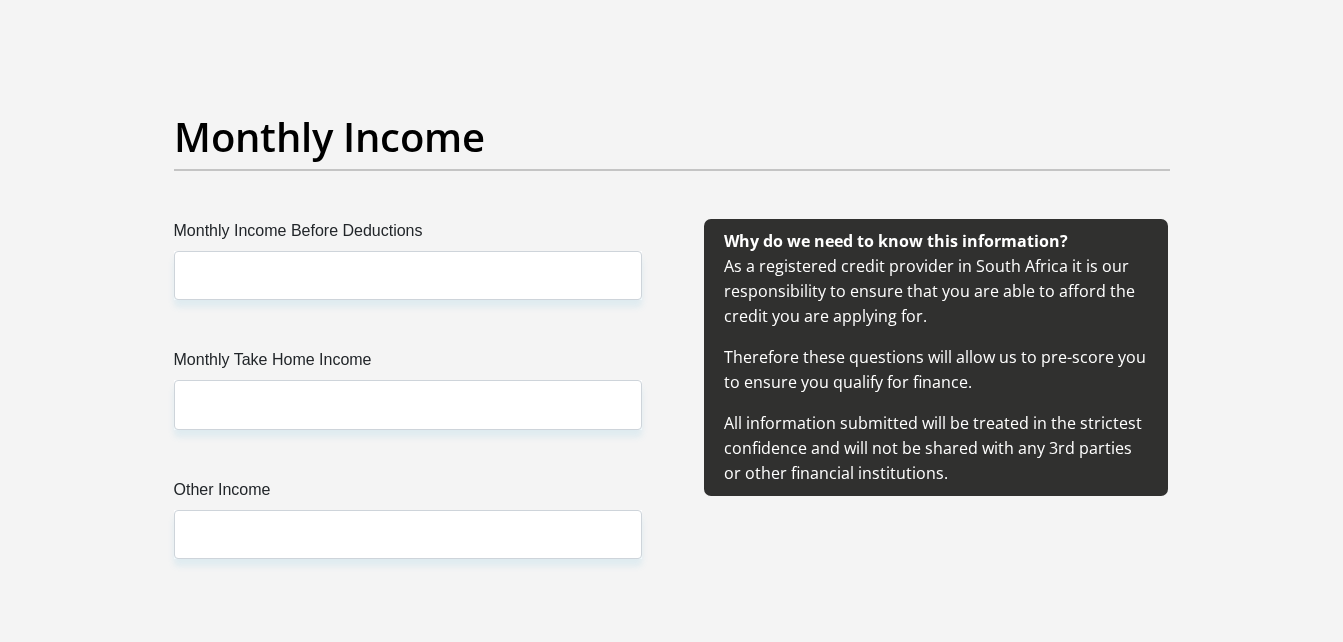 scroll, scrollTop: 2386, scrollLeft: 0, axis: vertical 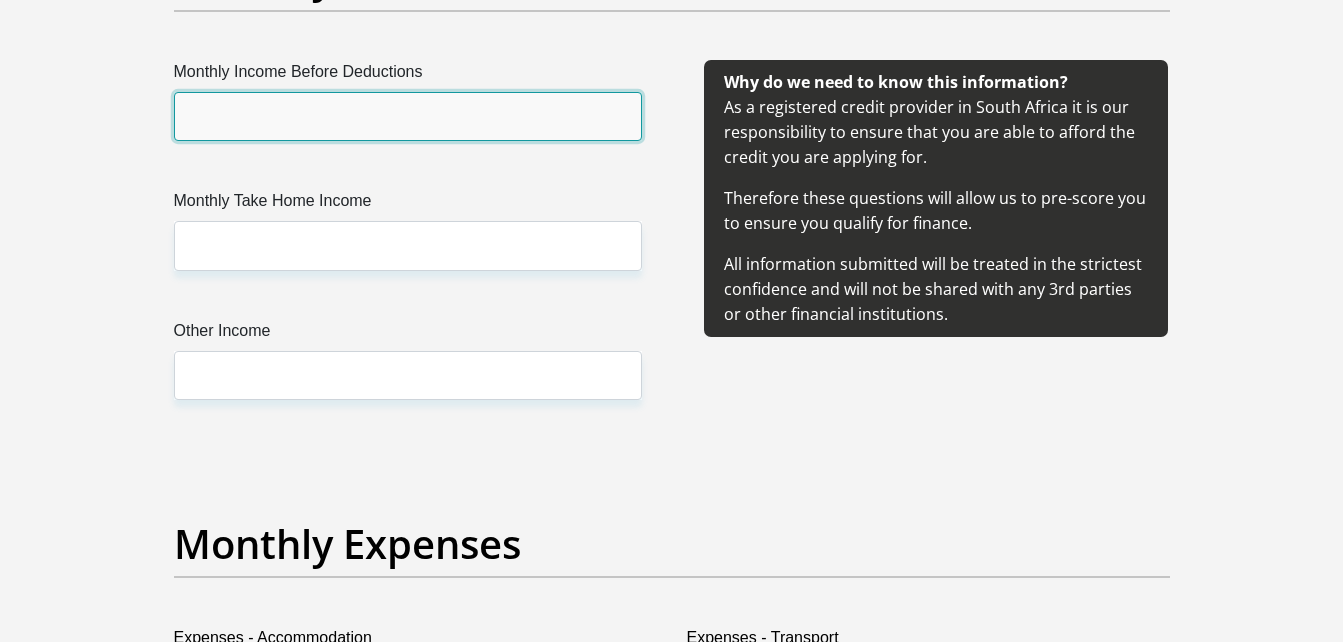 click on "Monthly Income Before Deductions" at bounding box center [408, 116] 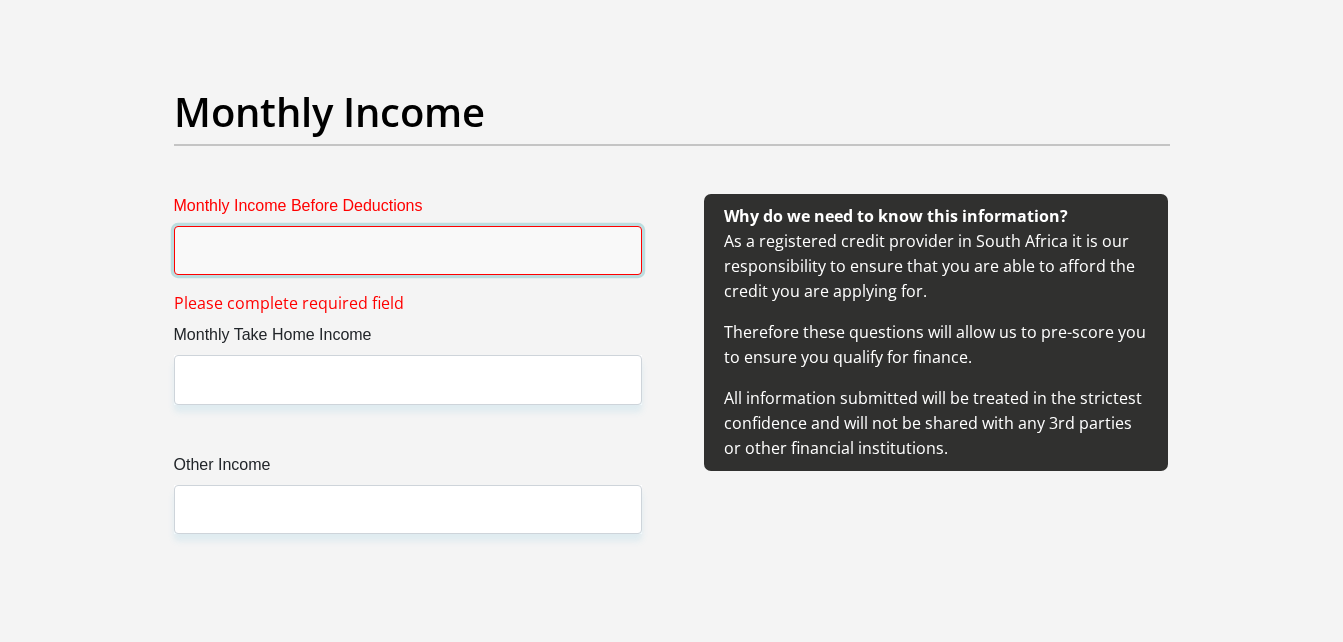 scroll, scrollTop: 2238, scrollLeft: 0, axis: vertical 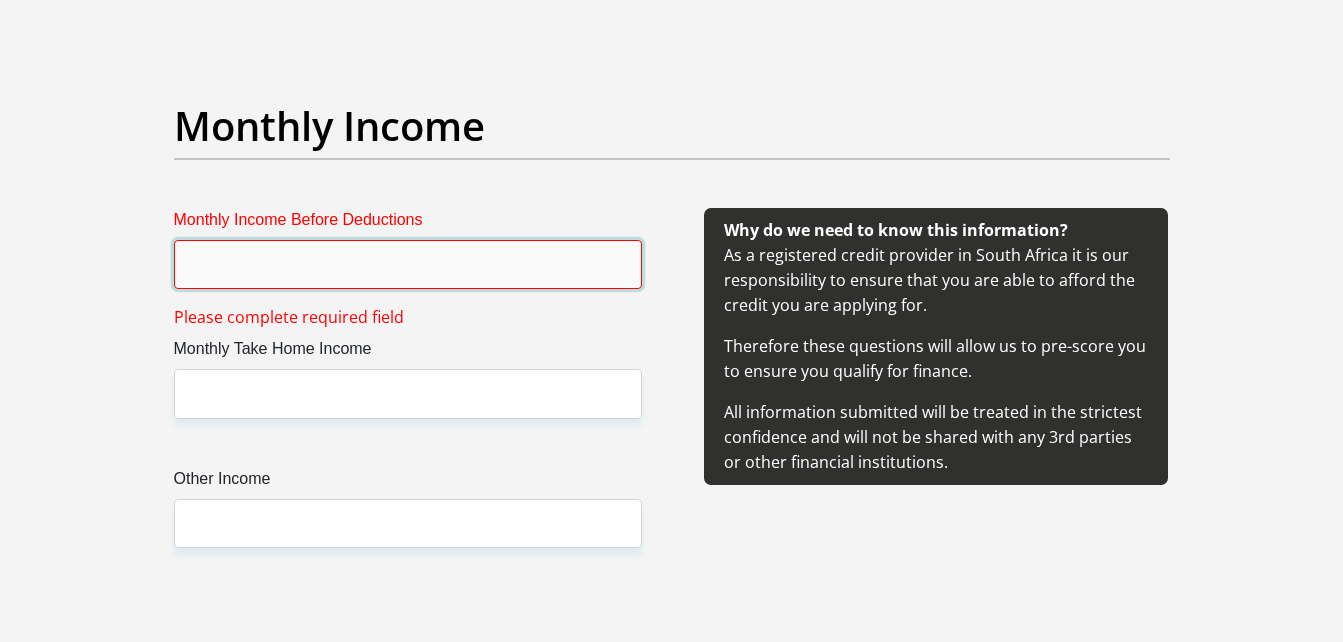 click on "Monthly Income Before Deductions" at bounding box center (408, 264) 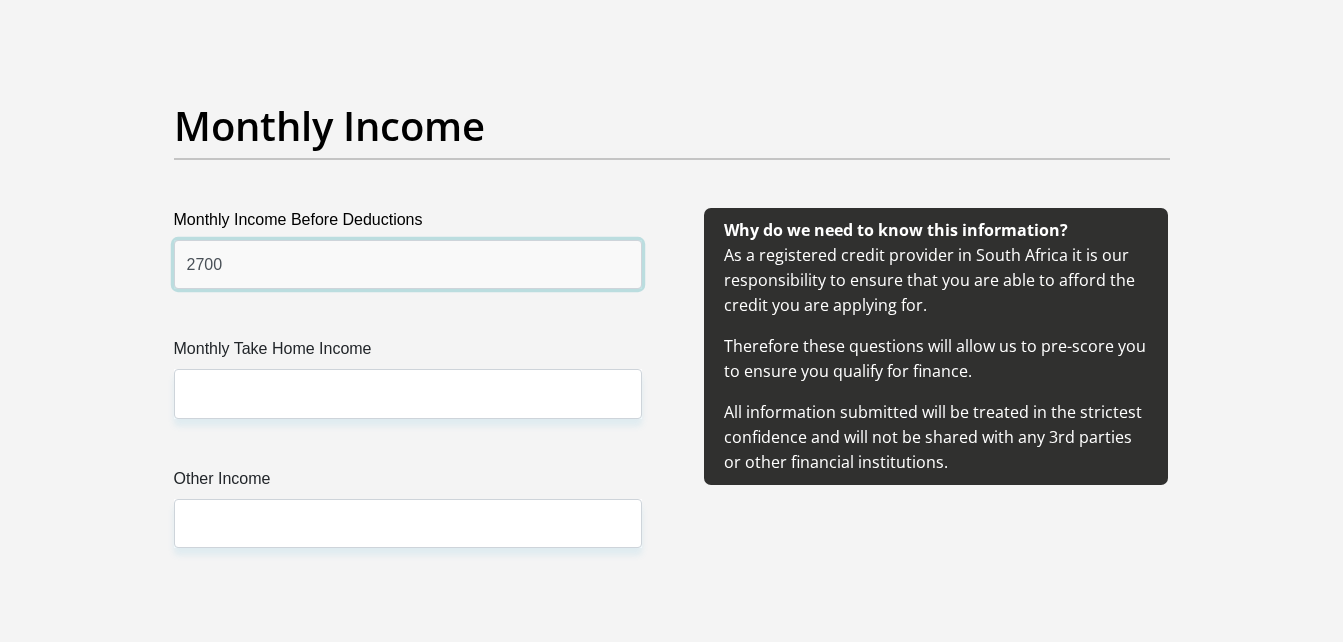 type on "2700" 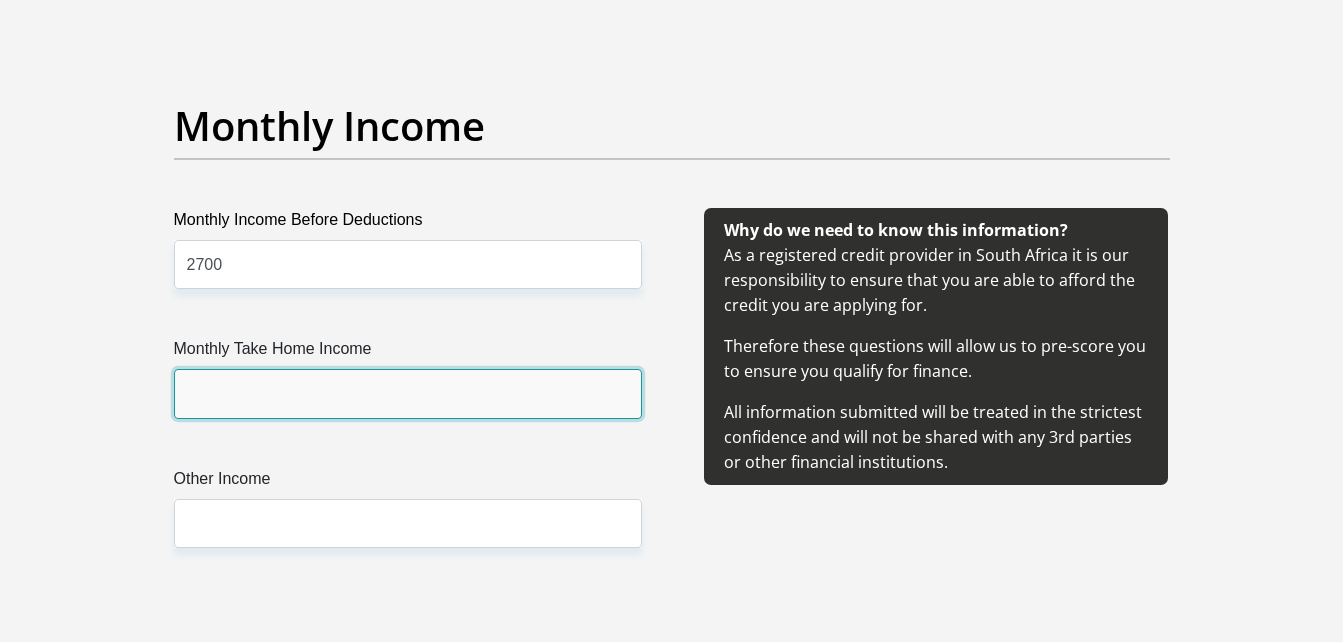 click on "Monthly Take Home Income" at bounding box center (408, 393) 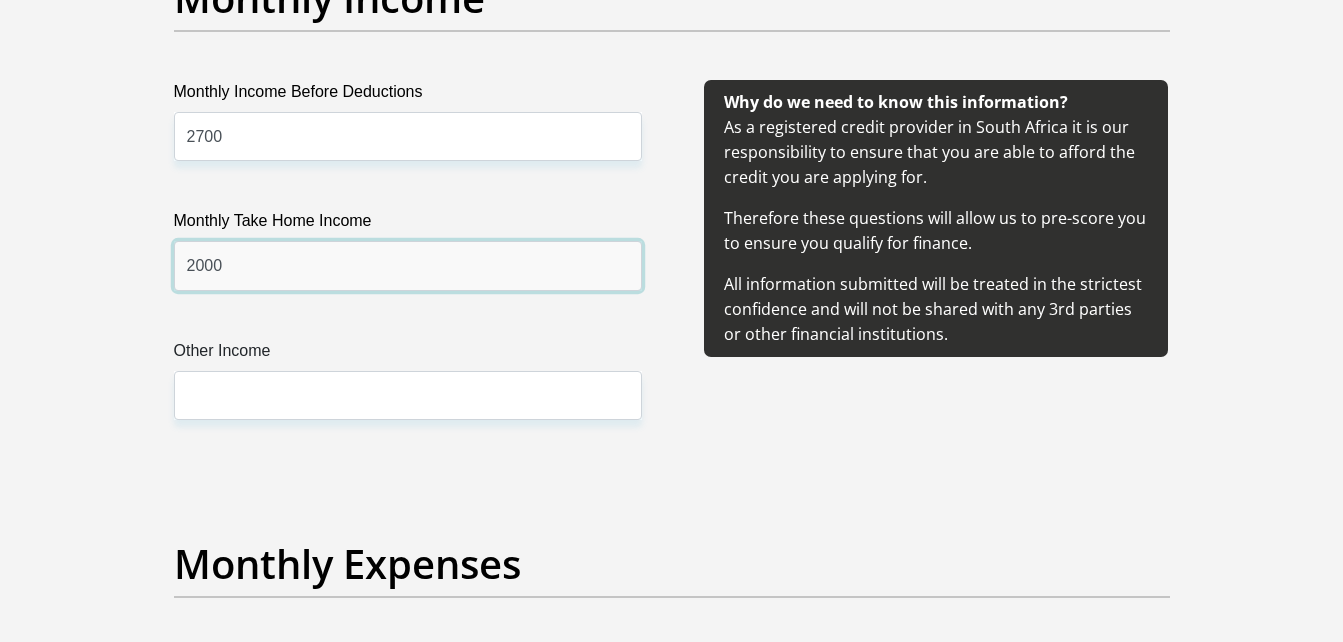 scroll, scrollTop: 2382, scrollLeft: 0, axis: vertical 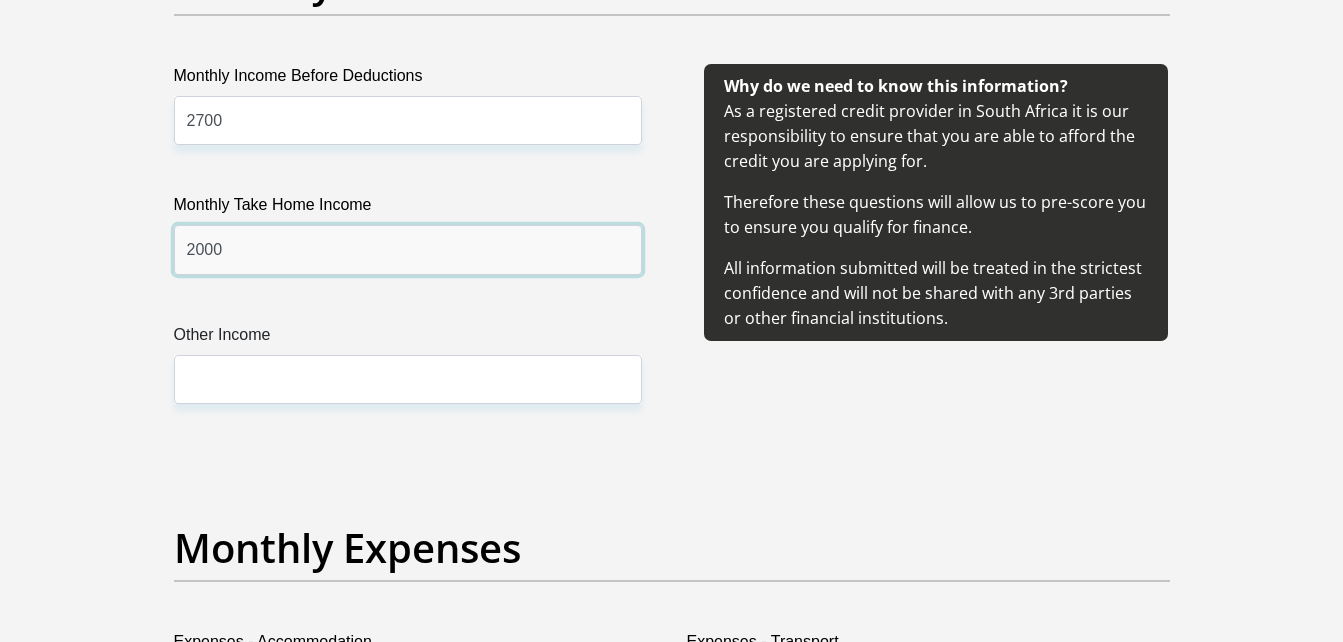 type on "2000" 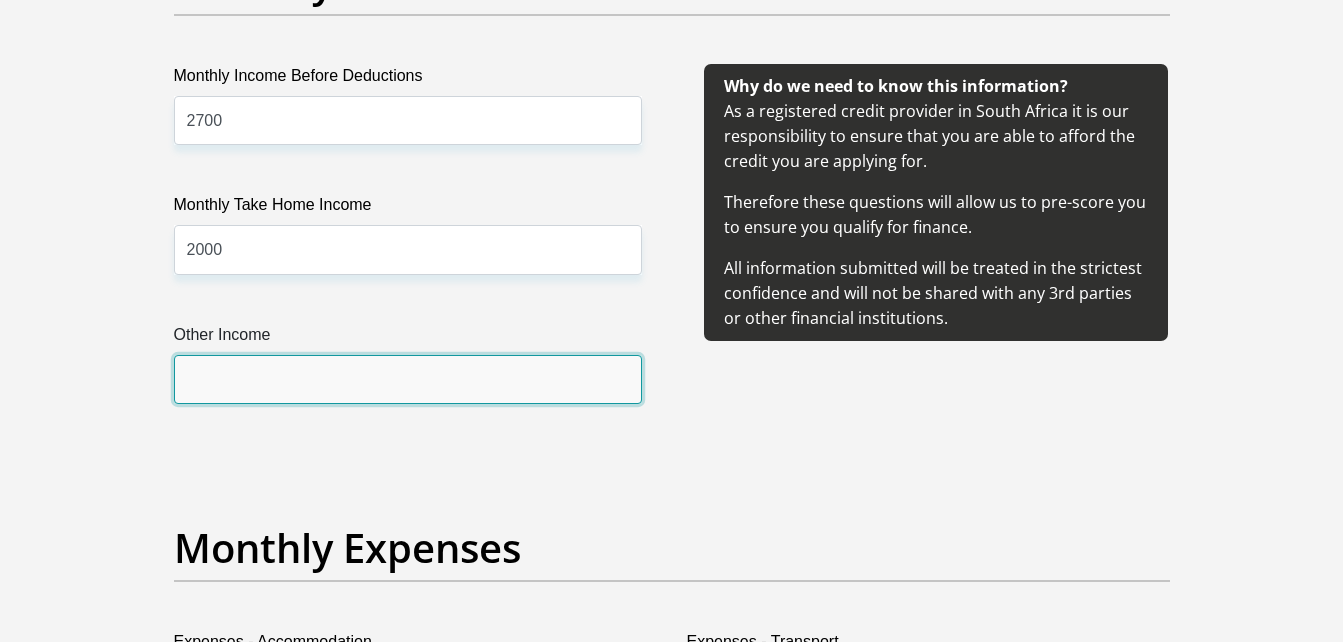 click on "Other Income" at bounding box center [408, 379] 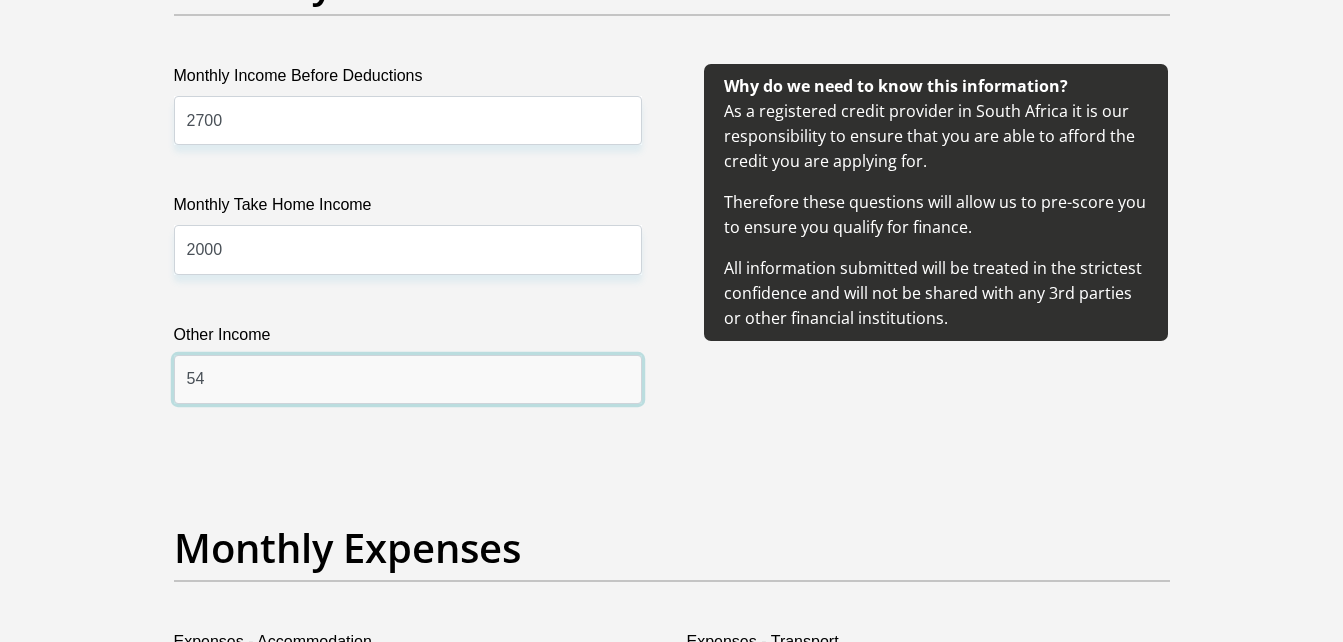 type on "5" 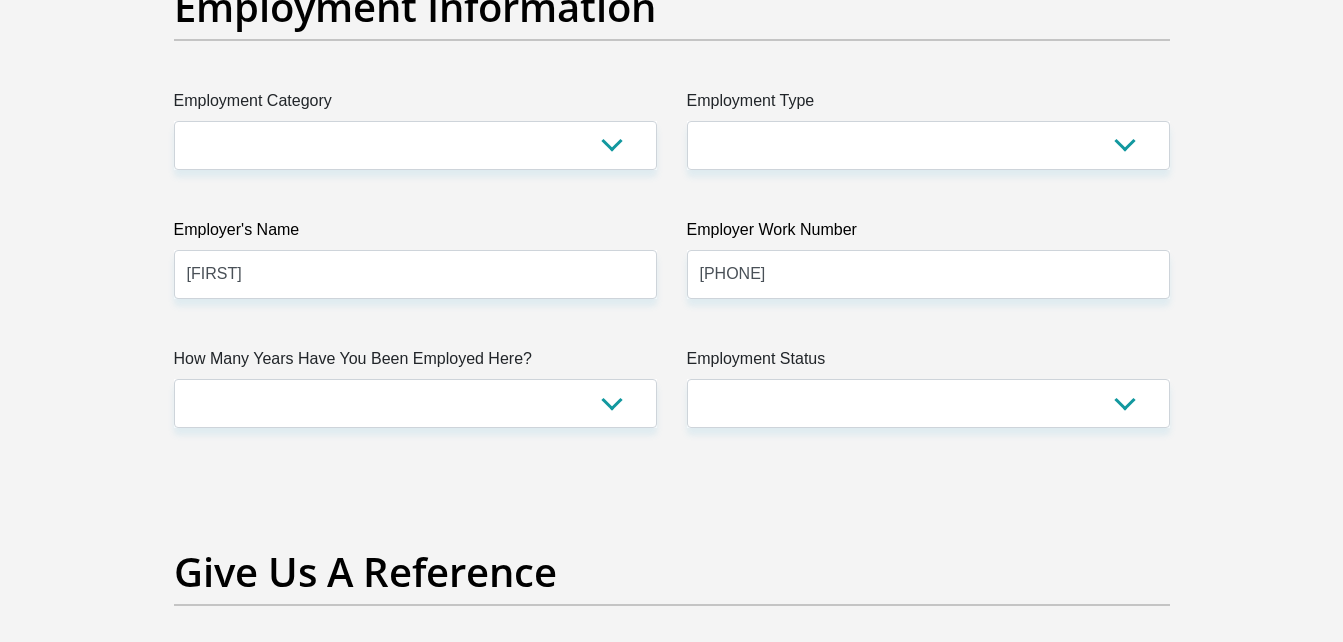 scroll, scrollTop: 3672, scrollLeft: 0, axis: vertical 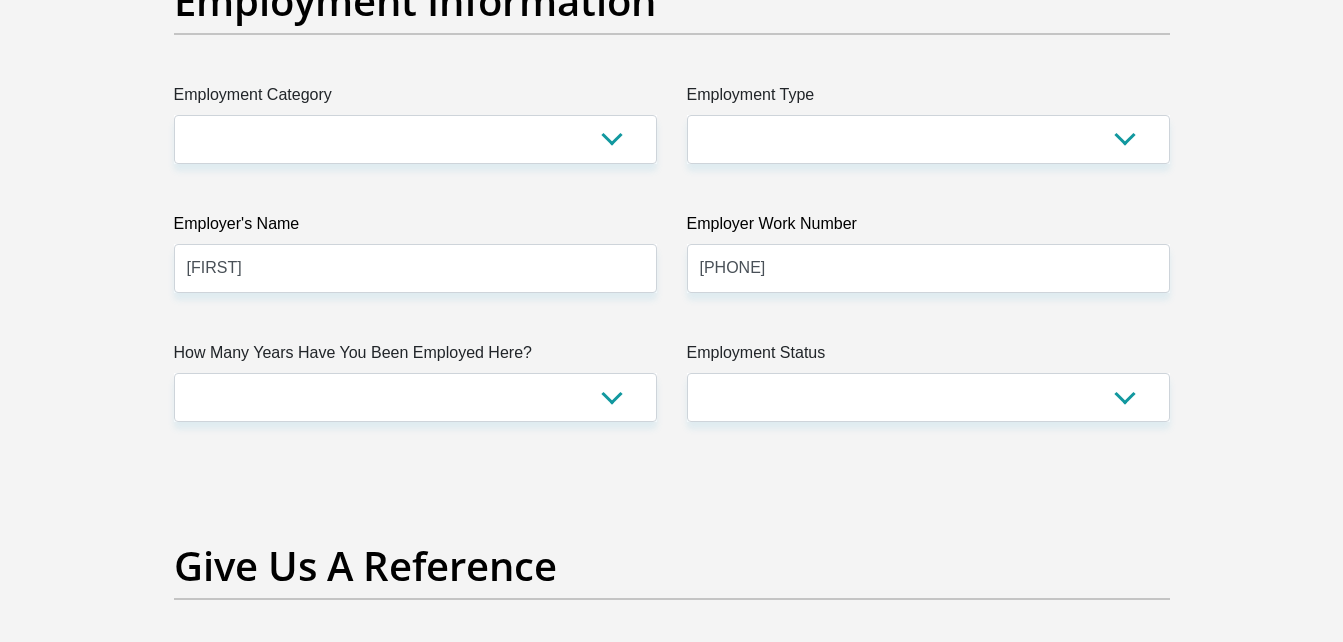 type on "4000" 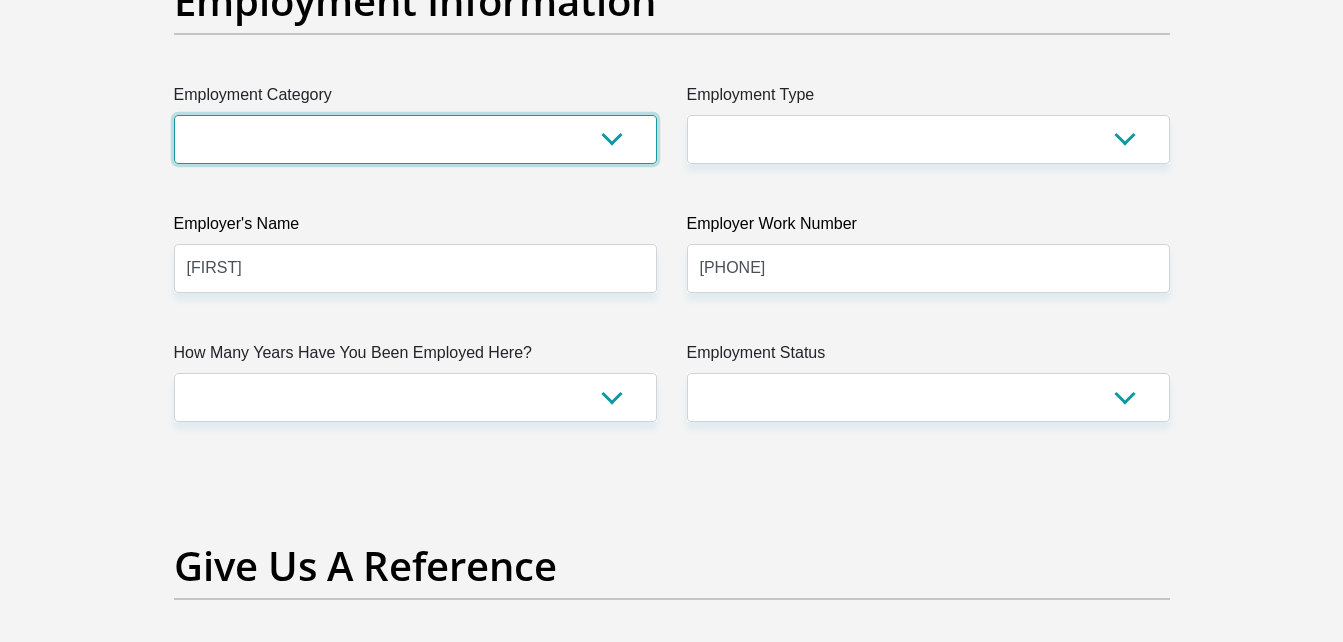 click on "AGRICULTURE
ALCOHOL & TOBACCO
CONSTRUCTION MATERIALS
METALLURGY
EQUIPMENT FOR RENEWABLE ENERGY
SPECIALIZED CONTRACTORS
CAR
GAMING (INCL. INTERNET
OTHER WHOLESALE
UNLICENSED PHARMACEUTICALS
CURRENCY EXCHANGE HOUSES
OTHER FINANCIAL INSTITUTIONS & INSURANCE
REAL ESTATE AGENTS
OIL & GAS
OTHER MATERIALS (E.G. IRON ORE)
PRECIOUS STONES & PRECIOUS METALS
POLITICAL ORGANIZATIONS
RELIGIOUS ORGANIZATIONS(NOT SECTS)
ACTI. HAVING BUSINESS DEAL WITH PUBLIC ADMINISTRATION
LAUNDROMATS" at bounding box center (415, 139) 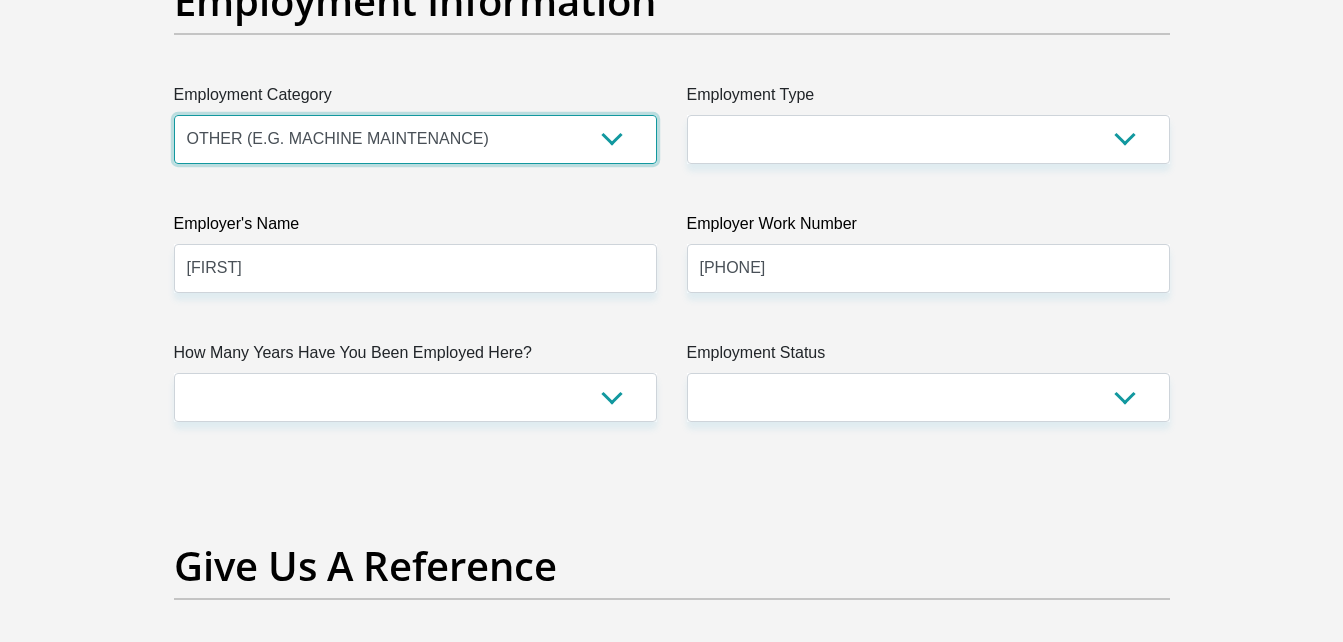 click on "AGRICULTURE
ALCOHOL & TOBACCO
CONSTRUCTION MATERIALS
METALLURGY
EQUIPMENT FOR RENEWABLE ENERGY
SPECIALIZED CONTRACTORS
CAR
GAMING (INCL. INTERNET
OTHER WHOLESALE
UNLICENSED PHARMACEUTICALS
CURRENCY EXCHANGE HOUSES
OTHER FINANCIAL INSTITUTIONS & INSURANCE
REAL ESTATE AGENTS
OIL & GAS
OTHER MATERIALS (E.G. IRON ORE)
PRECIOUS STONES & PRECIOUS METALS
POLITICAL ORGANIZATIONS
RELIGIOUS ORGANIZATIONS(NOT SECTS)
ACTI. HAVING BUSINESS DEAL WITH PUBLIC ADMINISTRATION
LAUNDROMATS" at bounding box center (415, 139) 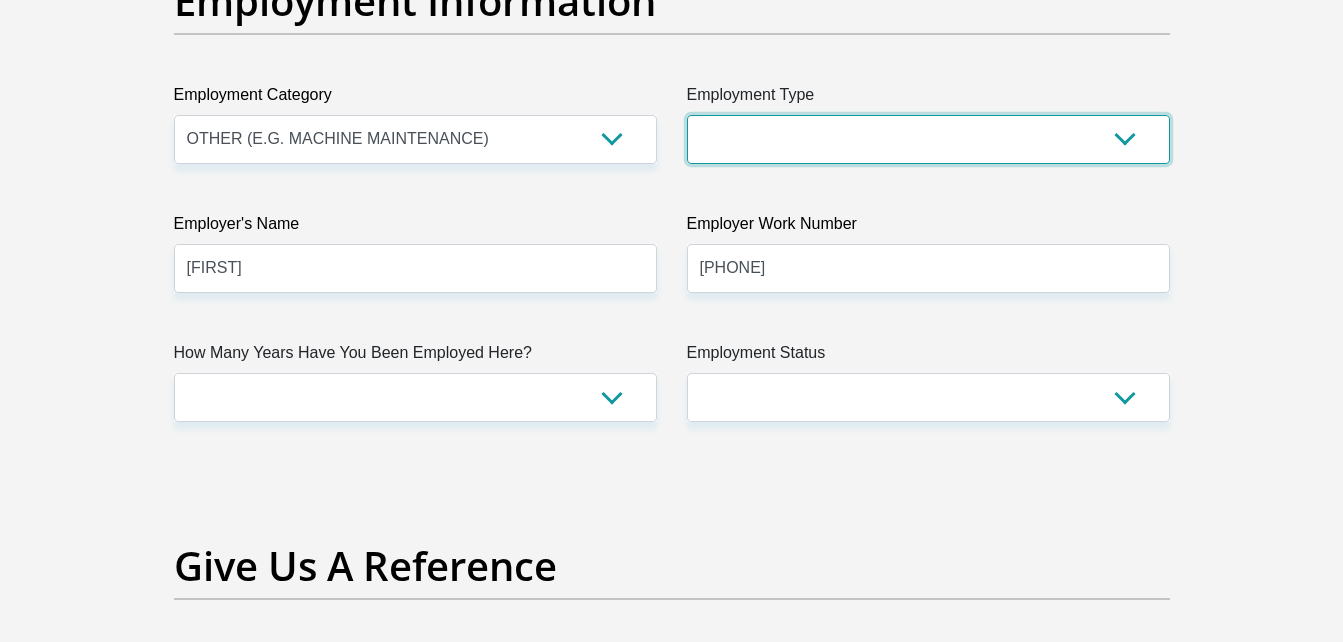 click on "College/Lecturer
Craft Seller
Creative
Driver
Executive
Farmer
Forces - Non Commissioned
Forces - Officer
Hawker
Housewife
Labourer
Licenced Professional
Manager
Miner
Non Licenced Professional
Office Staff/Clerk
Outside Worker
Pensioner
Permanent Teacher
Production/Manufacturing
Sales
Self-Employed
Semi-Professional Worker
Service Industry  Social Worker  Student" at bounding box center [928, 139] 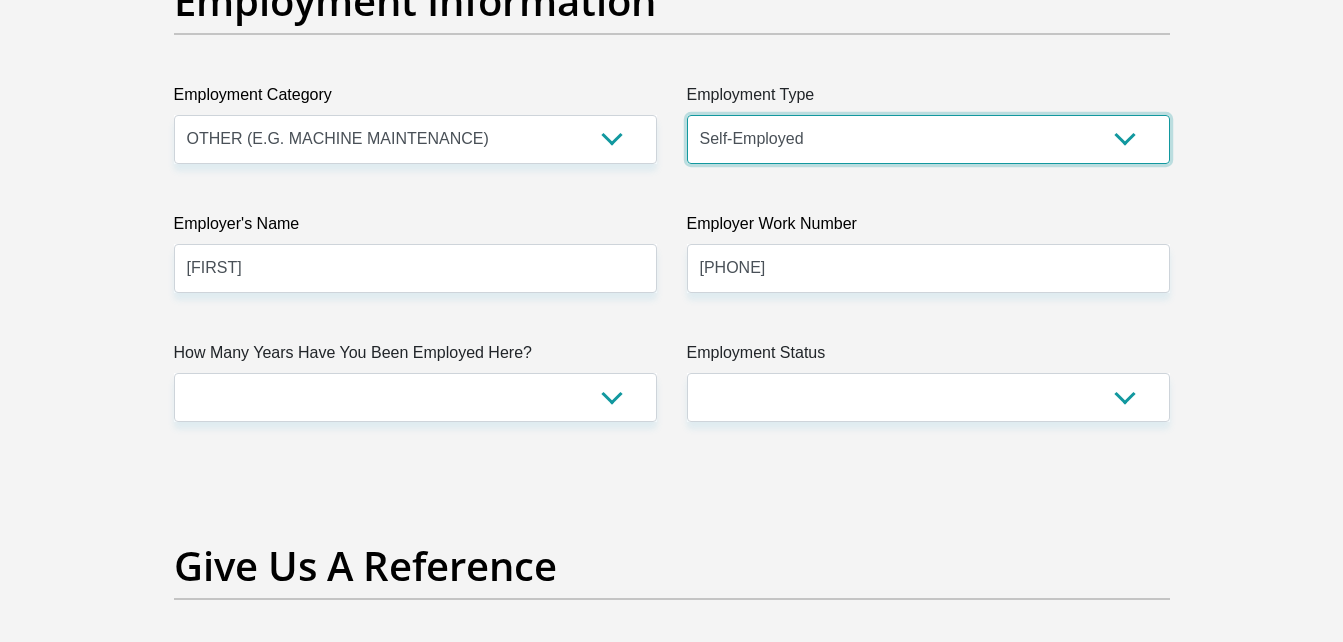 click on "College/Lecturer
Craft Seller
Creative
Driver
Executive
Farmer
Forces - Non Commissioned
Forces - Officer
Hawker
Housewife
Labourer
Licenced Professional
Manager
Miner
Non Licenced Professional
Office Staff/Clerk
Outside Worker
Pensioner
Permanent Teacher
Production/Manufacturing
Sales
Self-Employed
Semi-Professional Worker
Service Industry  Social Worker  Student" at bounding box center [928, 139] 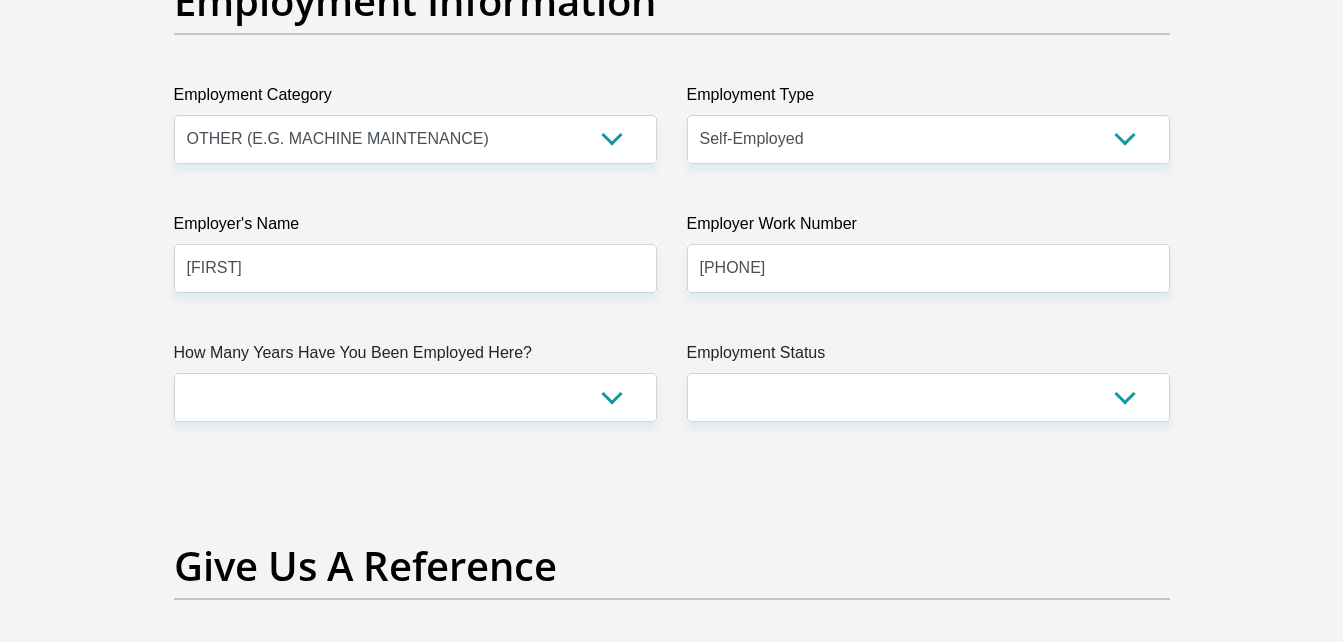 click on "Title
Mr
Ms
Mrs
Dr
Other
First Name
Matsiokwane
Surname
Gift
ID Number
Please input valid ID number
Race
Black
Coloured
Indian
White
Other
Contact Number
0674958859
Please input valid contact number
Nationality
South Africa
Afghanistan
Aland Islands" at bounding box center (672, -105) 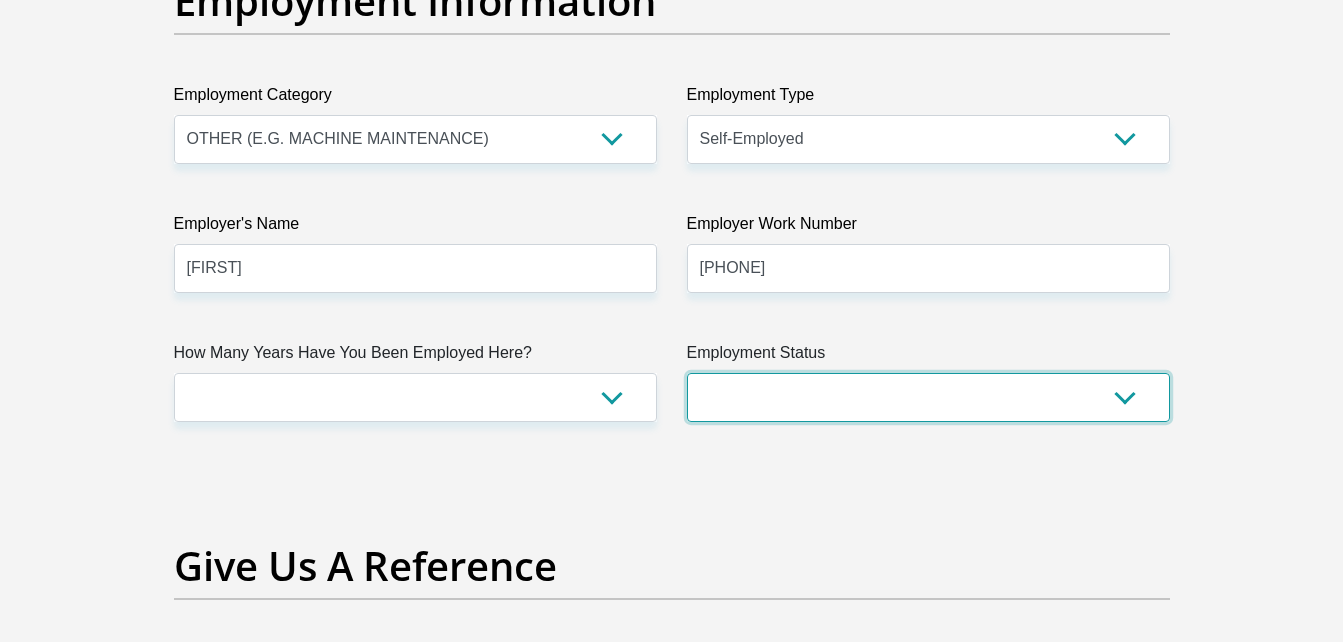 click on "Permanent/Full-time
Part-time/Casual
Contract Worker
Self-Employed
Housewife
Retired
Student
Medically Boarded
Disability
Unemployed" at bounding box center (928, 397) 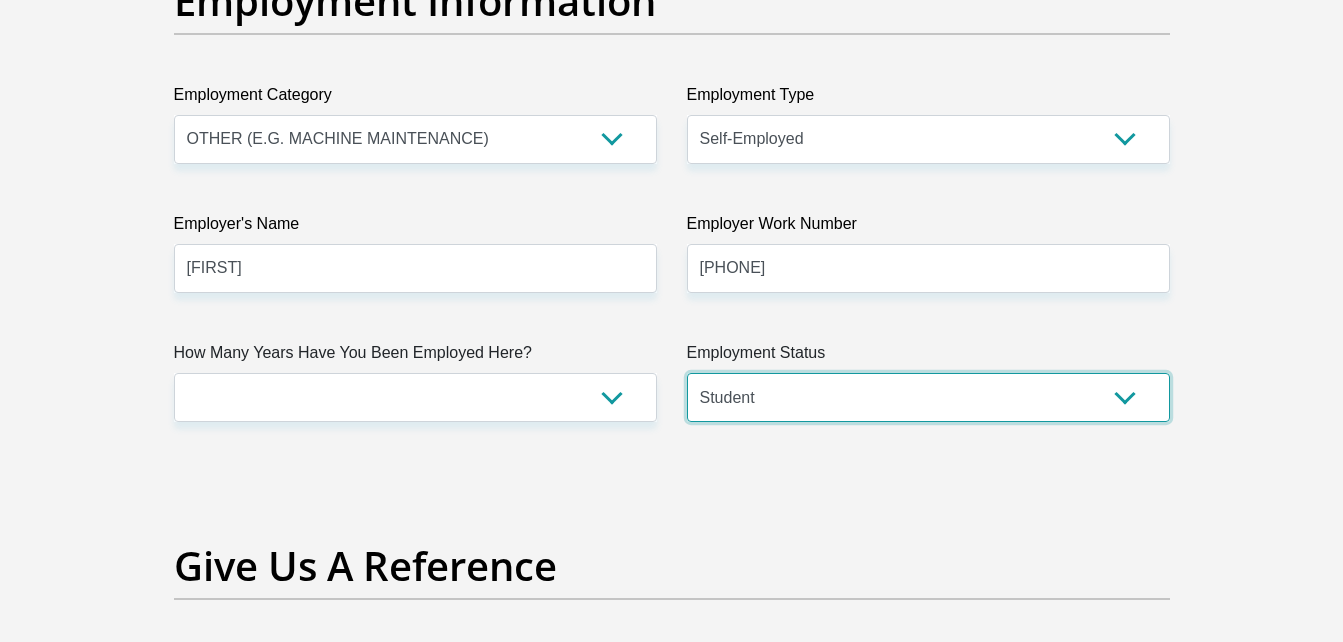click on "Permanent/Full-time
Part-time/Casual
Contract Worker
Self-Employed
Housewife
Retired
Student
Medically Boarded
Disability
Unemployed" at bounding box center (928, 397) 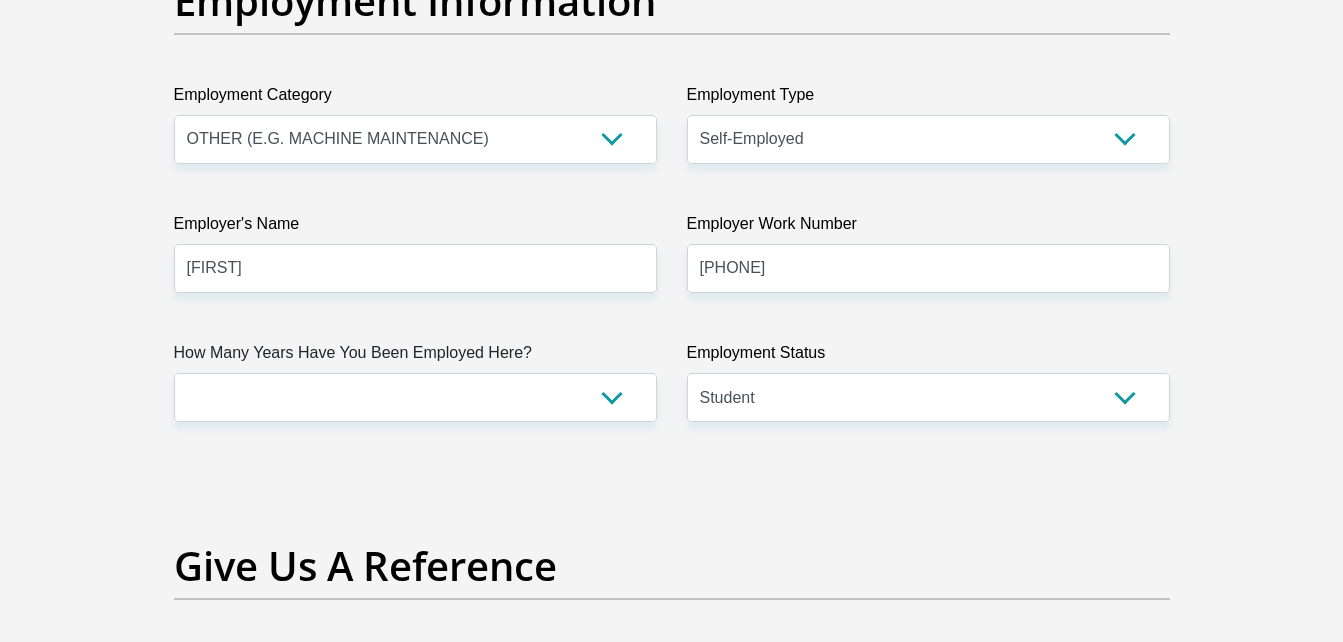 click on "Title
Mr
Ms
Mrs
Dr
Other
First Name
Matsiokwane
Surname
Gift
ID Number
Please input valid ID number
Race
Black
Coloured
Indian
White
Other
Contact Number
0674958859
Please input valid contact number
Nationality
South Africa
Afghanistan
Aland Islands" at bounding box center (672, -105) 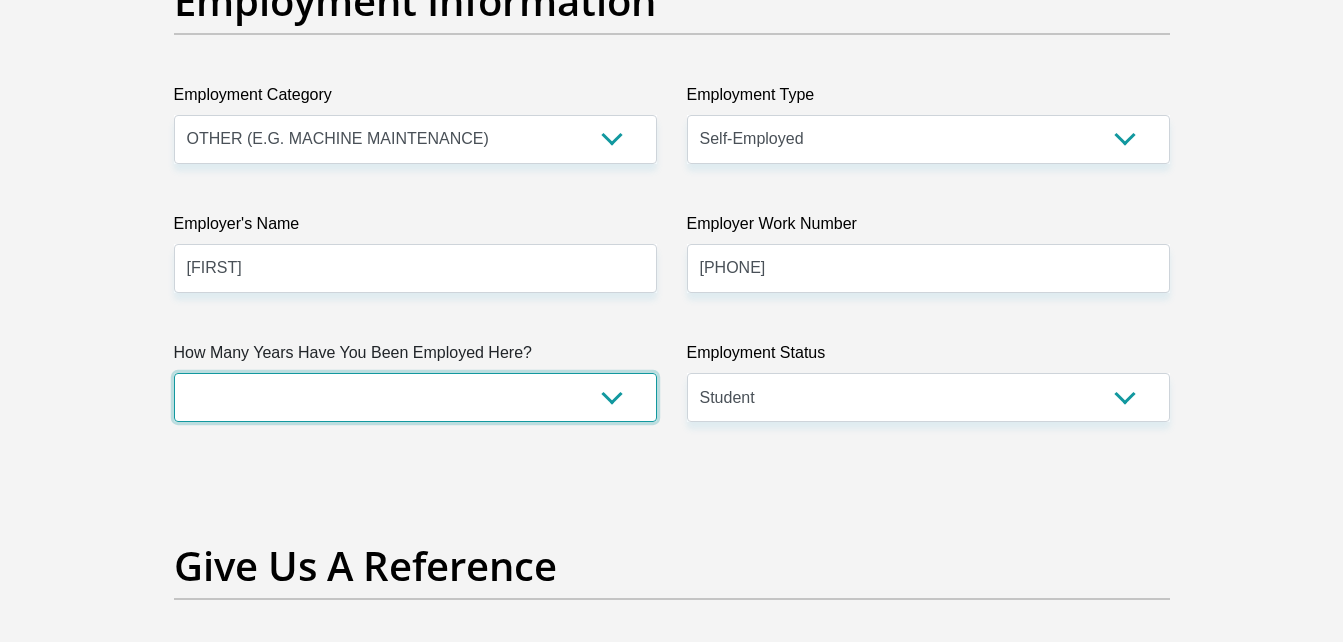 click on "less than 1 year
1-3 years
3-5 years
5+ years" at bounding box center (415, 397) 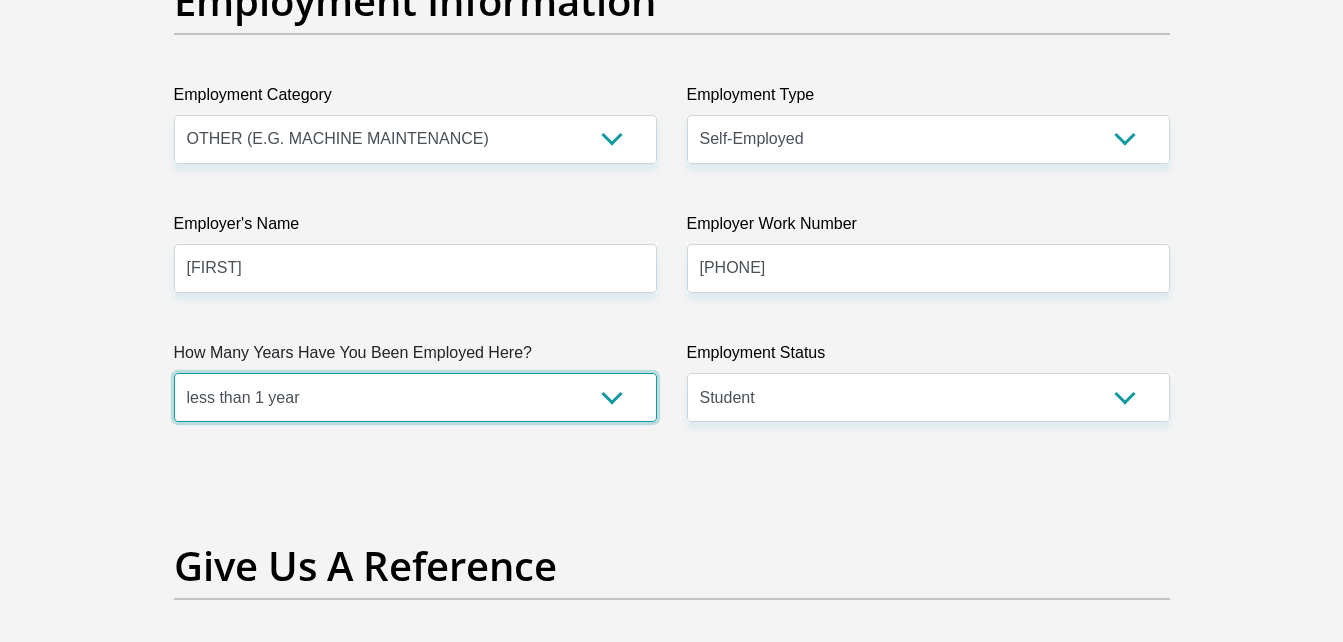 click on "less than 1 year
1-3 years
3-5 years
5+ years" at bounding box center [415, 397] 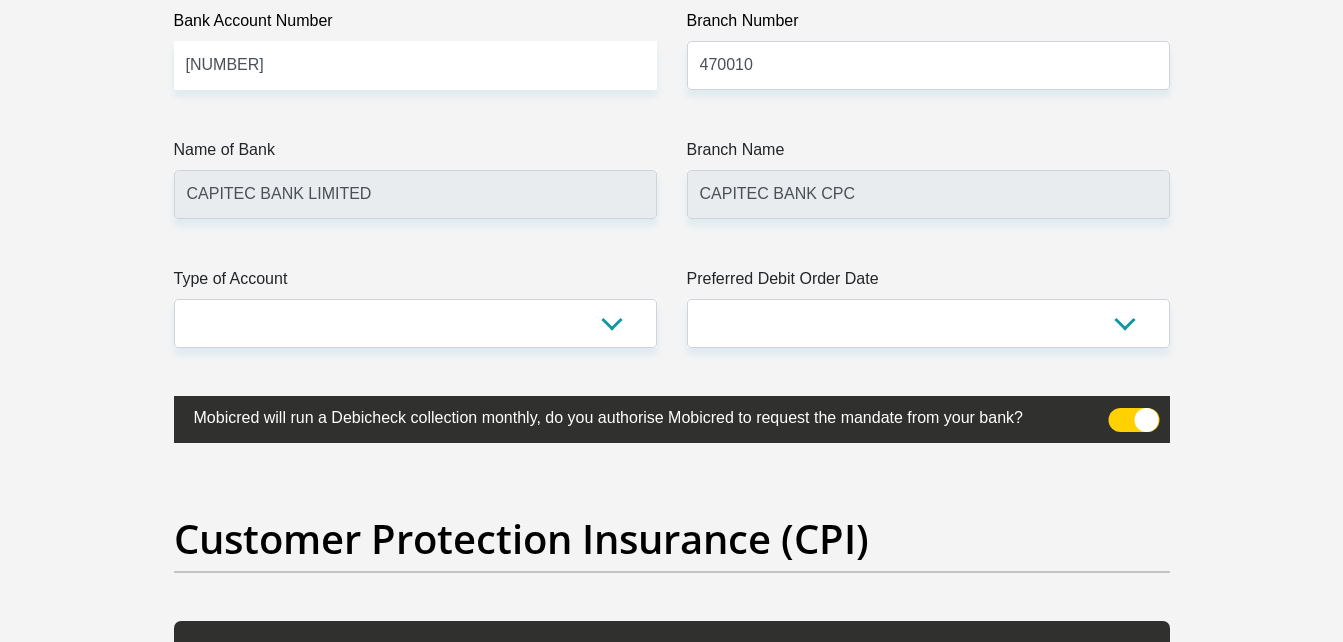 scroll, scrollTop: 4749, scrollLeft: 0, axis: vertical 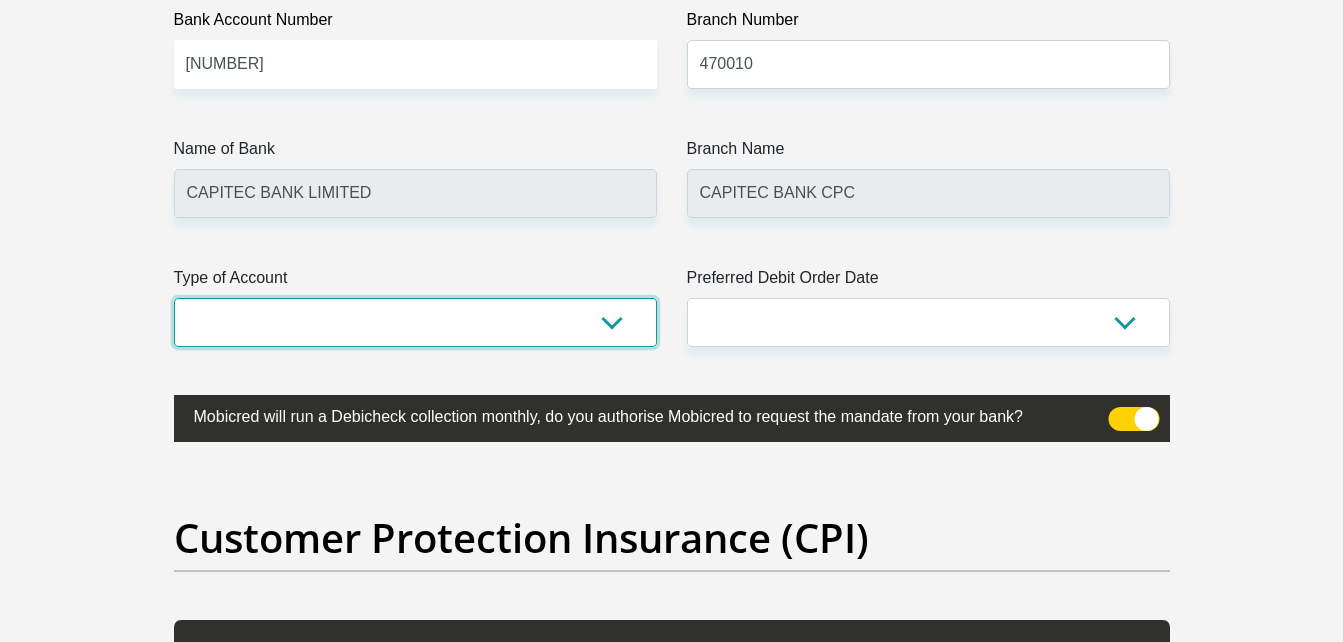 click on "Cheque
Savings" at bounding box center (415, 322) 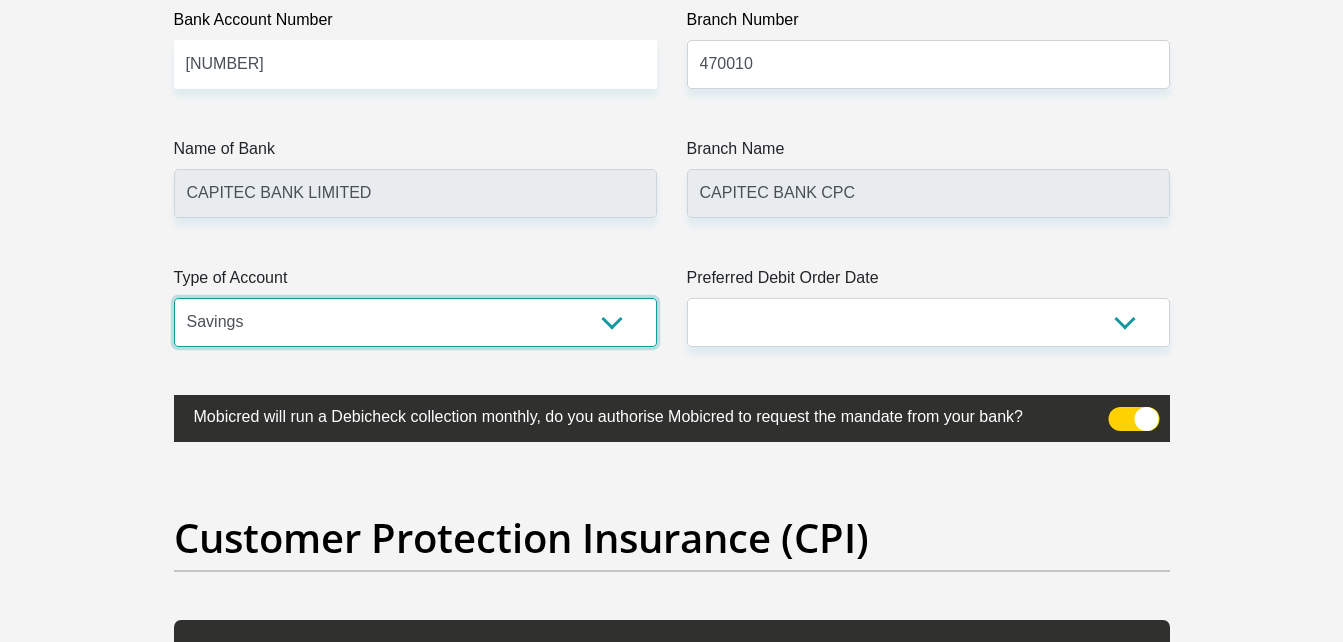 click on "Cheque
Savings" at bounding box center (415, 322) 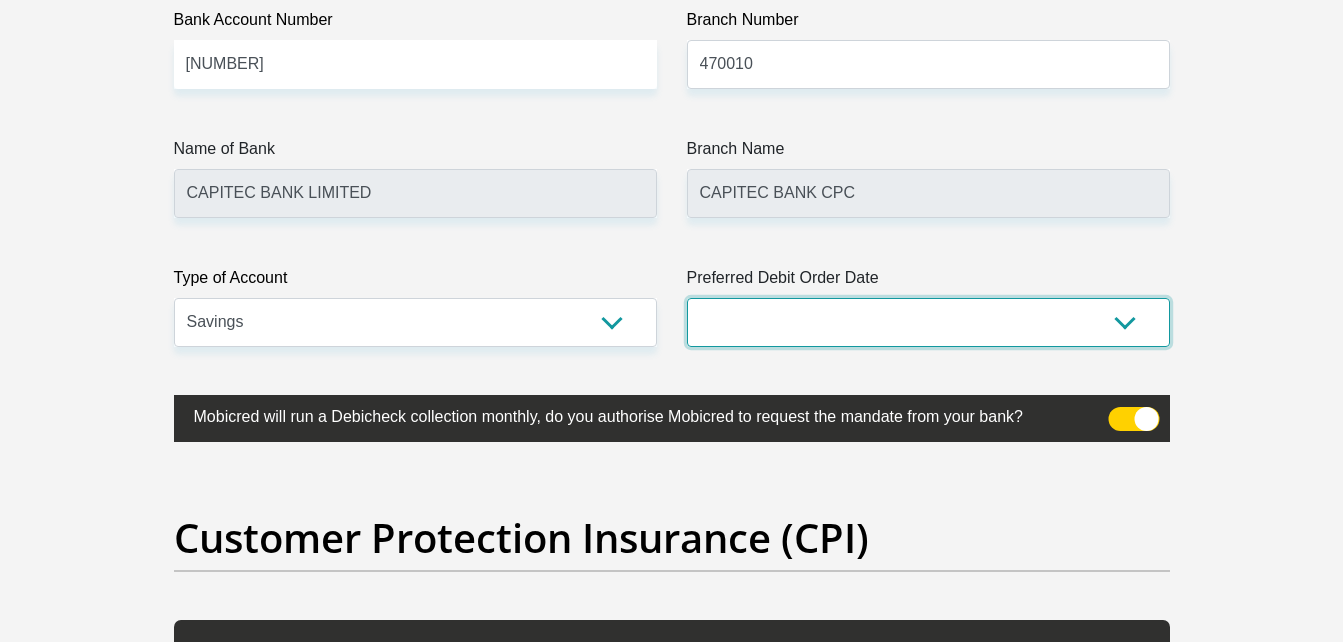 click on "1st
2nd
3rd
4th
5th
7th
18th
19th
20th
21st
22nd
23rd
24th
25th
26th
27th
28th
29th
30th" at bounding box center (928, 322) 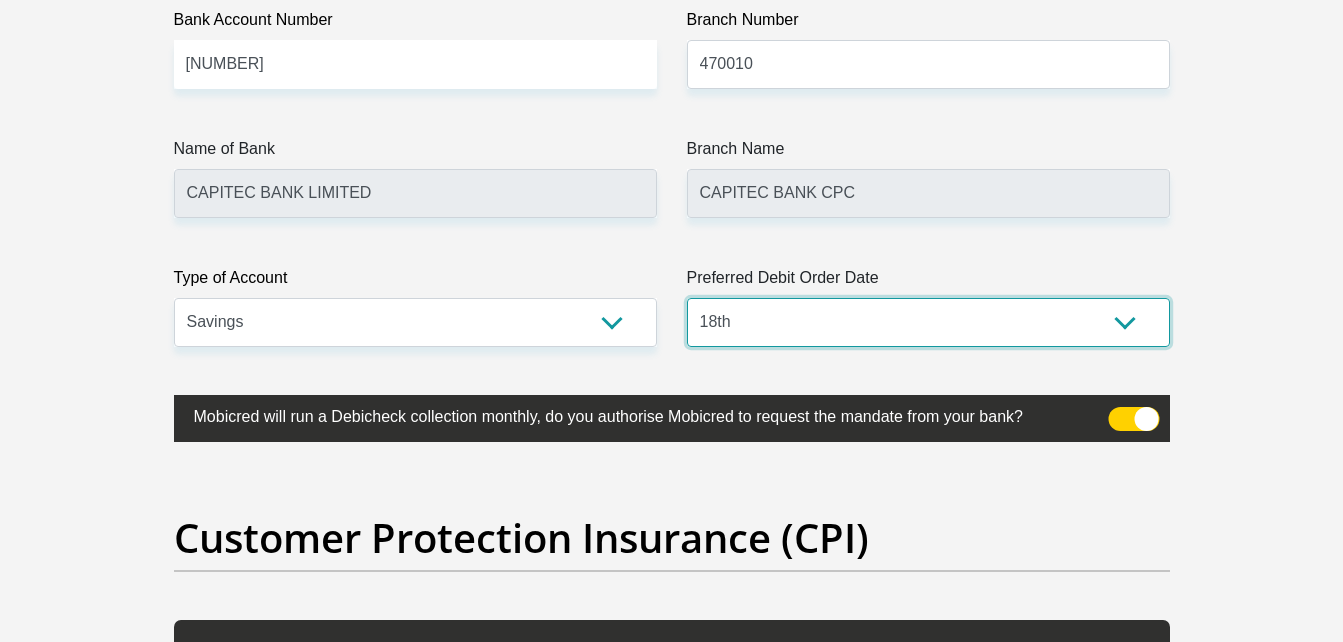 click on "1st
2nd
3rd
4th
5th
7th
18th
19th
20th
21st
22nd
23rd
24th
25th
26th
27th
28th
29th
30th" at bounding box center (928, 322) 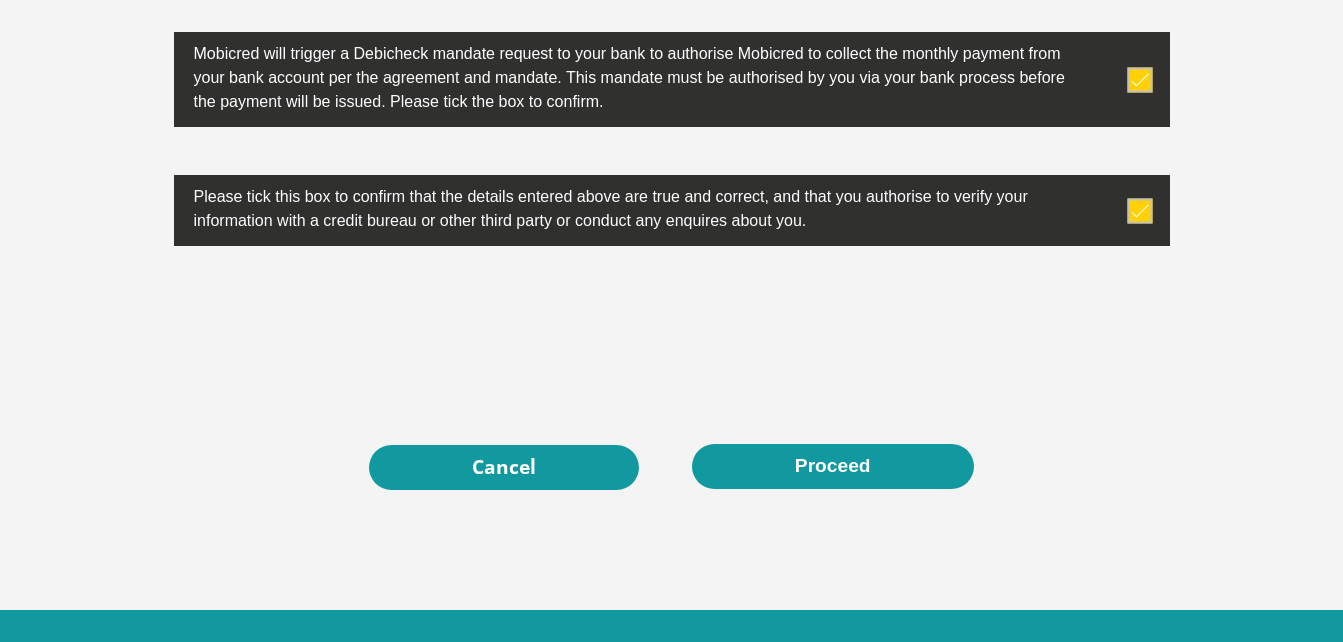 scroll, scrollTop: 6464, scrollLeft: 0, axis: vertical 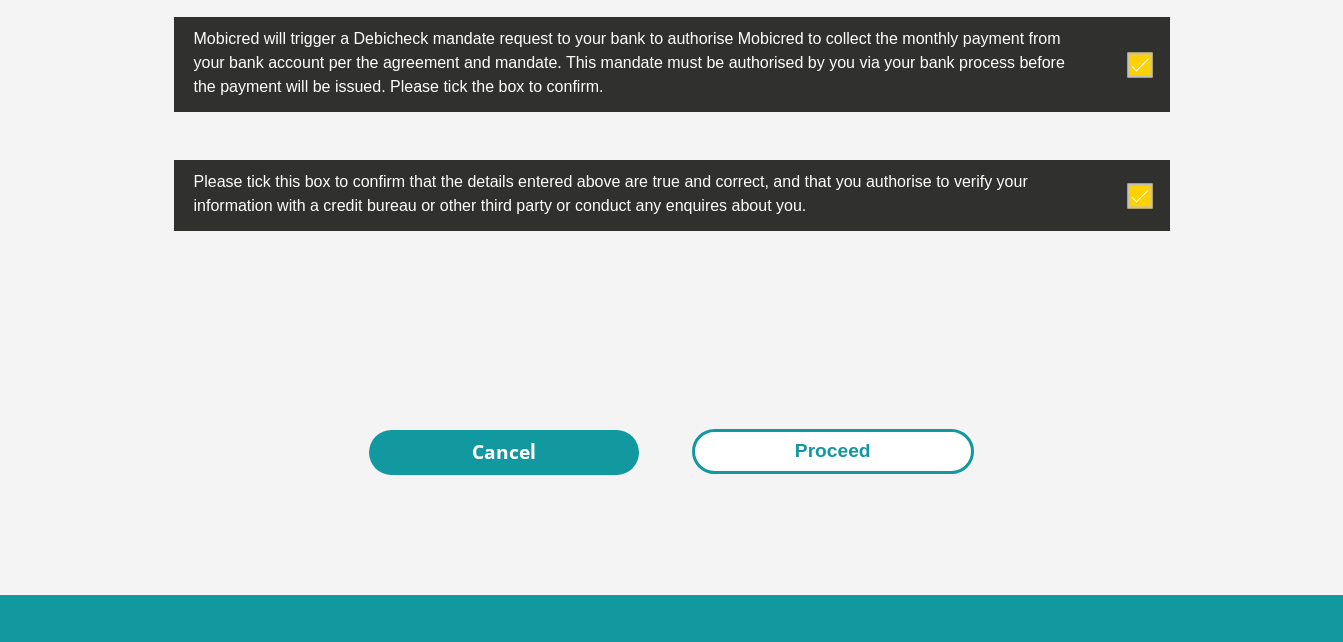 click on "Proceed" at bounding box center [833, 451] 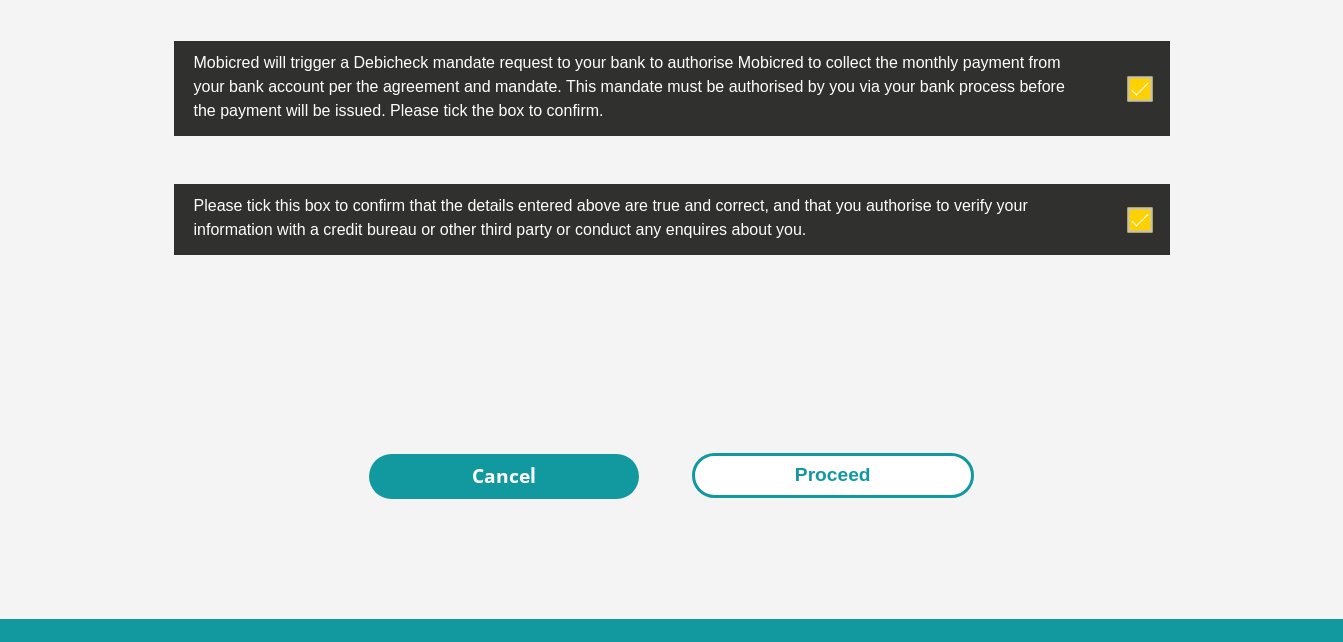 scroll, scrollTop: 6488, scrollLeft: 0, axis: vertical 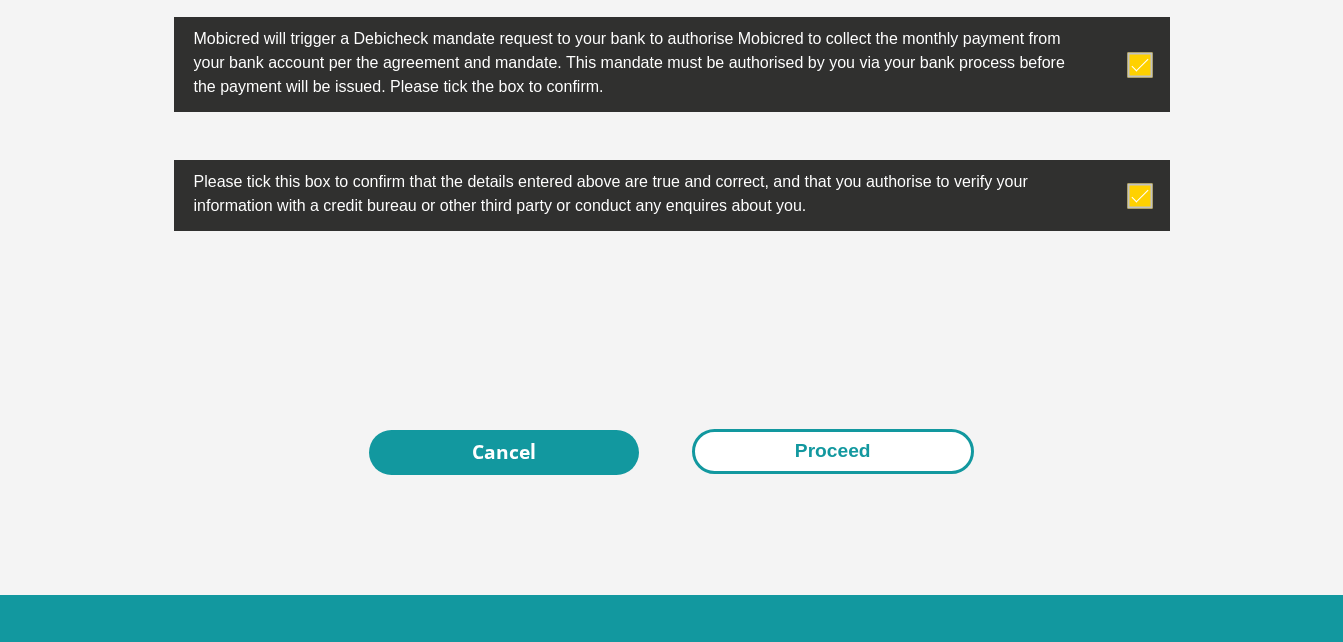 click on "Proceed" at bounding box center (833, 451) 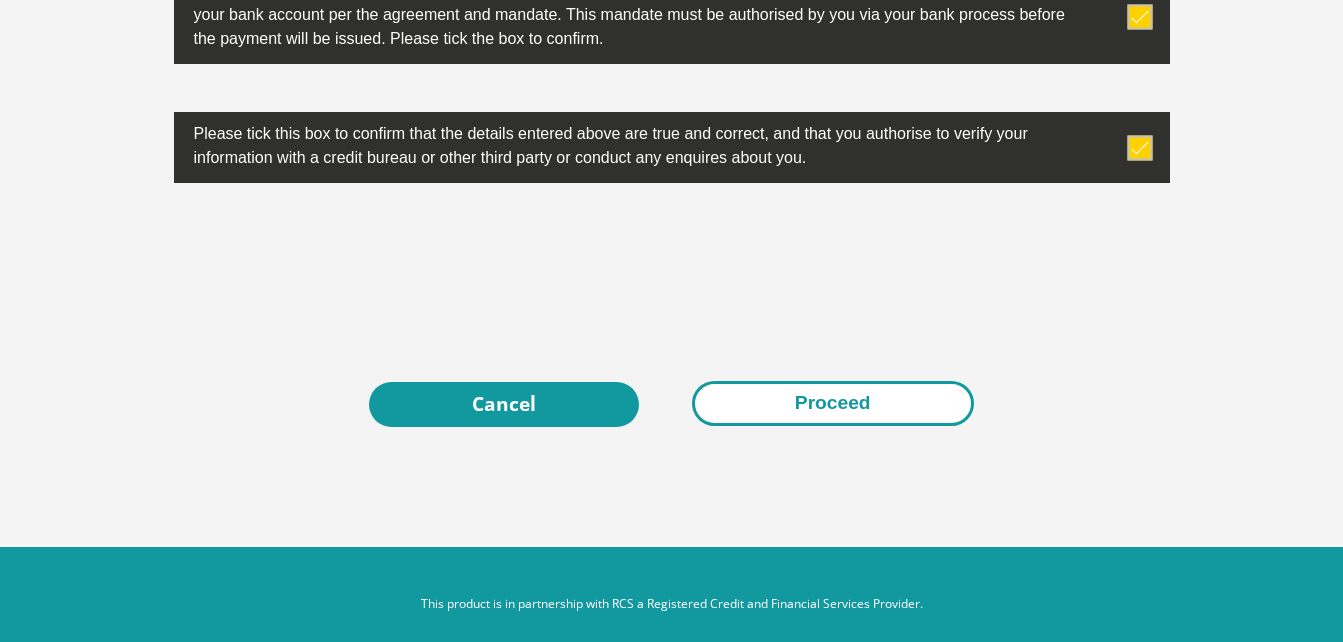 scroll, scrollTop: 6557, scrollLeft: 0, axis: vertical 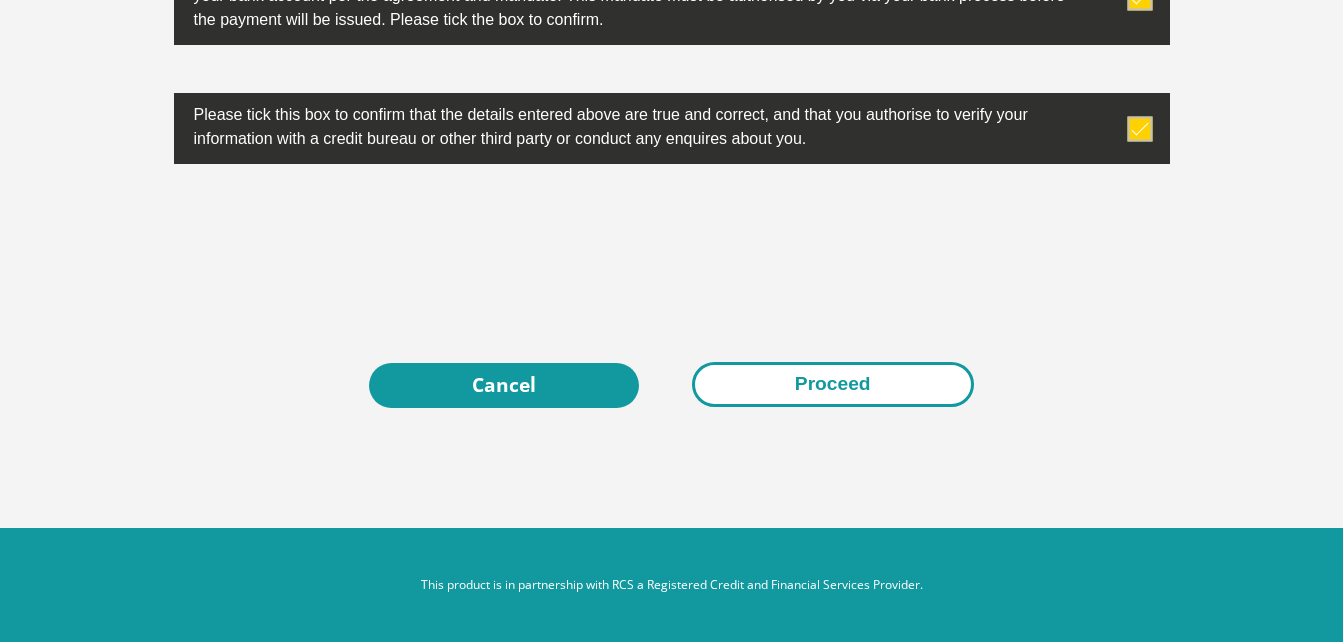 click on "Proceed" at bounding box center (833, 384) 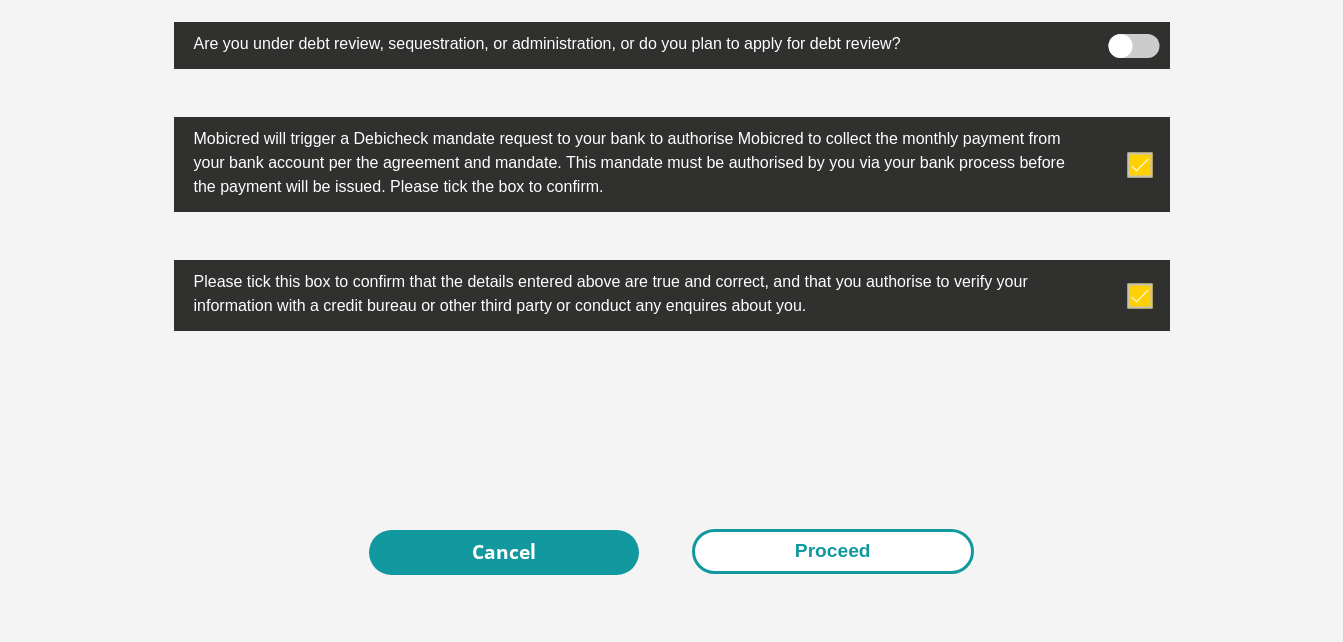 scroll, scrollTop: 6387, scrollLeft: 0, axis: vertical 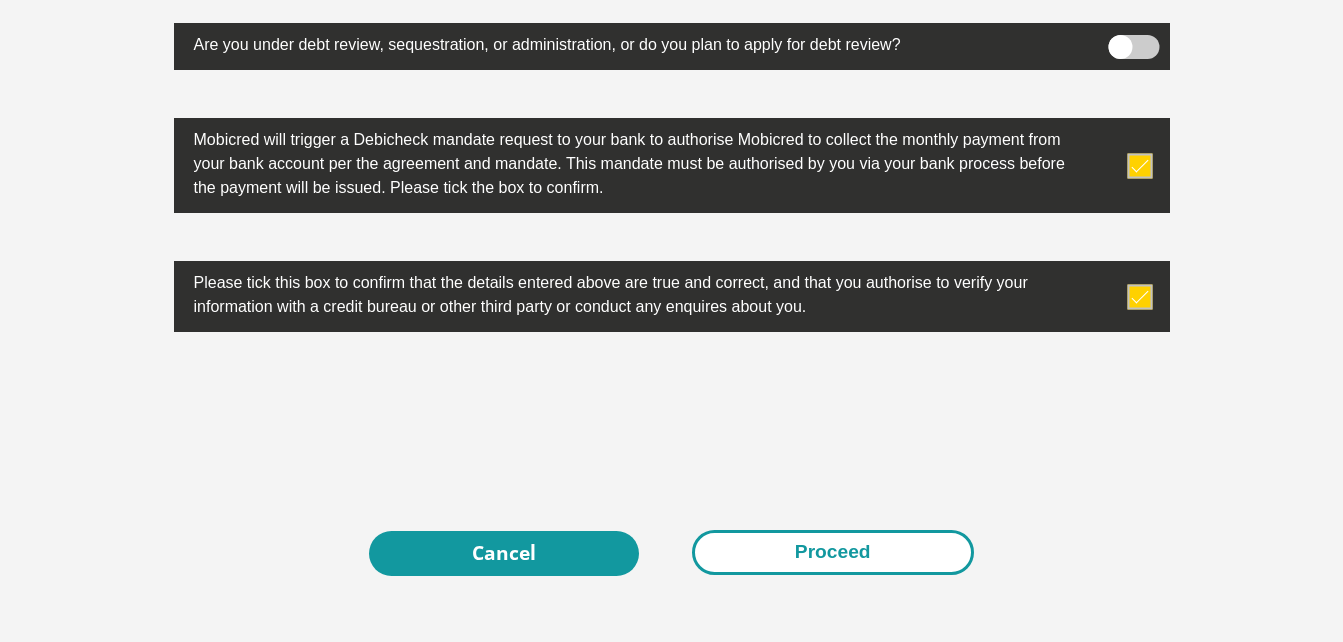 click on "Proceed" at bounding box center (833, 552) 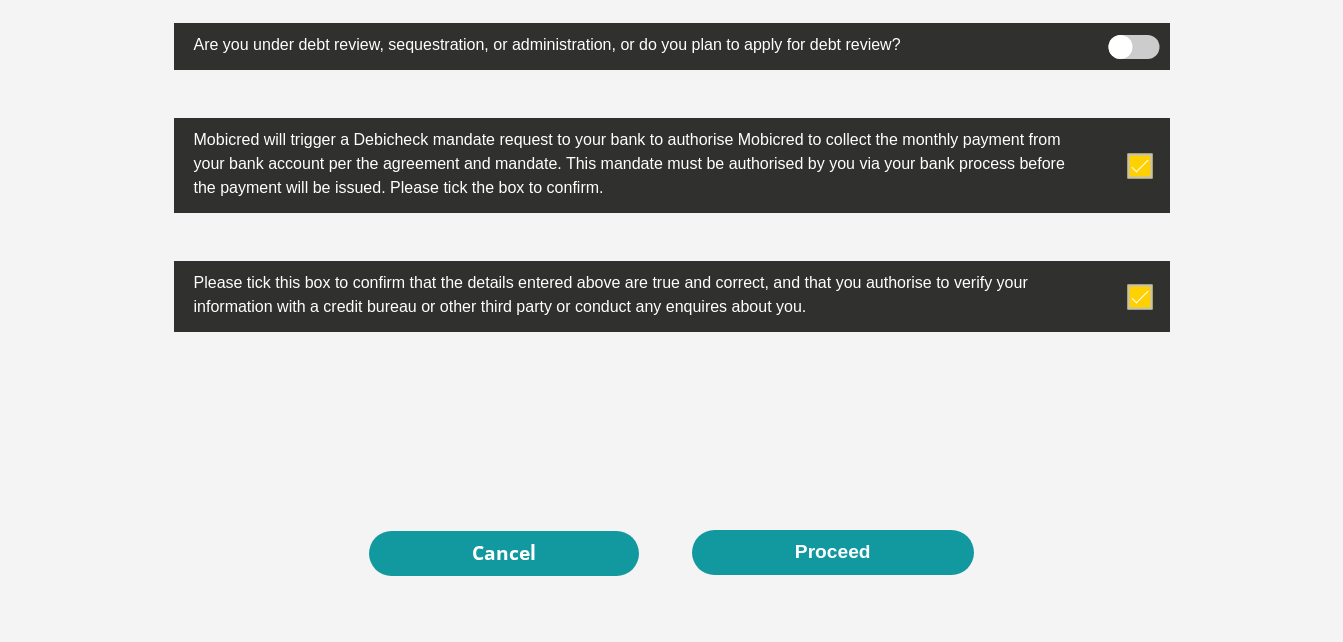 click at bounding box center (1133, 47) 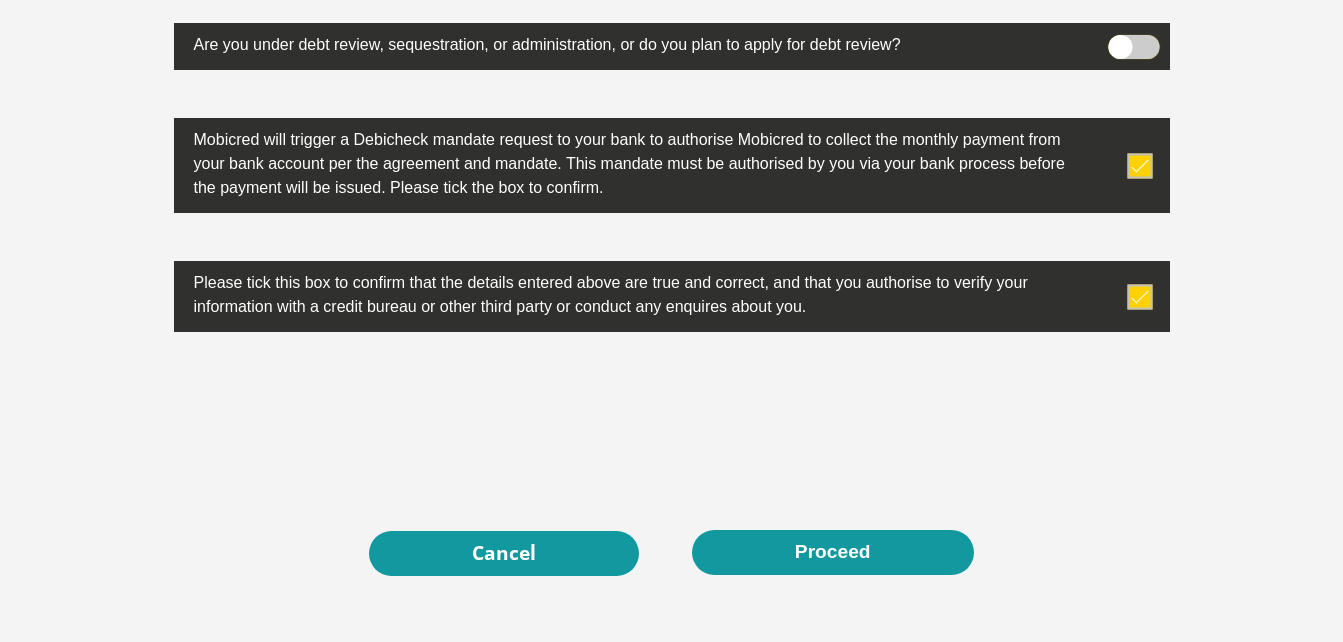 click at bounding box center [1120, 40] 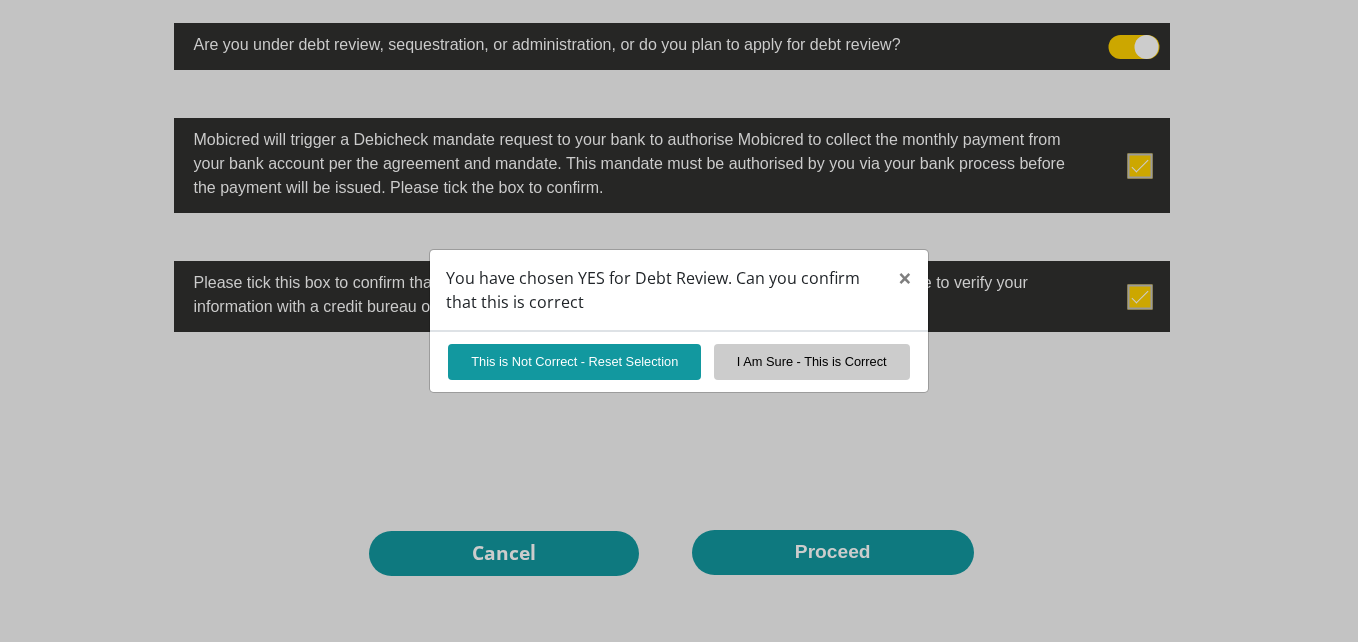 click on "This is Not Correct - Reset Selection
I Am Sure - This is Correct" at bounding box center (679, 361) 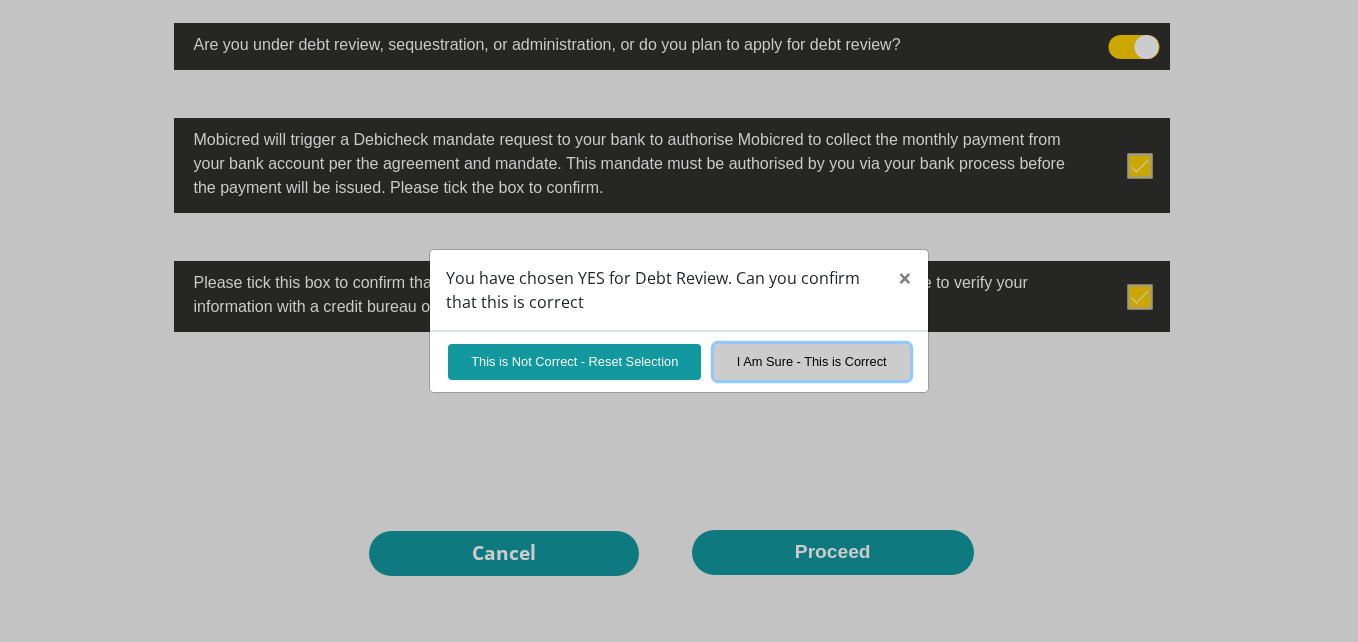 click on "I Am Sure - This is Correct" at bounding box center [812, 361] 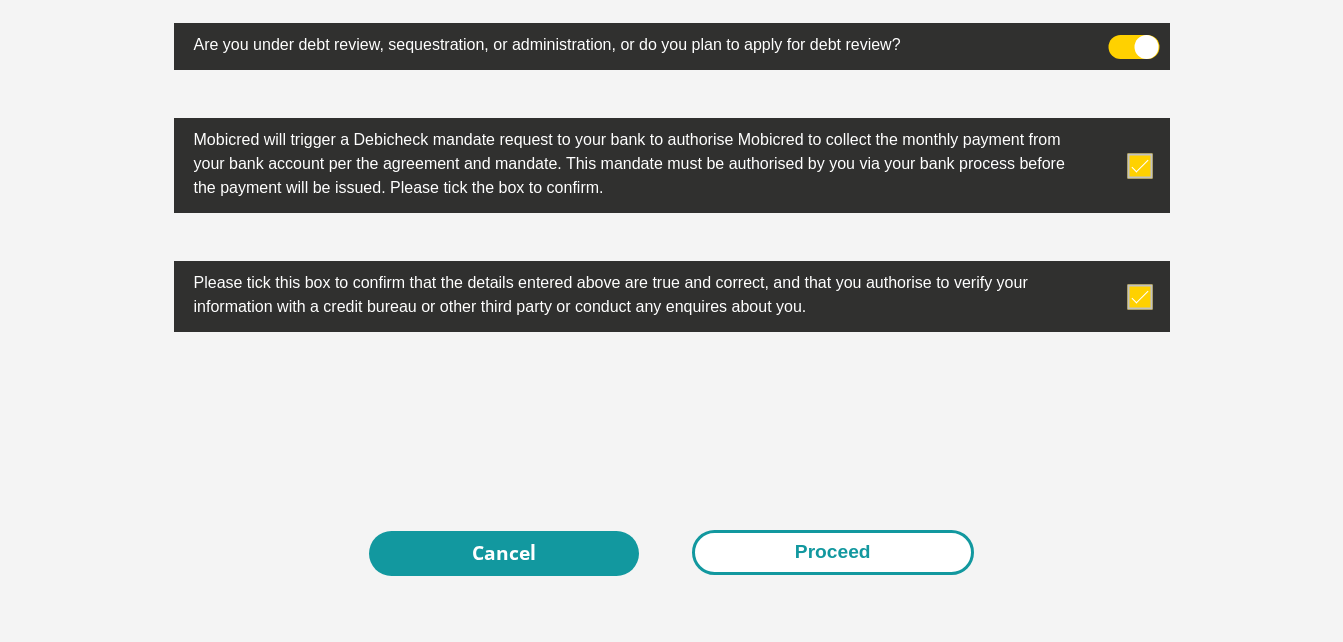 click on "Proceed" at bounding box center [833, 552] 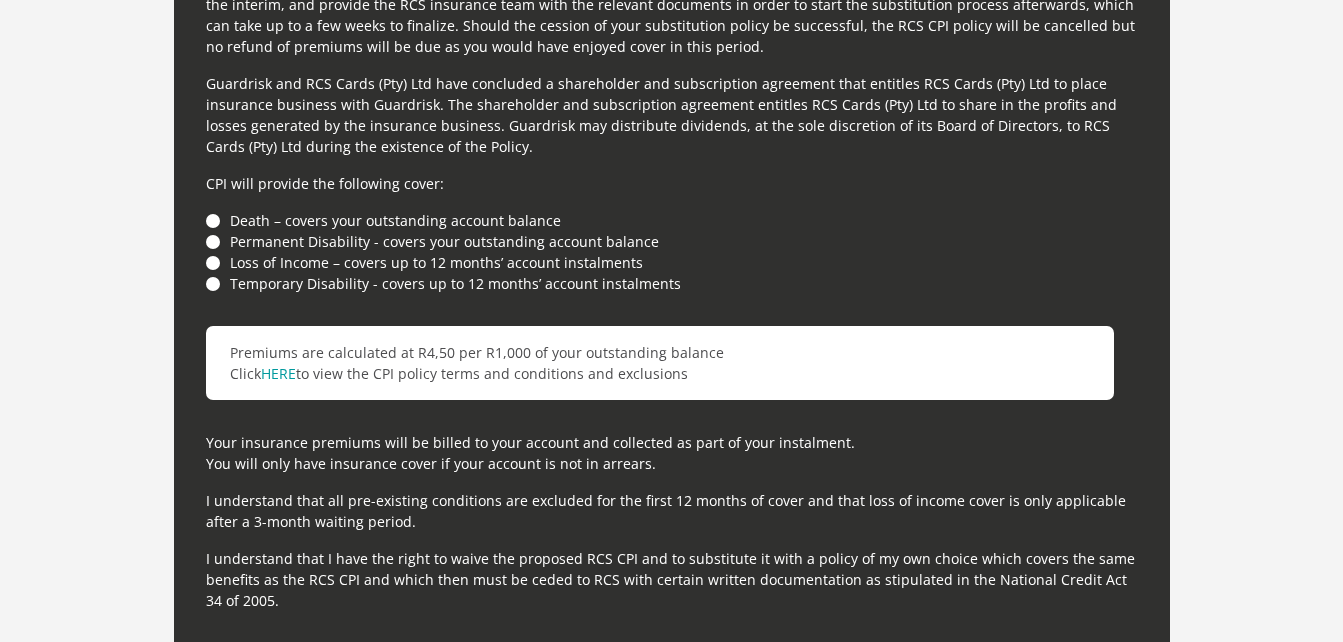 scroll, scrollTop: 6493, scrollLeft: 0, axis: vertical 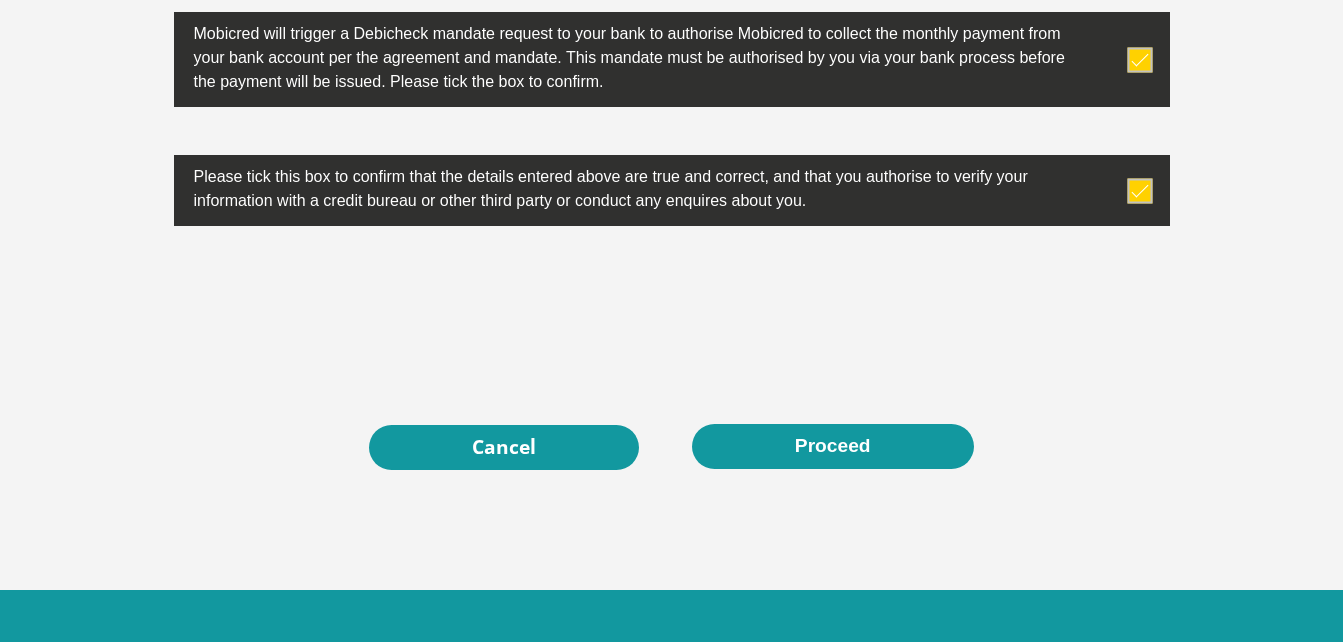 click on "Personal Details
Title
Mr
Ms
Mrs
Dr
Other
First Name
Matsiokwane
Surname
Gift
ID Number
Please input valid ID number
Race
Black
Coloured
Indian
White
Other
Contact Number
0674958859
Please input valid contact number
Nationality" at bounding box center (672, -2908) 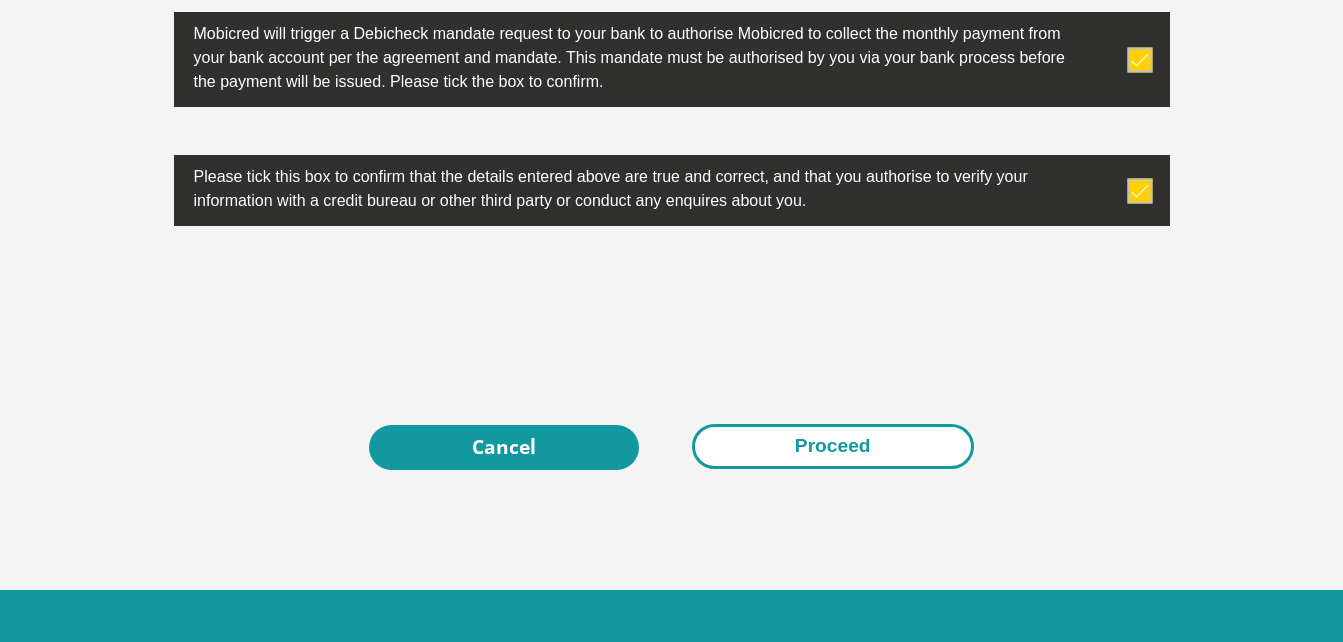 click on "Proceed" at bounding box center [833, 446] 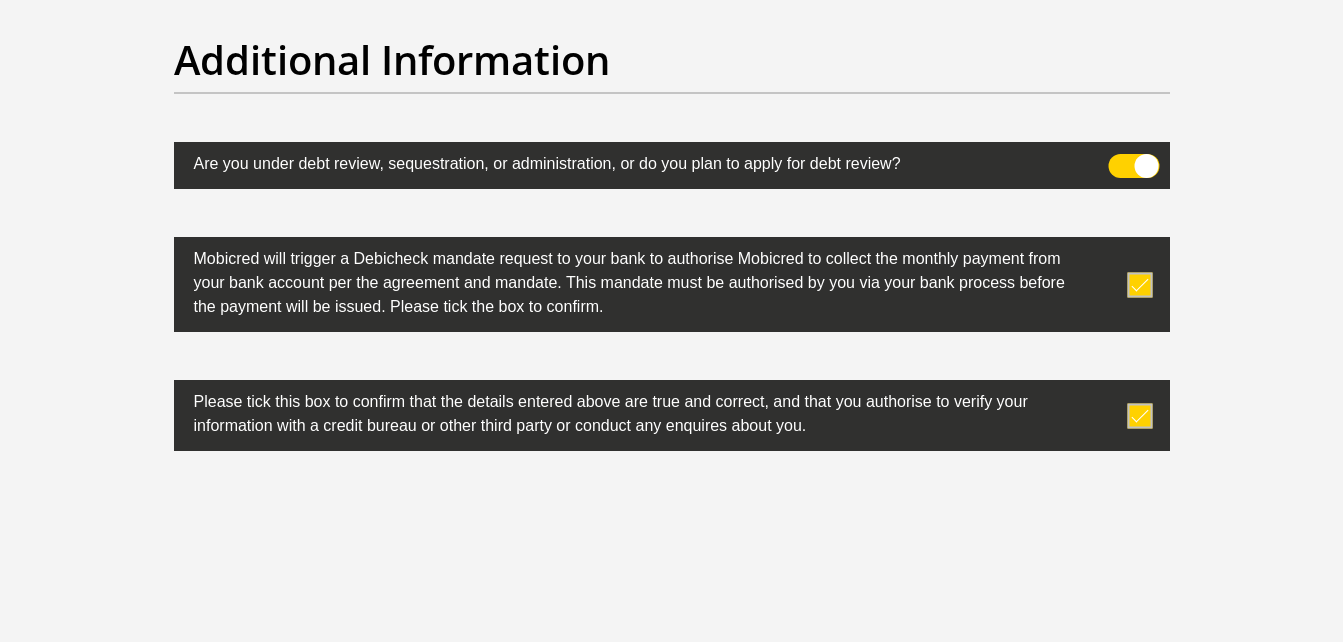 scroll, scrollTop: 6557, scrollLeft: 0, axis: vertical 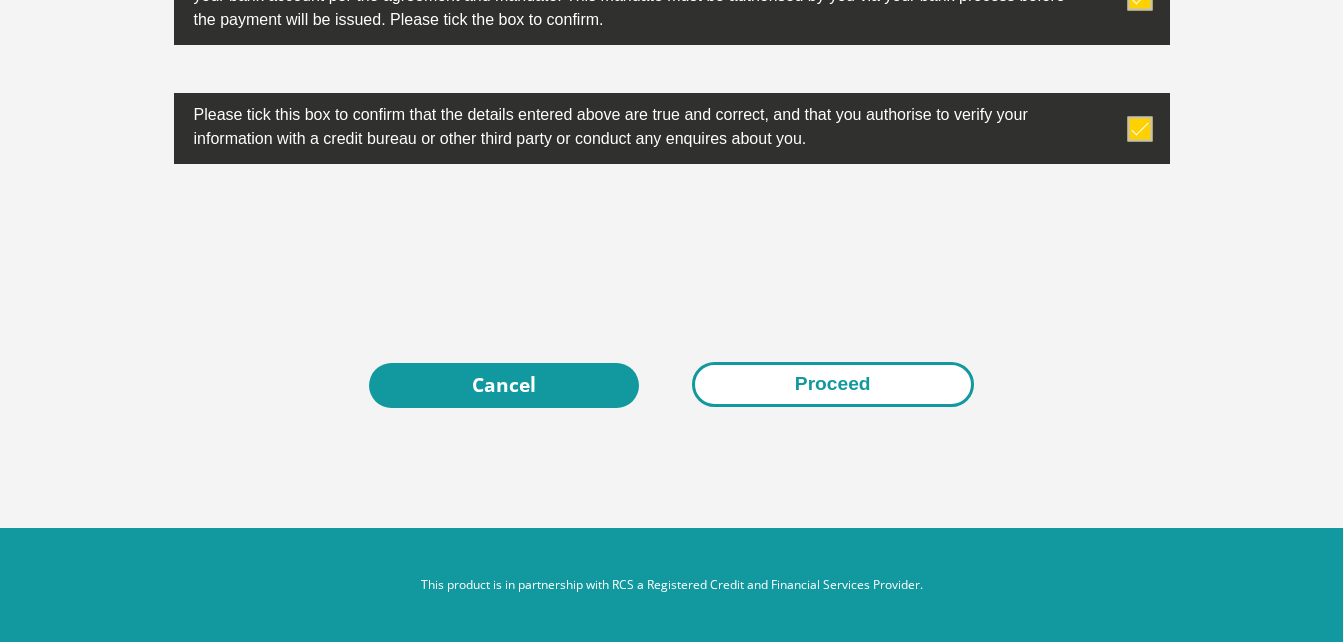 click on "Proceed" at bounding box center (833, 384) 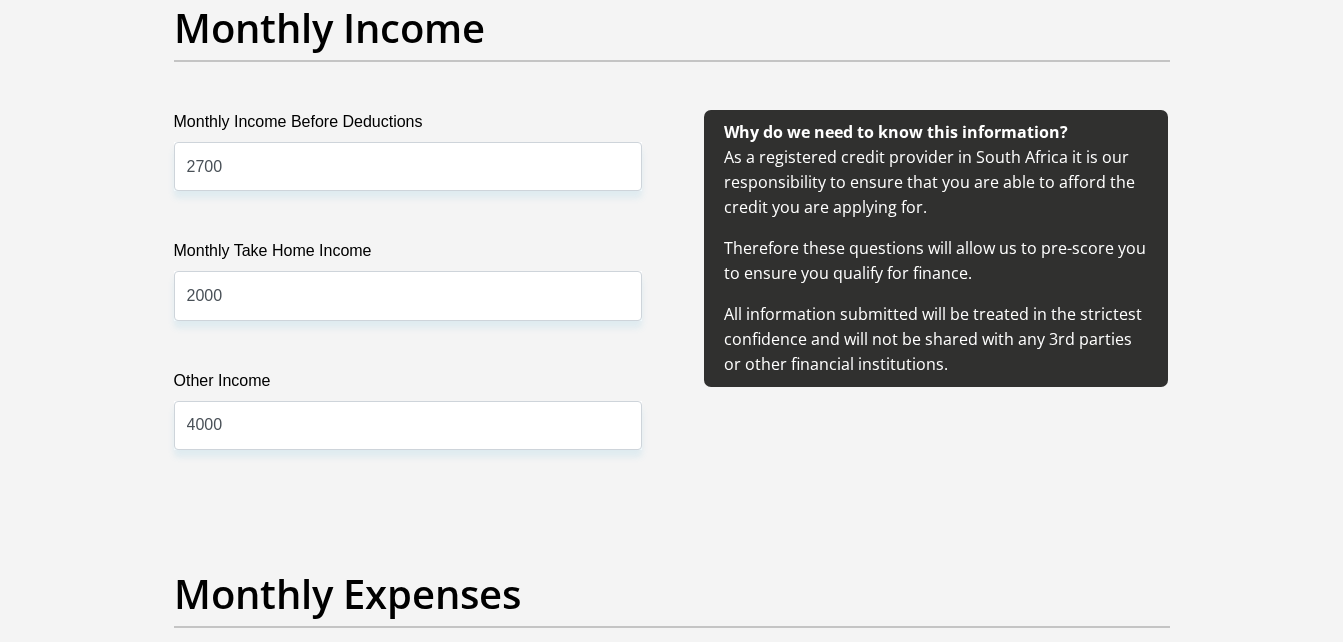 scroll, scrollTop: 2367, scrollLeft: 0, axis: vertical 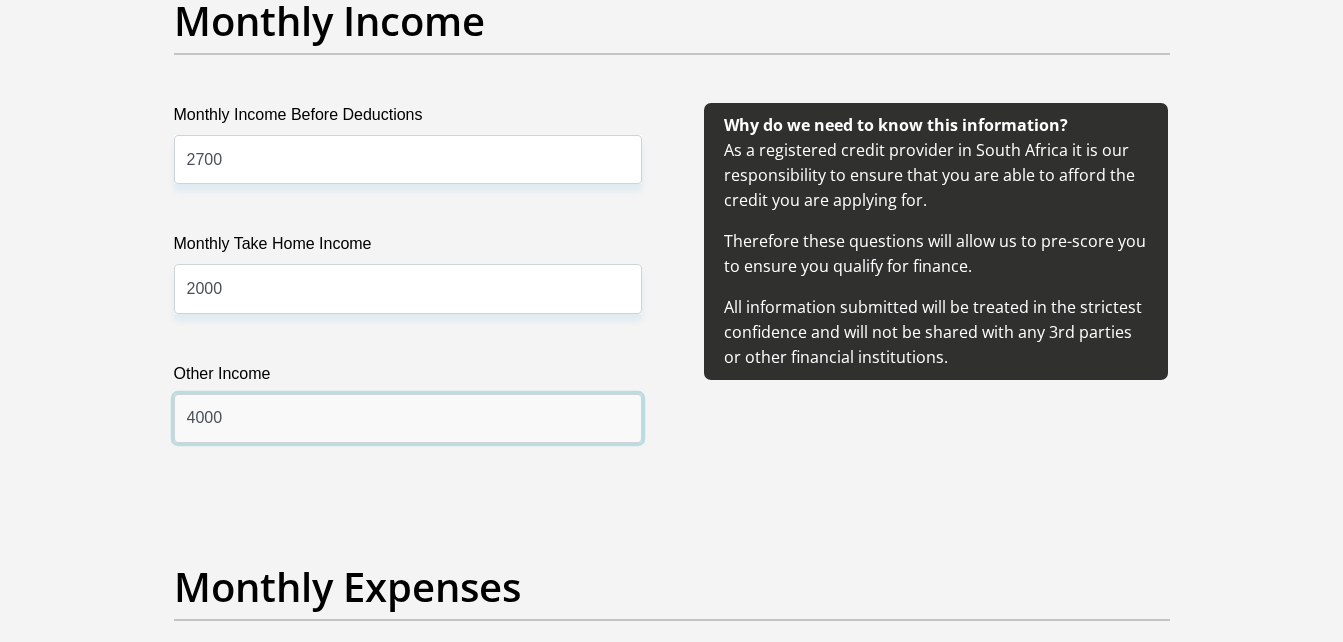 click on "4000" at bounding box center [408, 418] 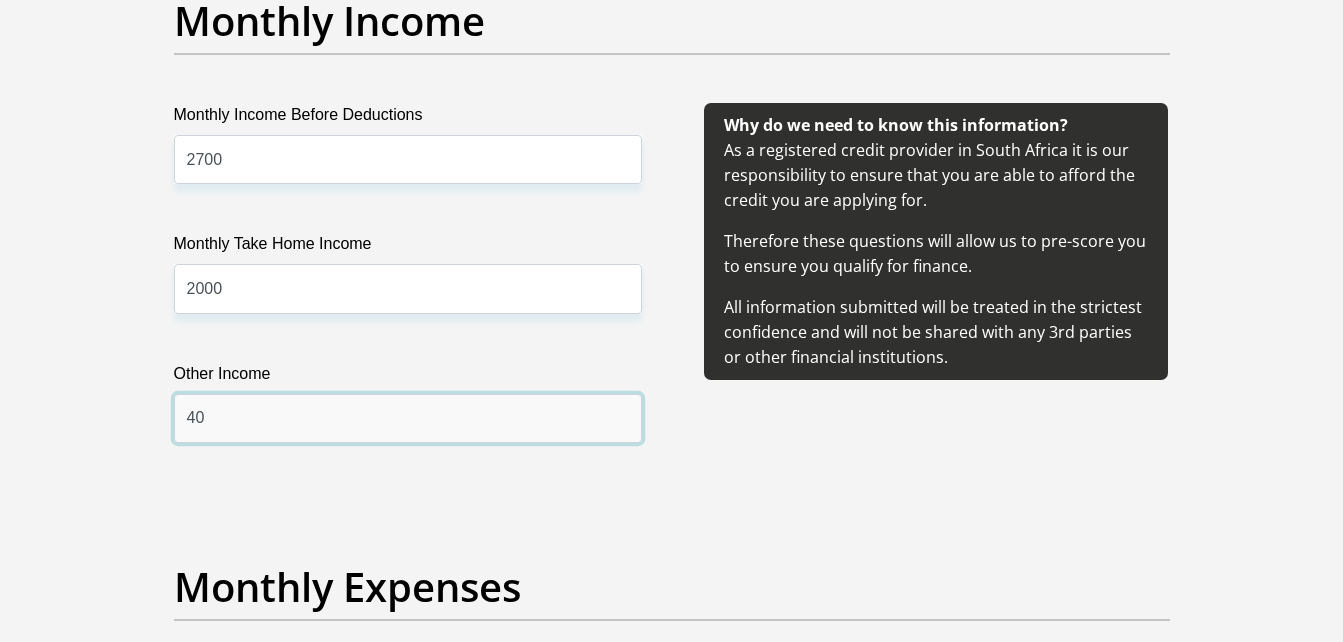type on "4" 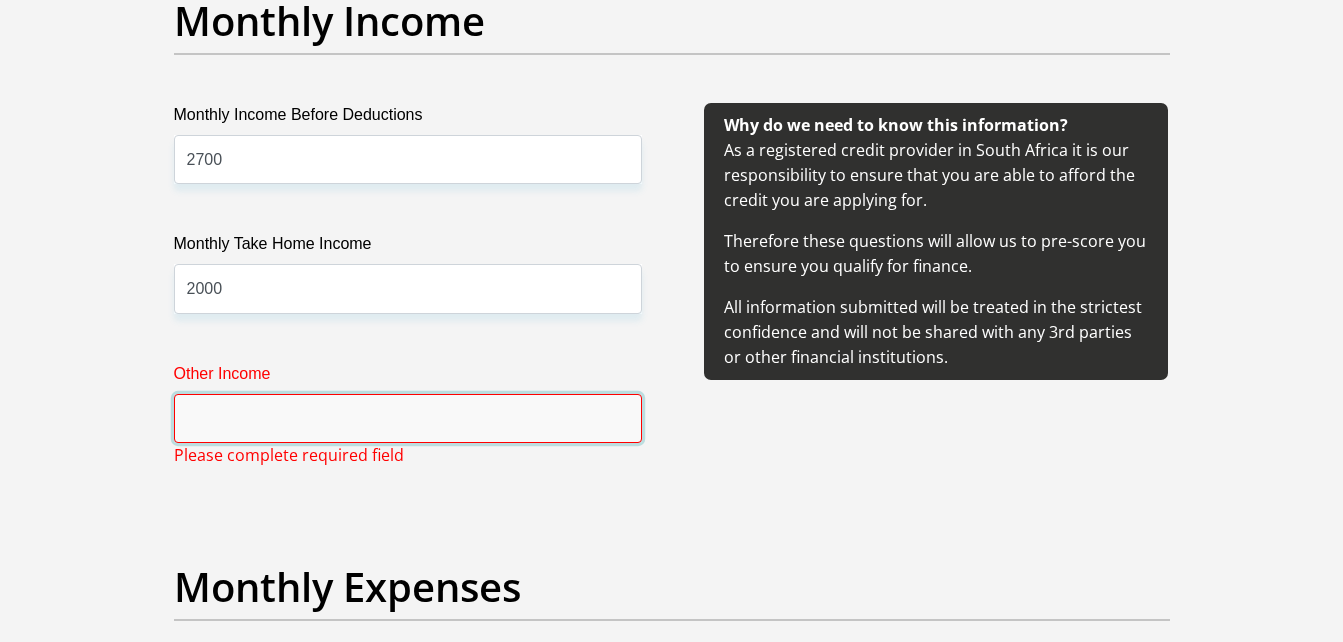 type on "1" 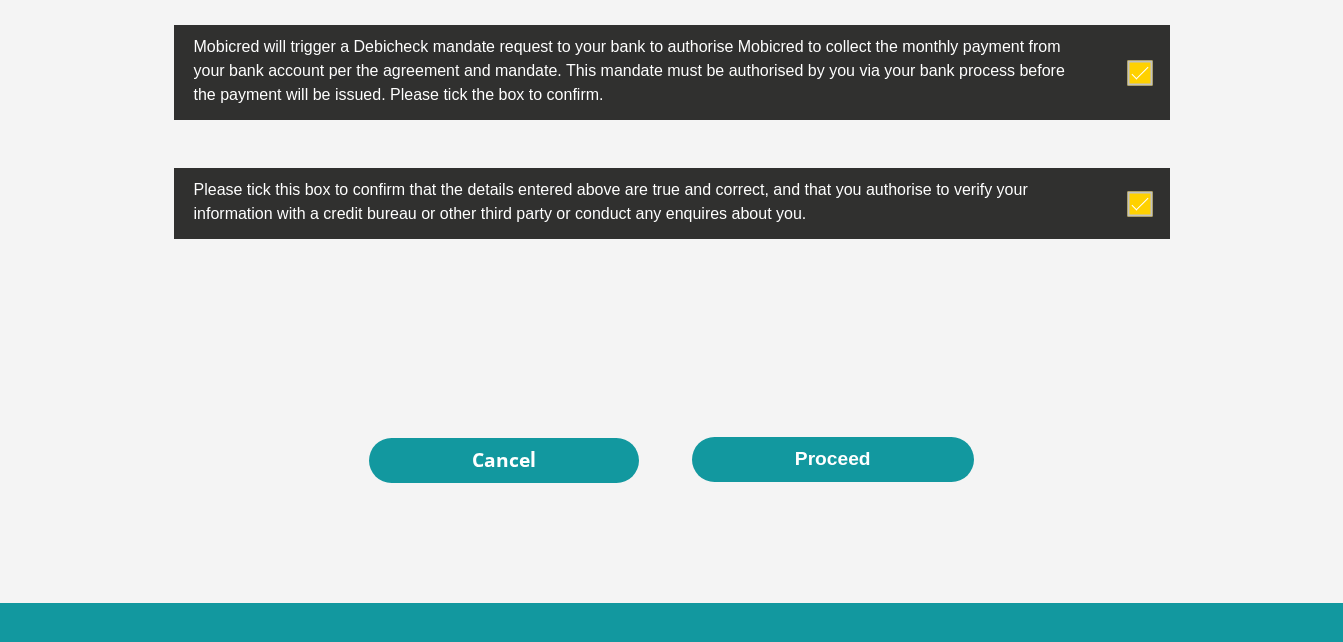 scroll, scrollTop: 6557, scrollLeft: 0, axis: vertical 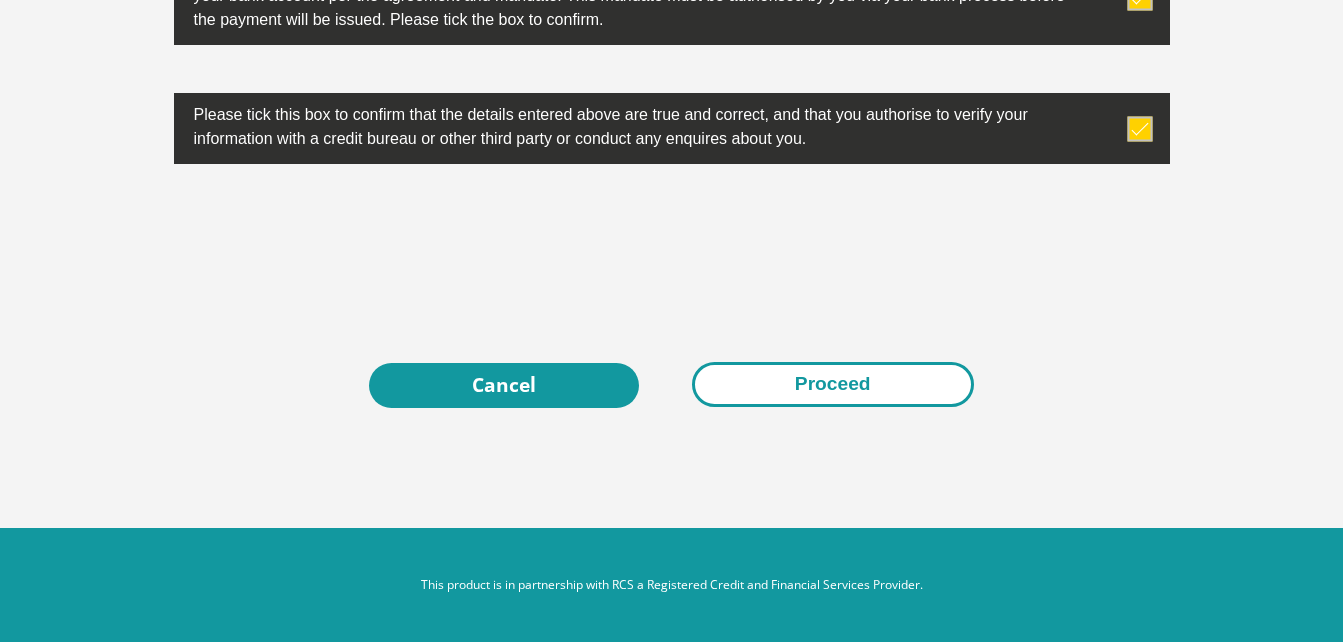 type on "600" 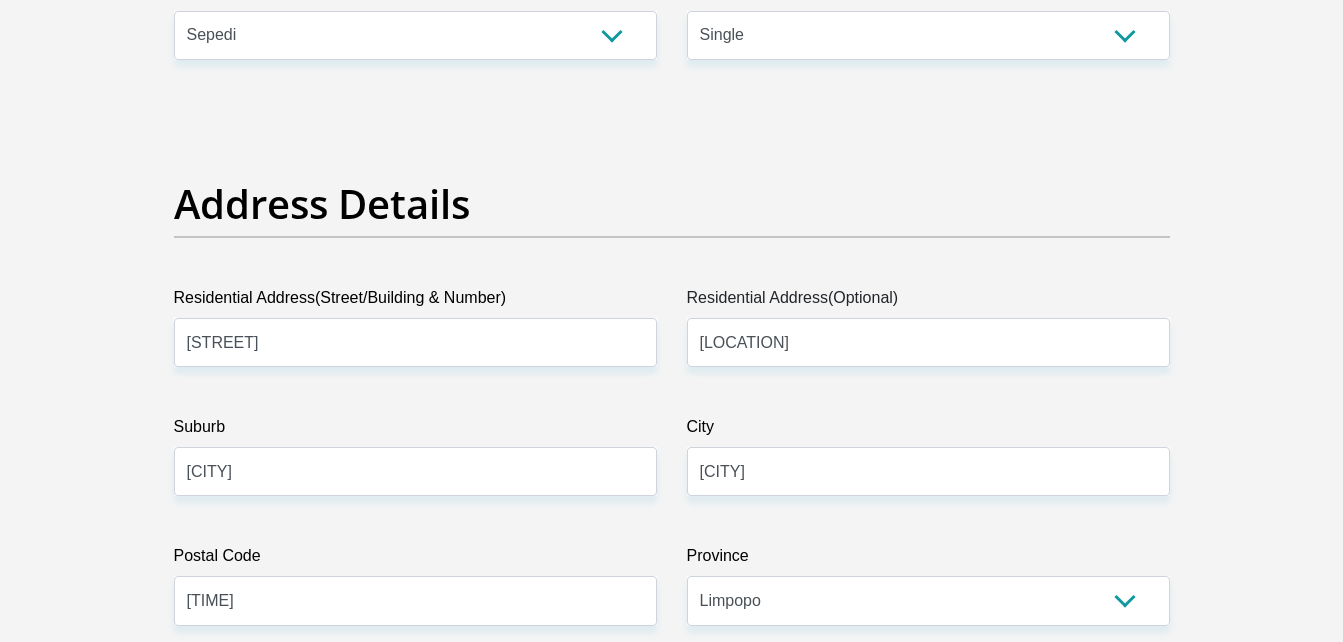 scroll, scrollTop: 0, scrollLeft: 0, axis: both 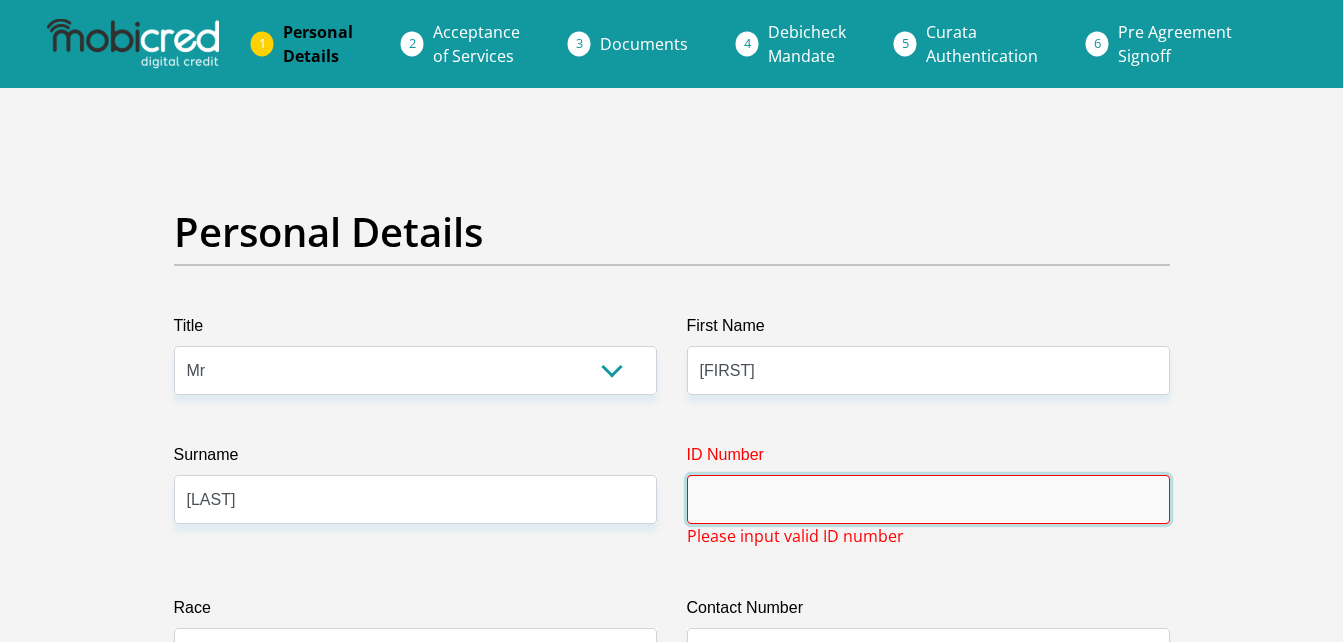 click on "ID Number" at bounding box center (928, 499) 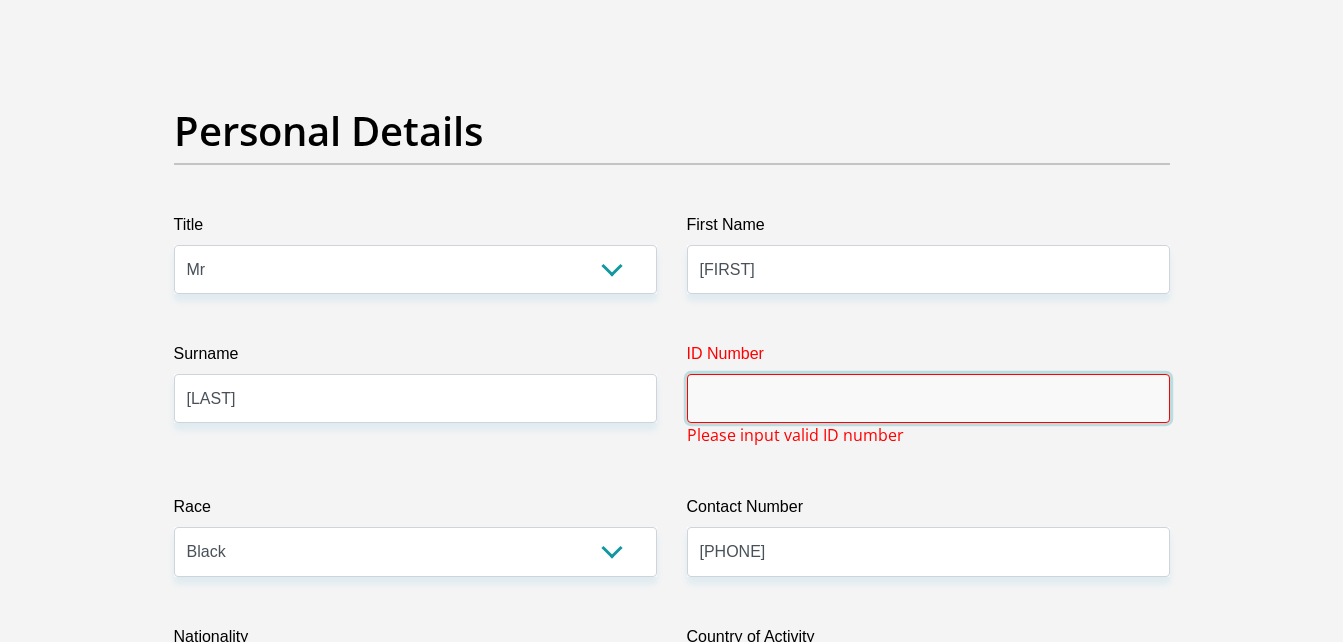 scroll, scrollTop: 104, scrollLeft: 0, axis: vertical 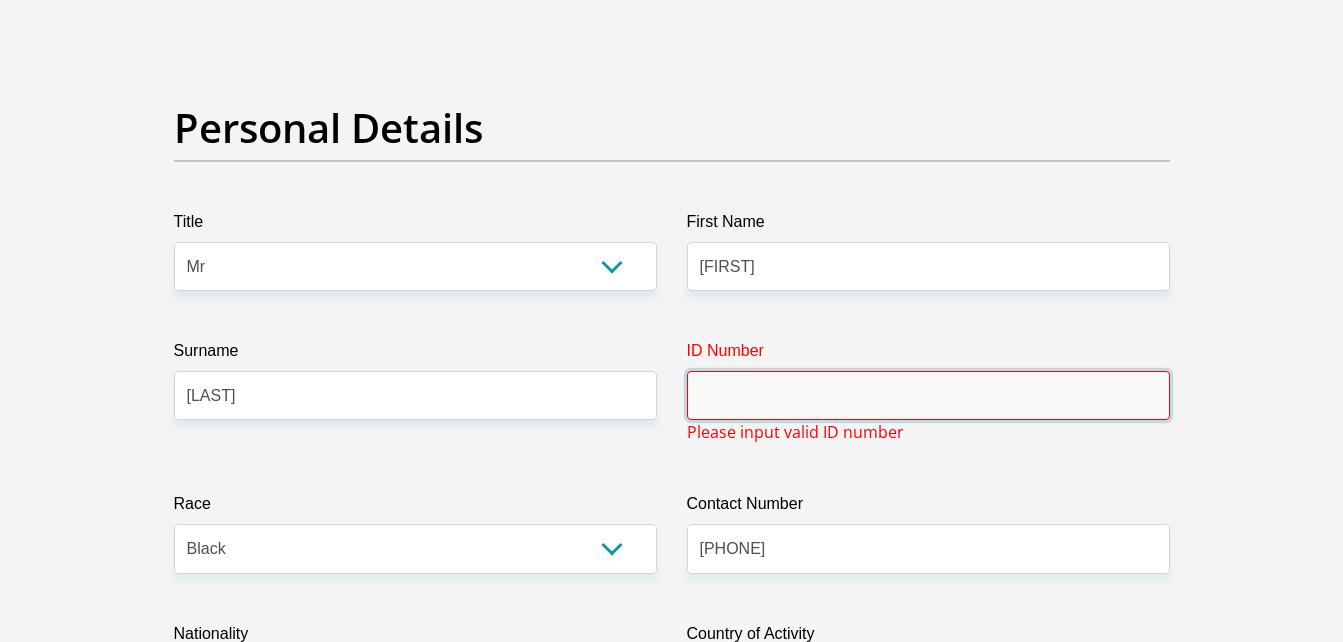 click on "ID Number" at bounding box center [928, 395] 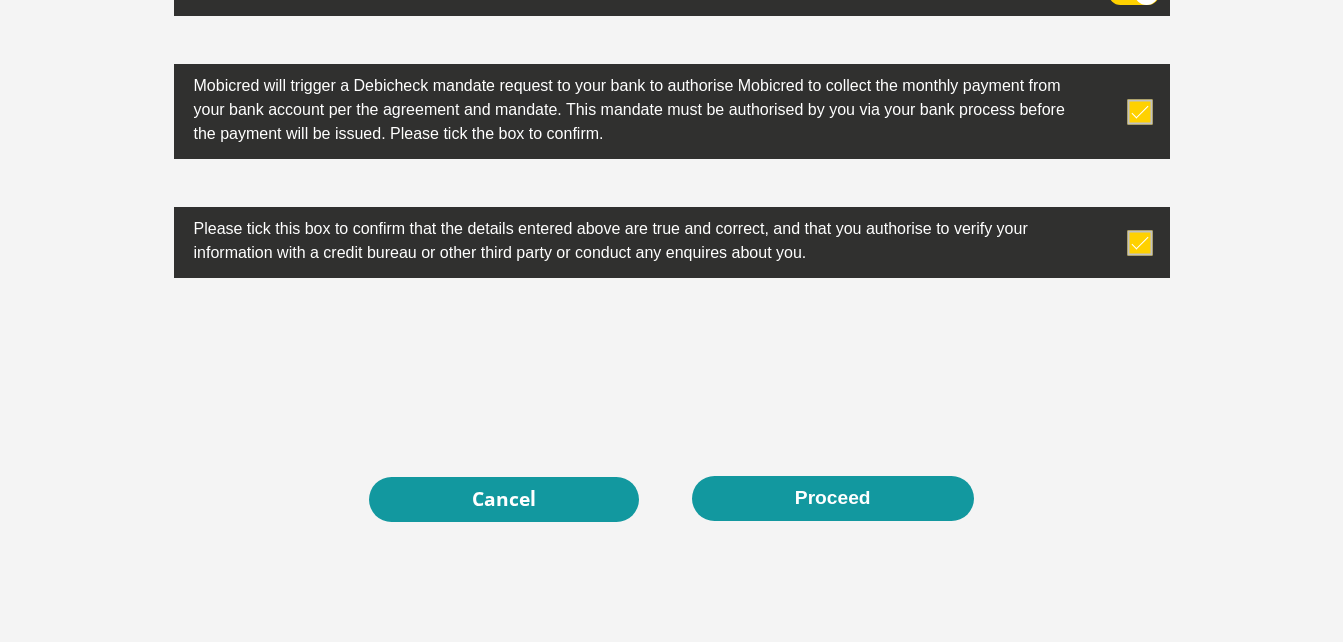 scroll, scrollTop: 6533, scrollLeft: 0, axis: vertical 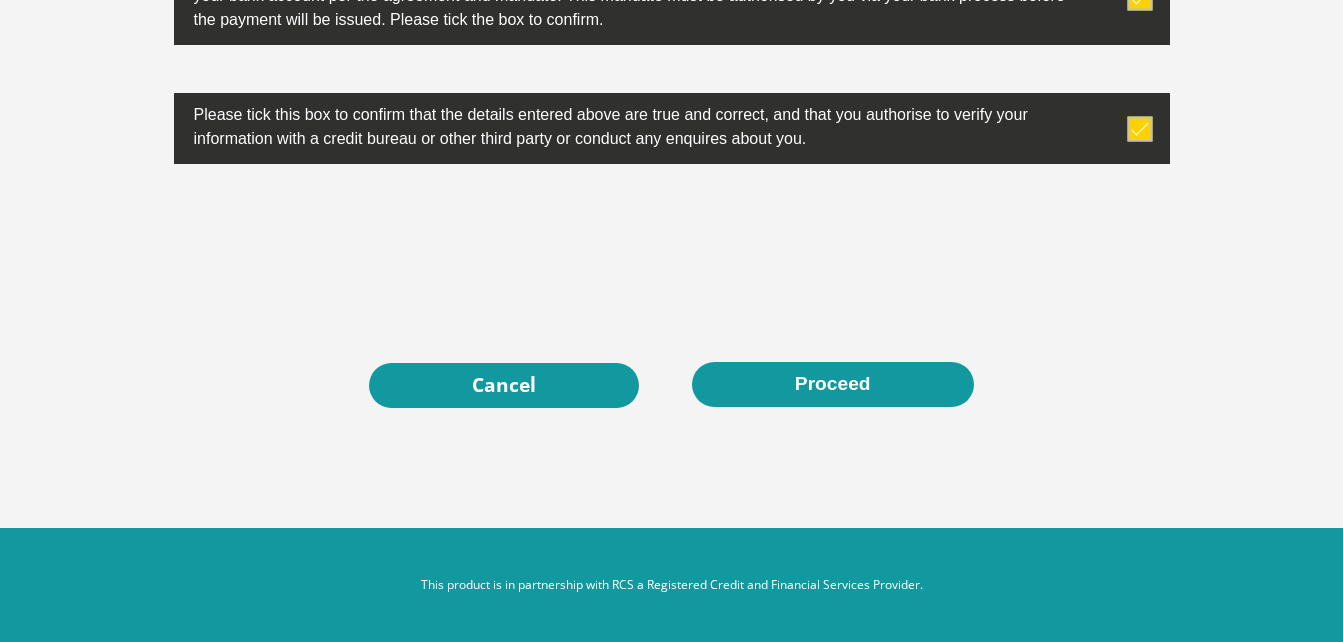 click on "Title
Mr
Ms
Mrs
Dr
Other
First Name
Matsiokwane
Surname
Gift
ID Number
0608056243082
Please input valid ID number
Race
Black
Coloured
Indian
White
Other
Contact Number
0674958859
Please input valid contact number
Nationality
South Africa
Afghanistan  Aland Islands  Aruba" at bounding box center [672, -2905] 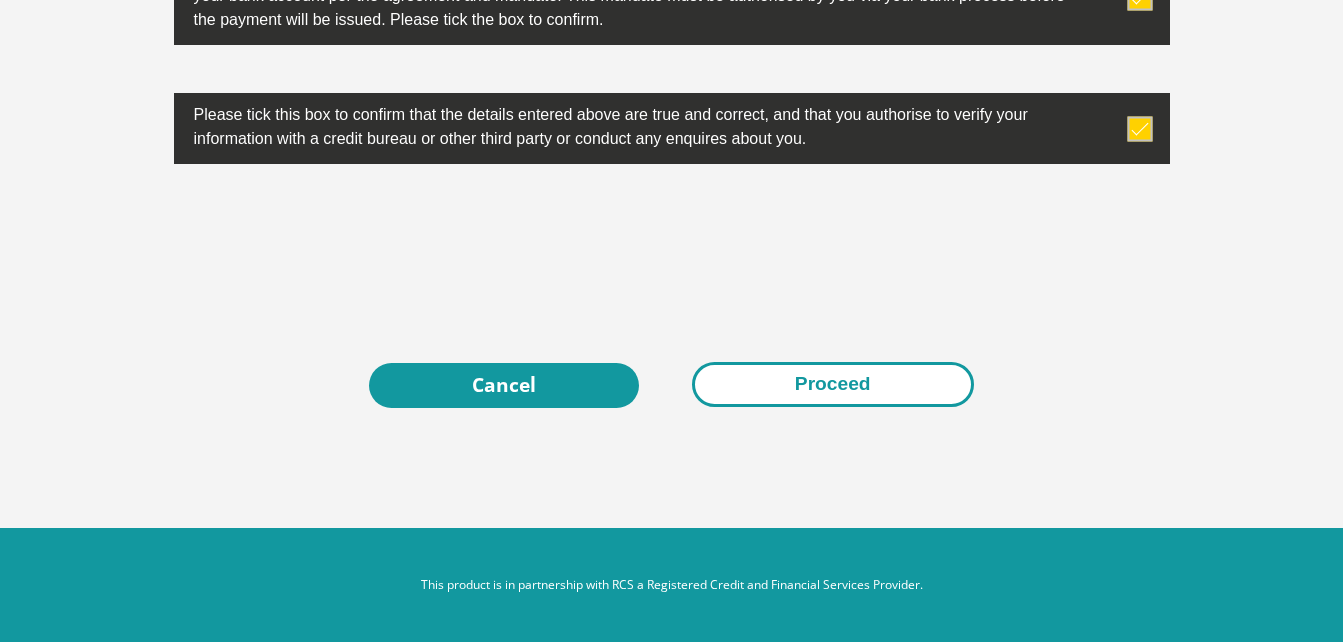 click on "Proceed" at bounding box center (833, 384) 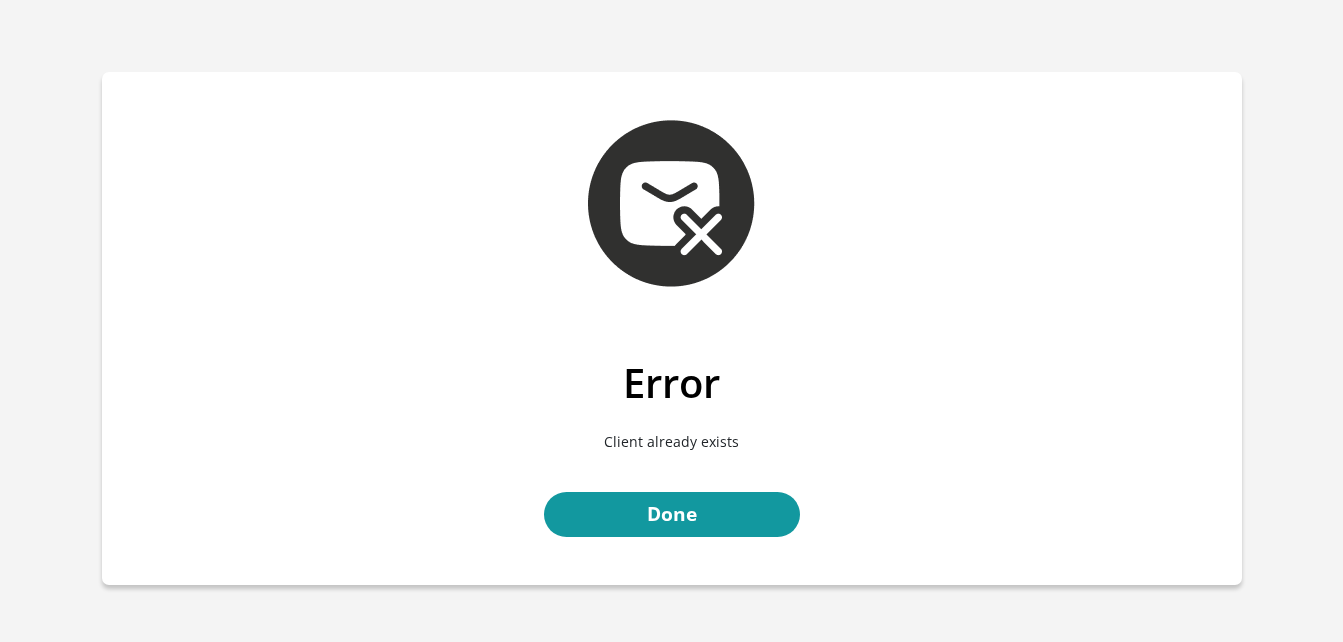 scroll, scrollTop: 0, scrollLeft: 0, axis: both 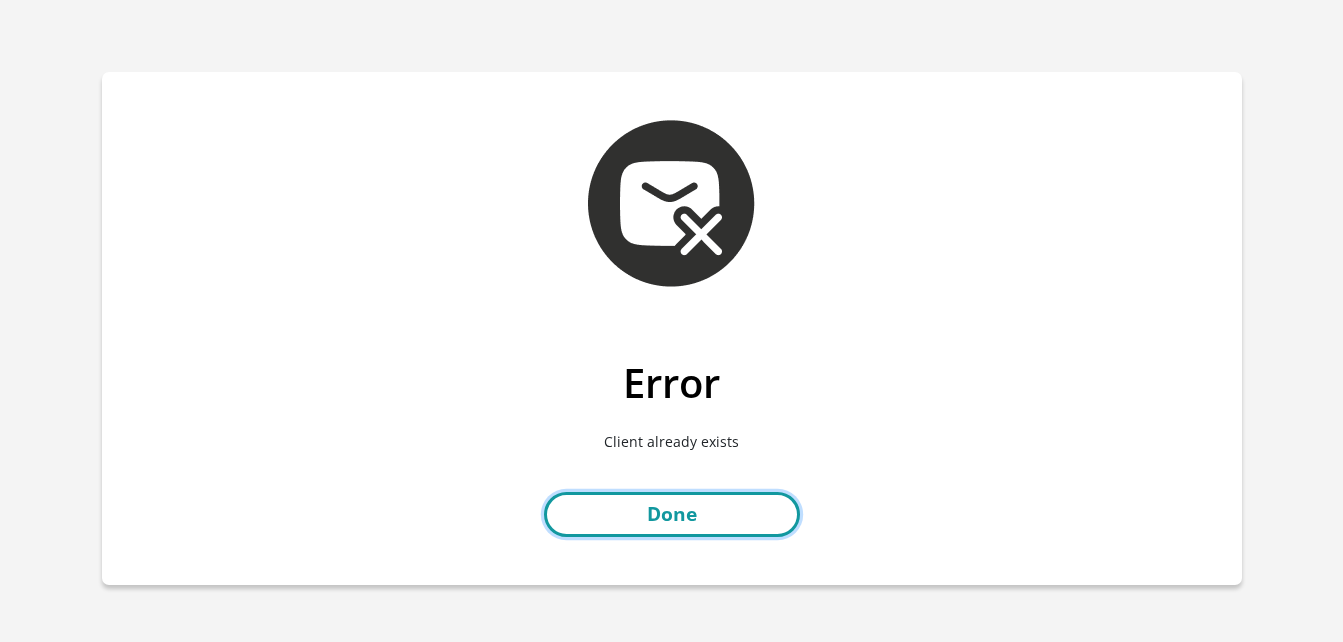 click on "Done" at bounding box center [672, 514] 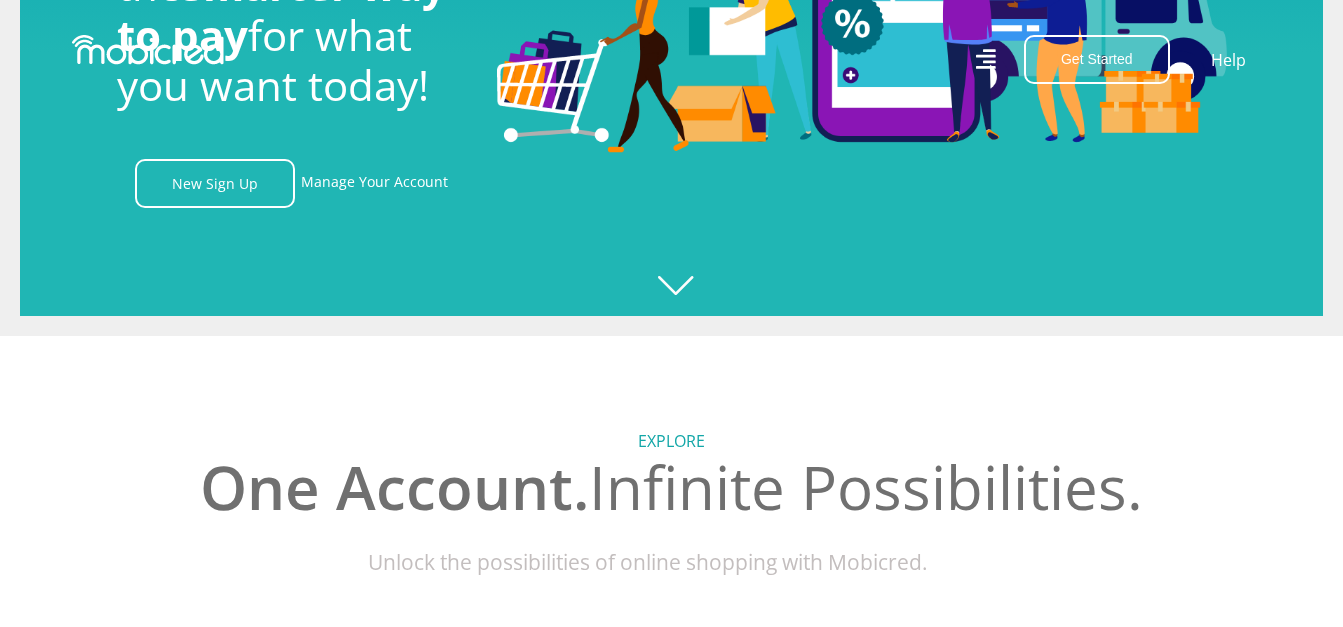 scroll, scrollTop: 292, scrollLeft: 0, axis: vertical 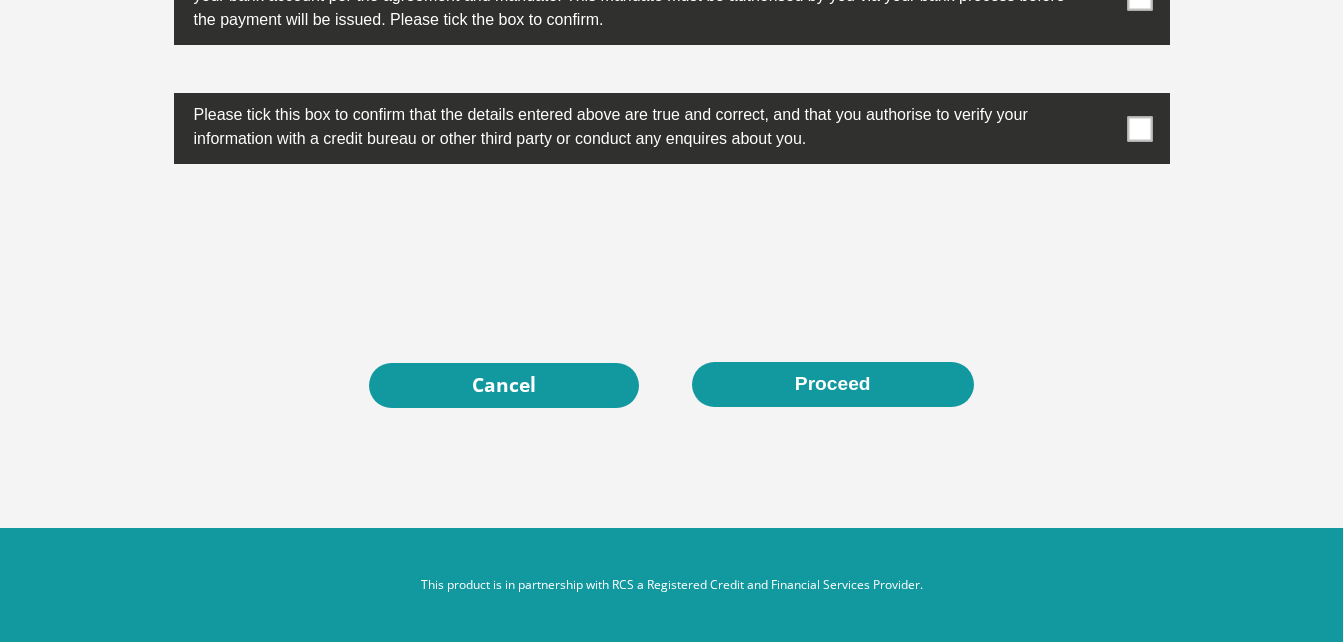 click on "Personal Details
Title
Mr
Ms
Mrs
Dr
Other
First Name
Surname
ID Number
Please input valid ID number
Race
Black
Coloured
Indian
White
Other
Contact Number
Please input valid contact number
Nationality
[NATIONALITY]" at bounding box center [672, -2958] 